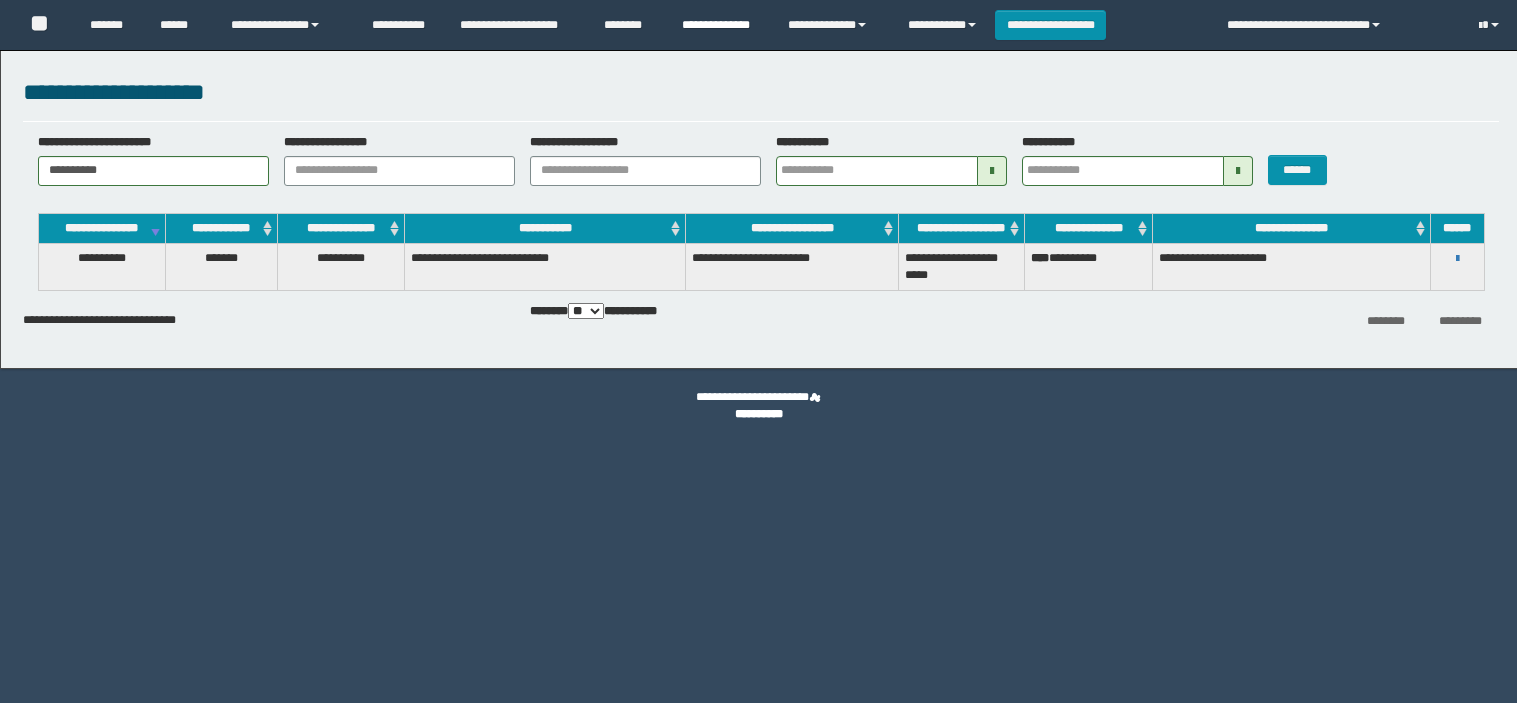 scroll, scrollTop: 0, scrollLeft: 0, axis: both 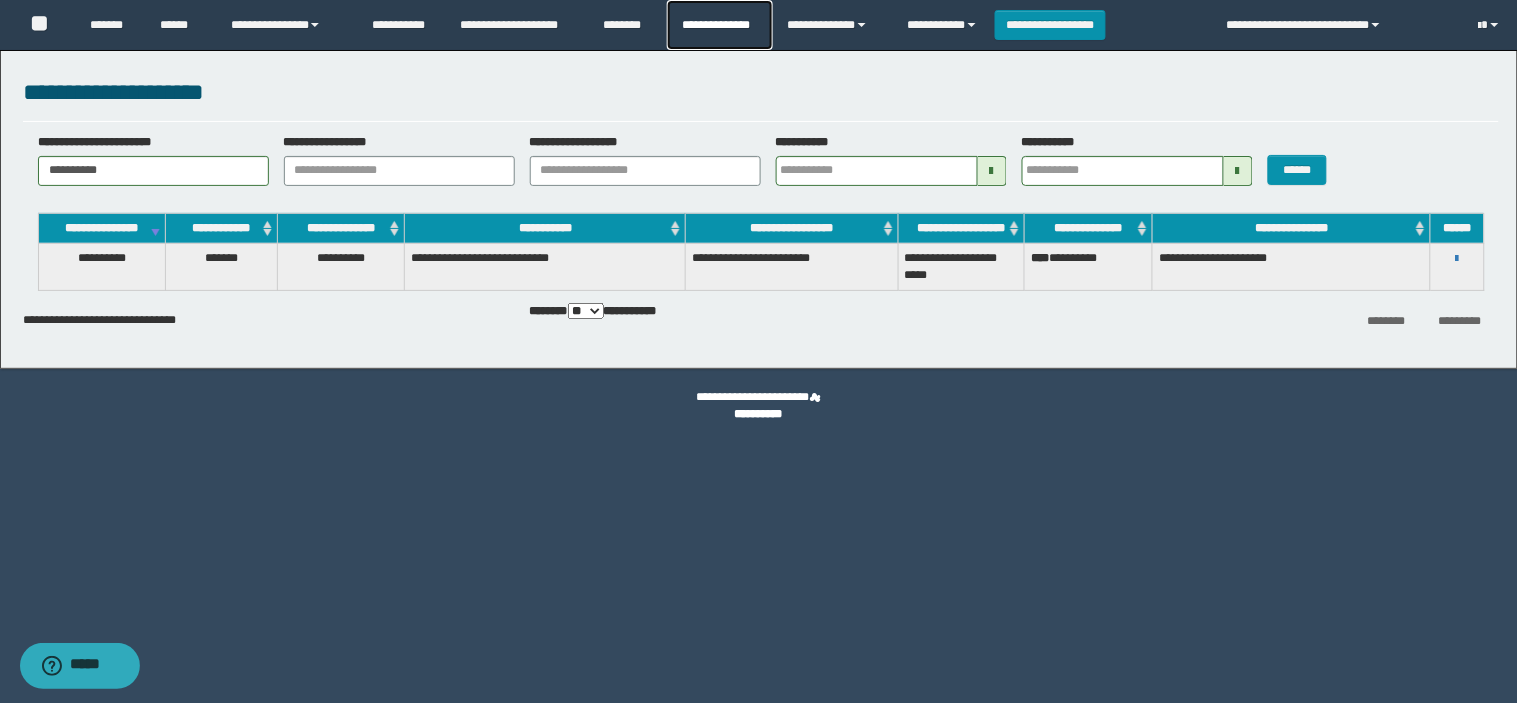 click on "**********" at bounding box center (719, 25) 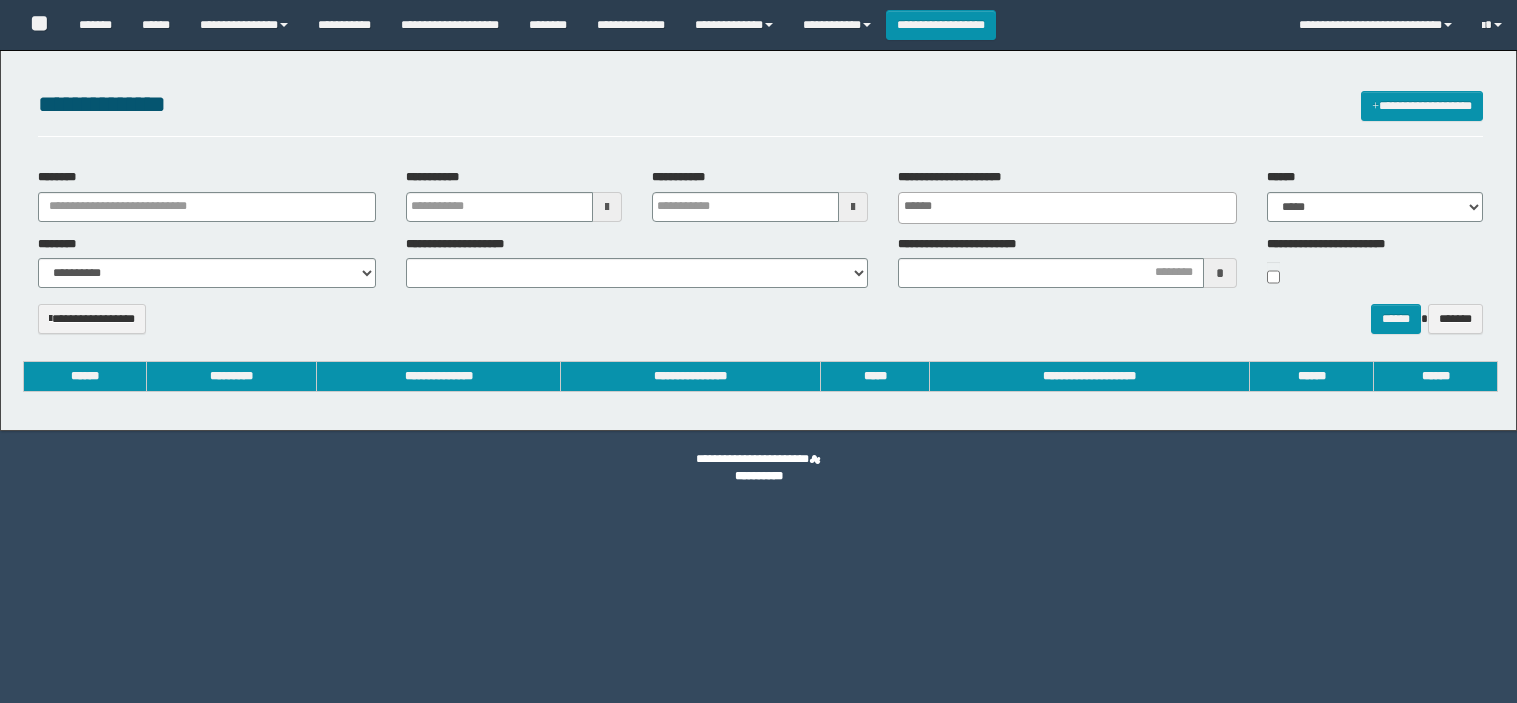 select 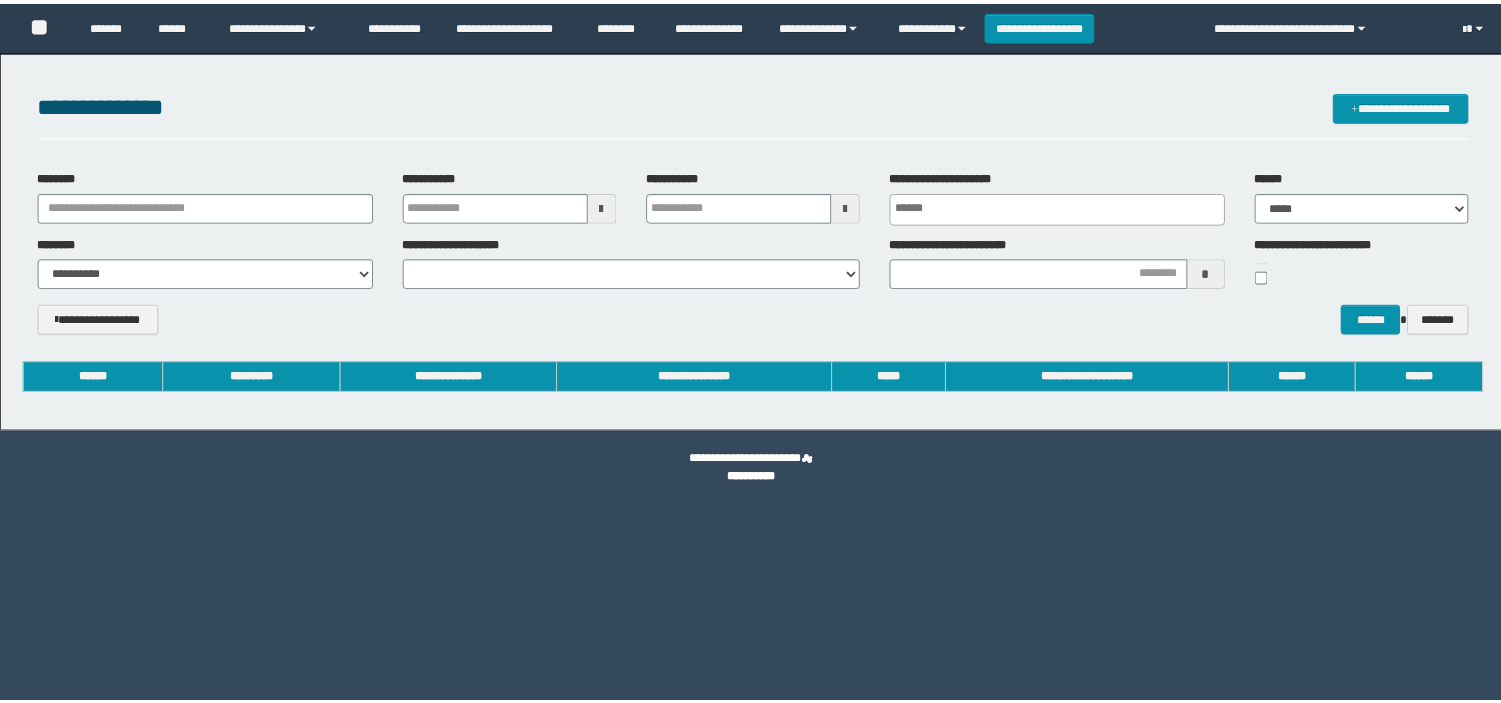 scroll, scrollTop: 0, scrollLeft: 0, axis: both 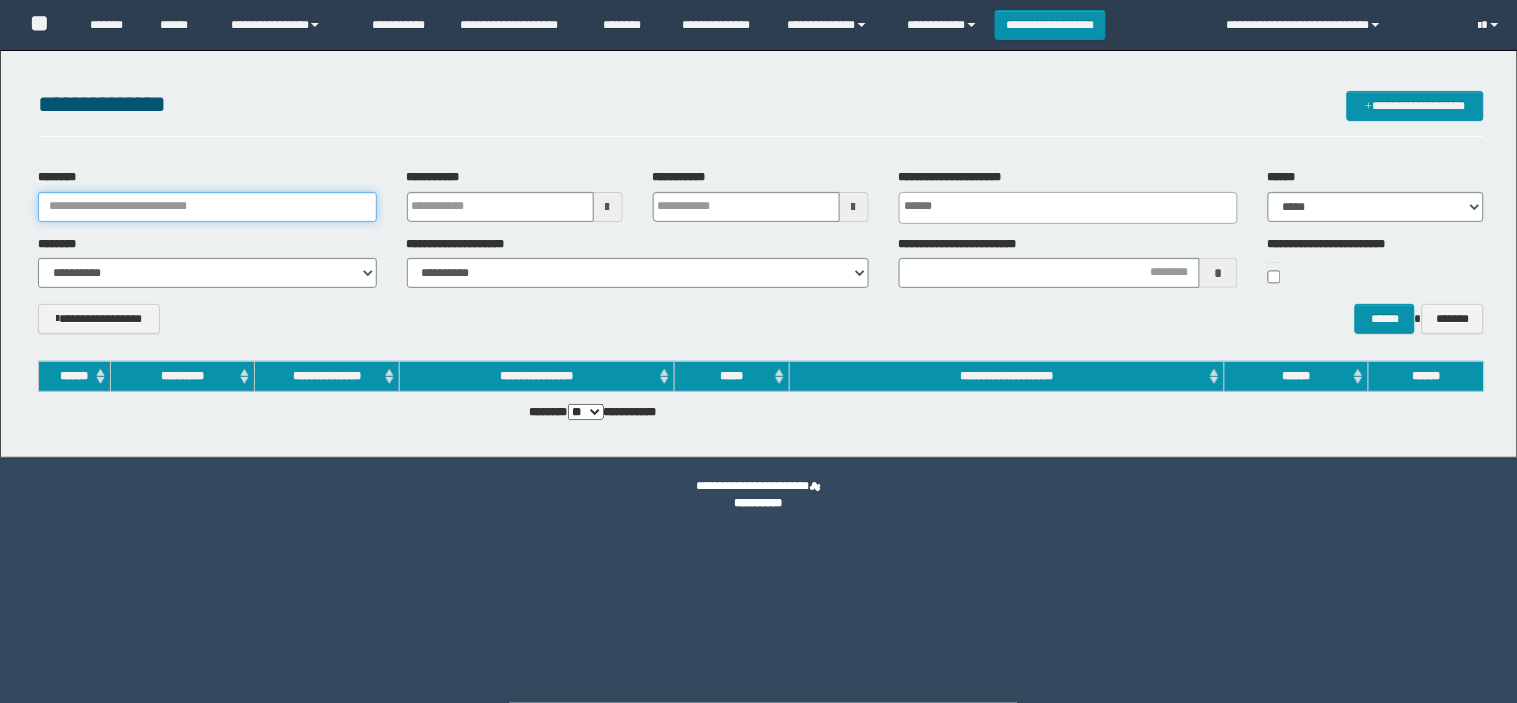 click on "********" at bounding box center (207, 207) 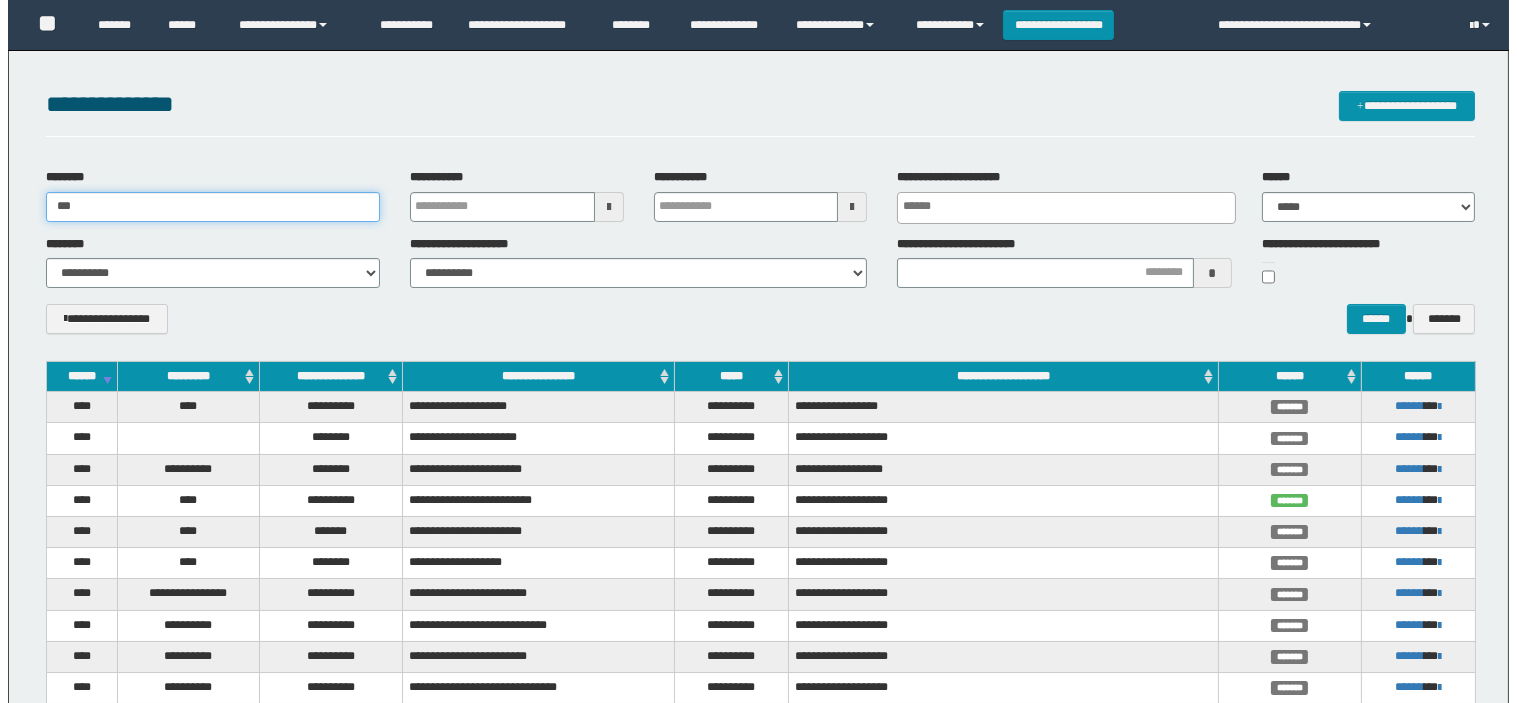 scroll, scrollTop: 0, scrollLeft: 0, axis: both 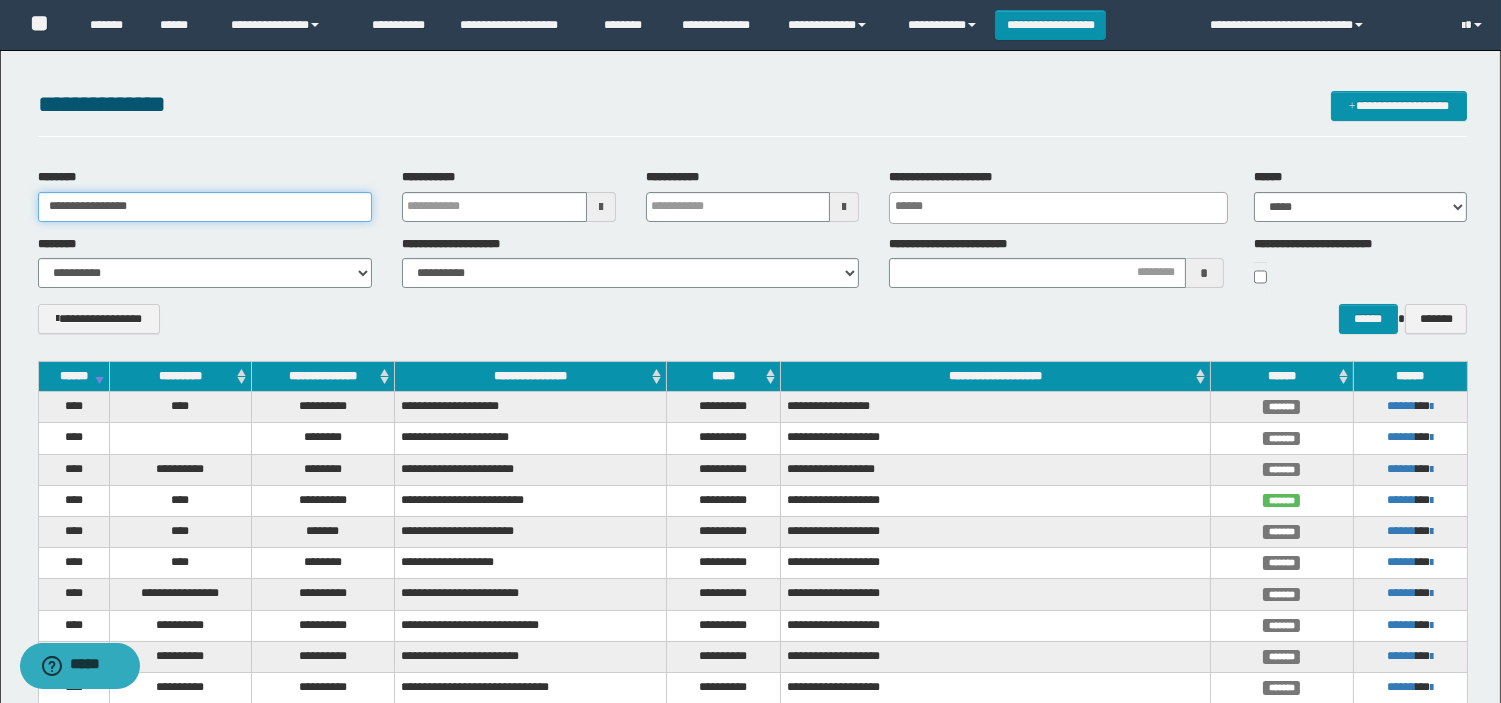 type on "**********" 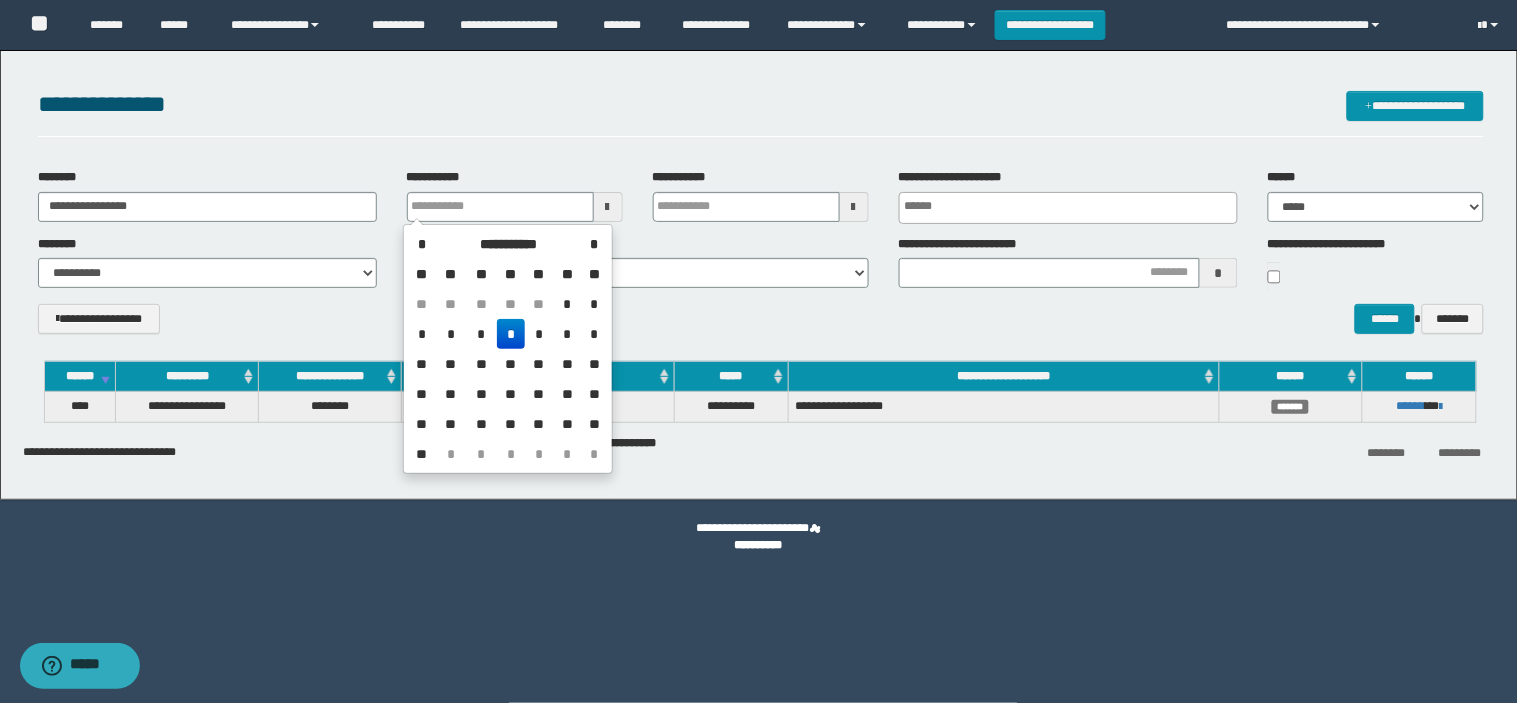 click on "**********" at bounding box center [761, 114] 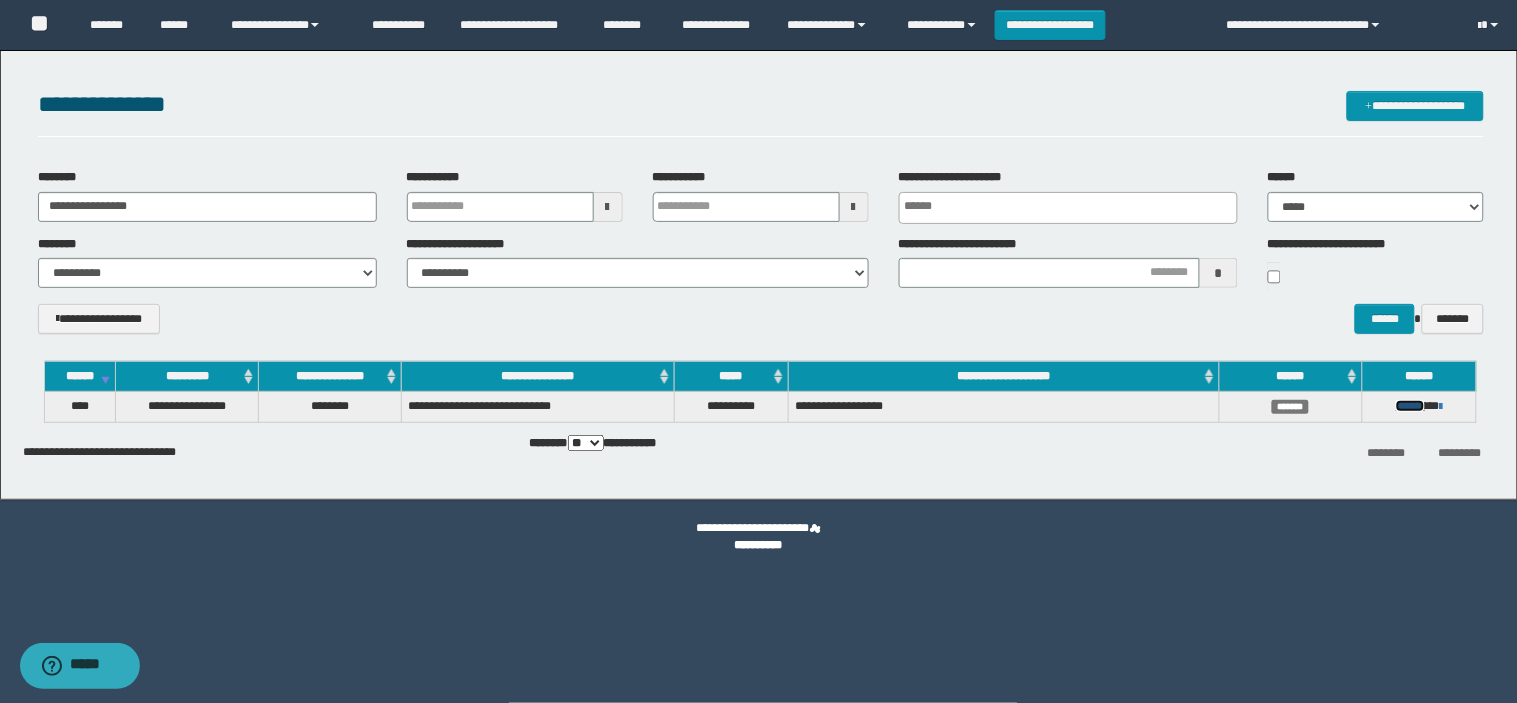click on "******" at bounding box center [1410, 406] 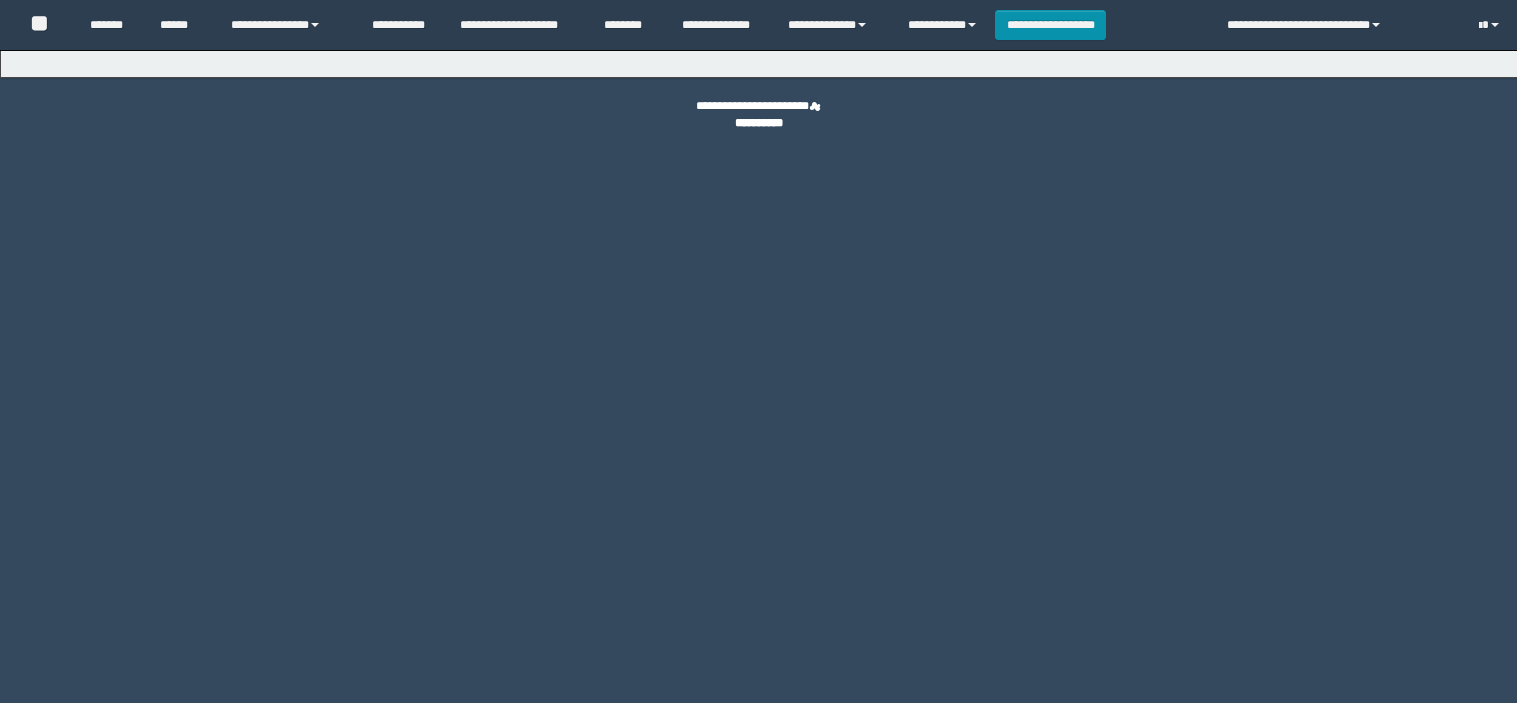 scroll, scrollTop: 0, scrollLeft: 0, axis: both 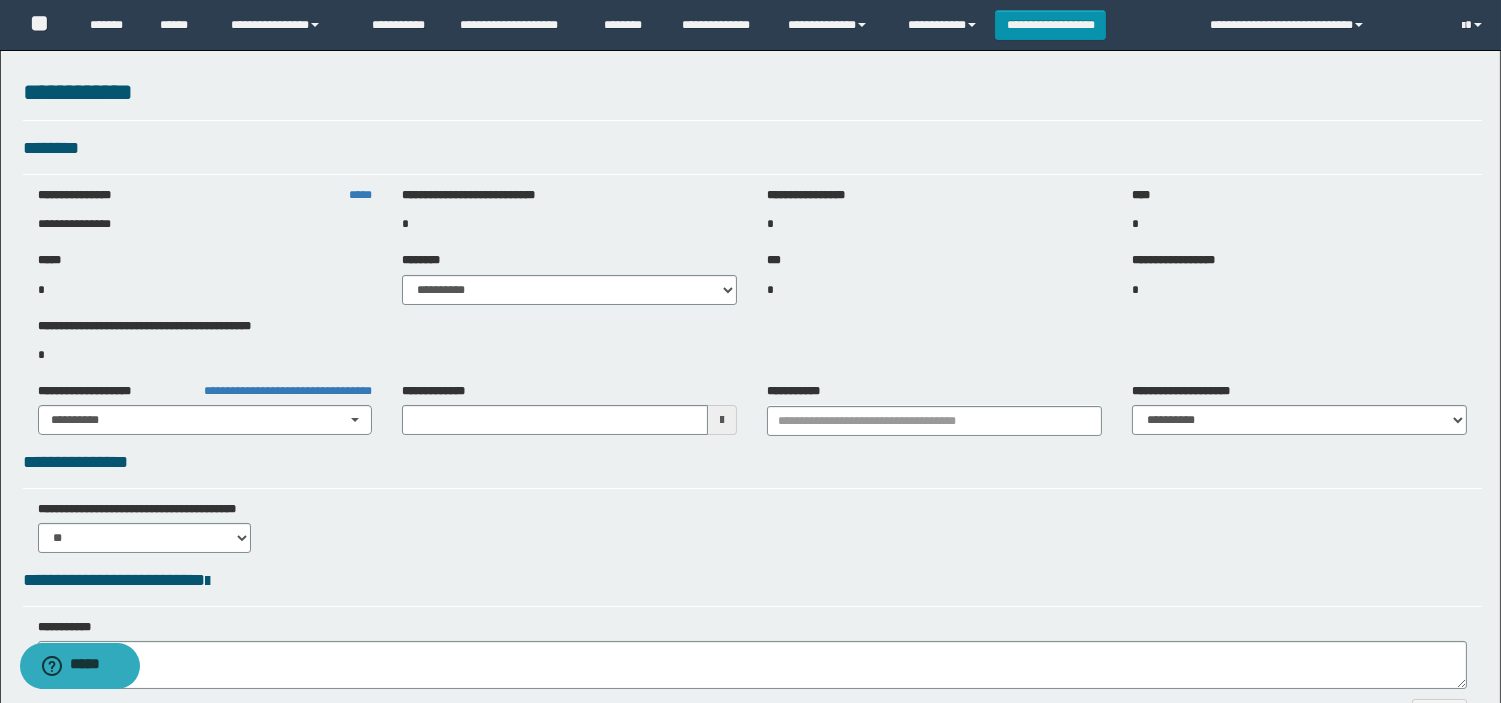 type on "**********" 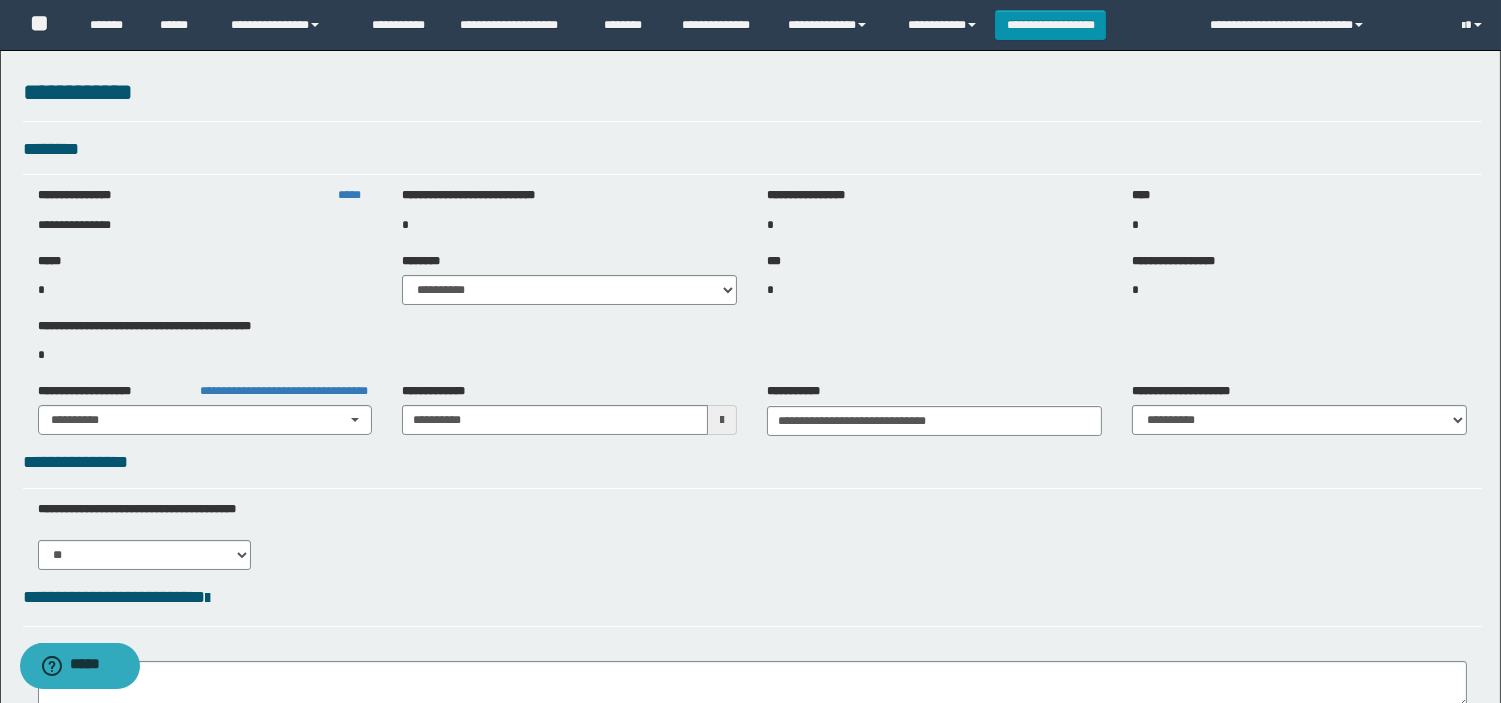 select on "***" 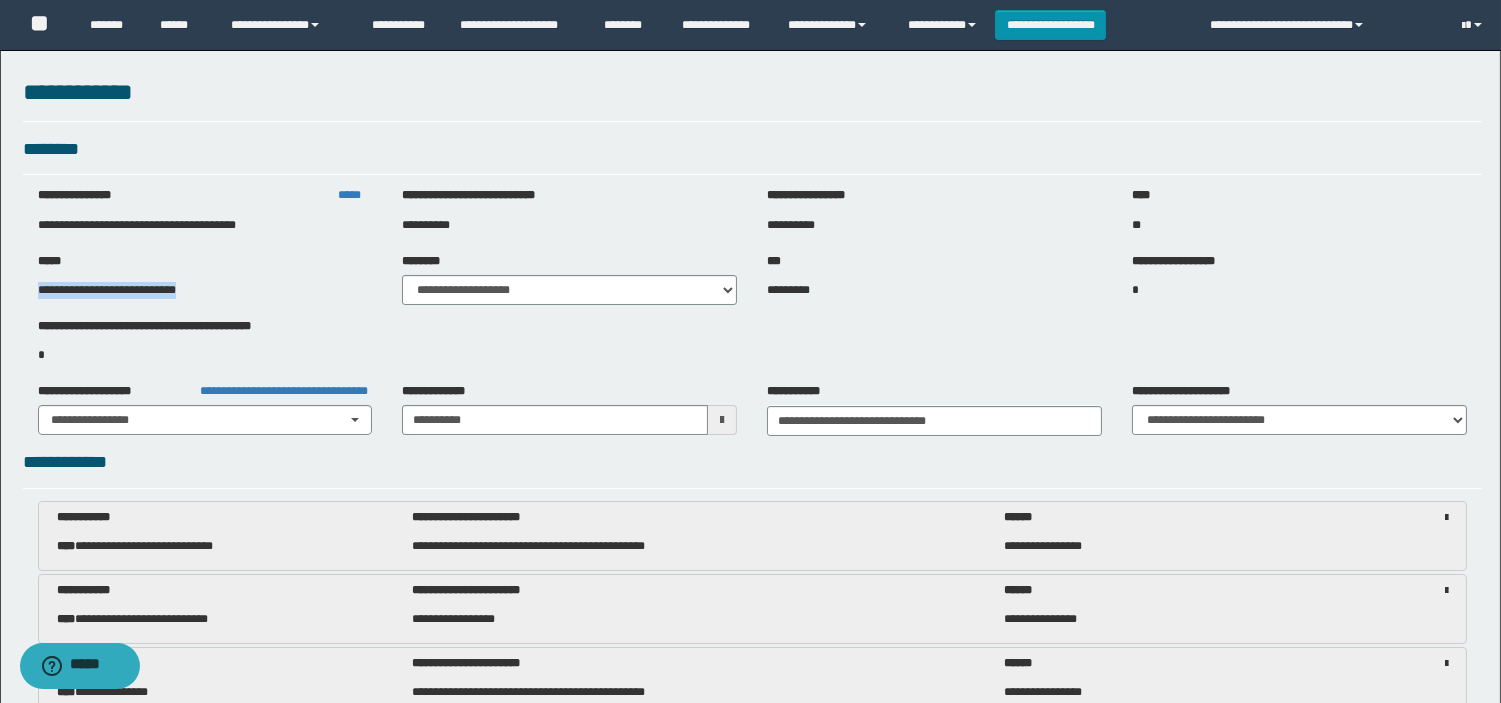 drag, startPoint x: 14, startPoint y: 295, endPoint x: 274, endPoint y: 304, distance: 260.15573 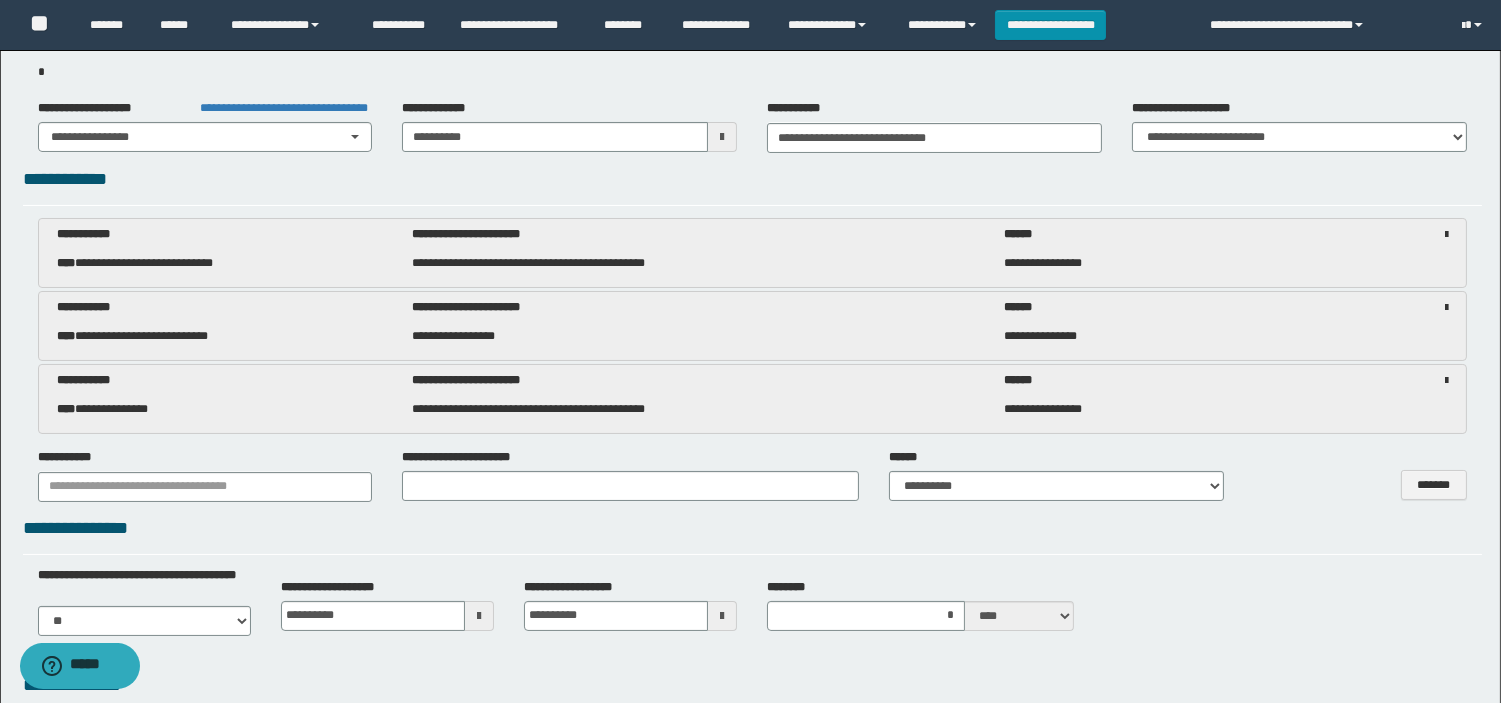 scroll, scrollTop: 333, scrollLeft: 0, axis: vertical 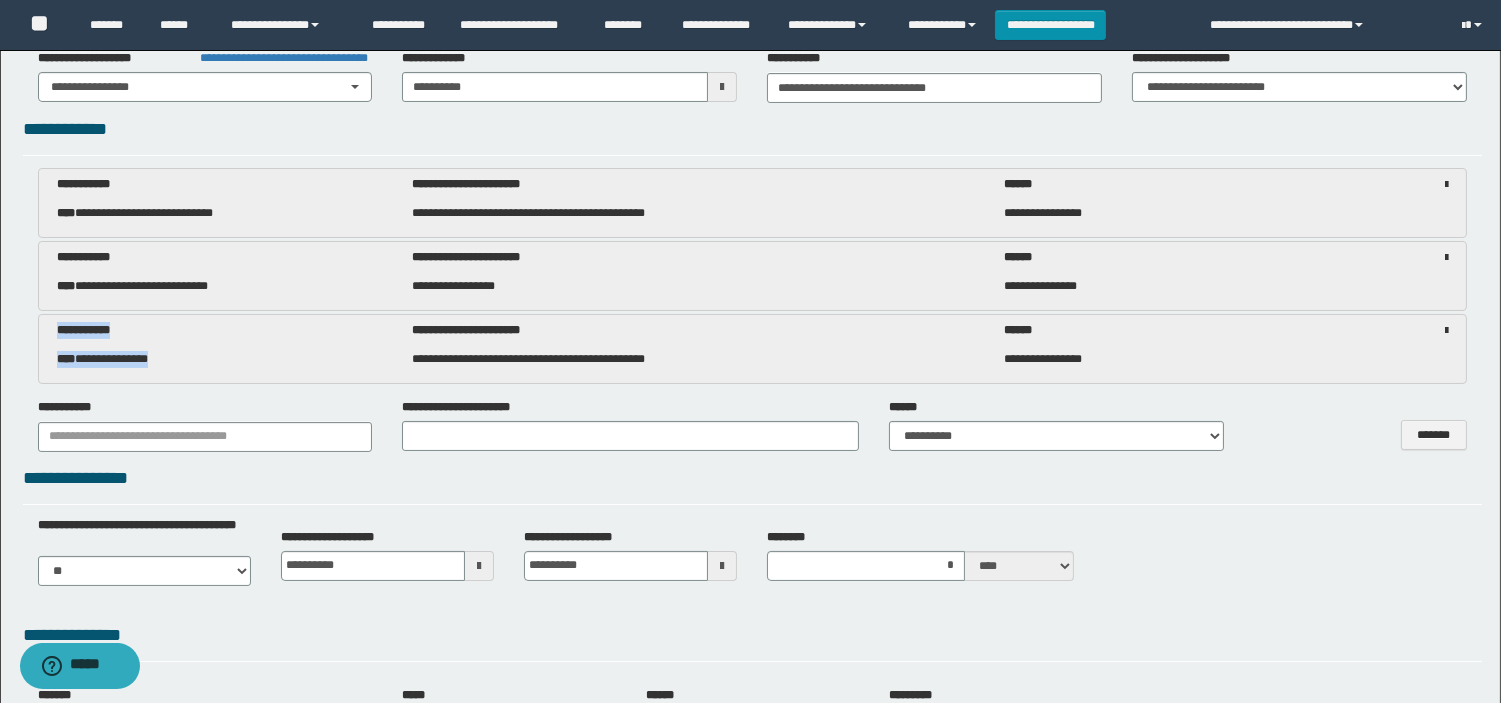drag, startPoint x: 50, startPoint y: 334, endPoint x: 217, endPoint y: 358, distance: 168.71574 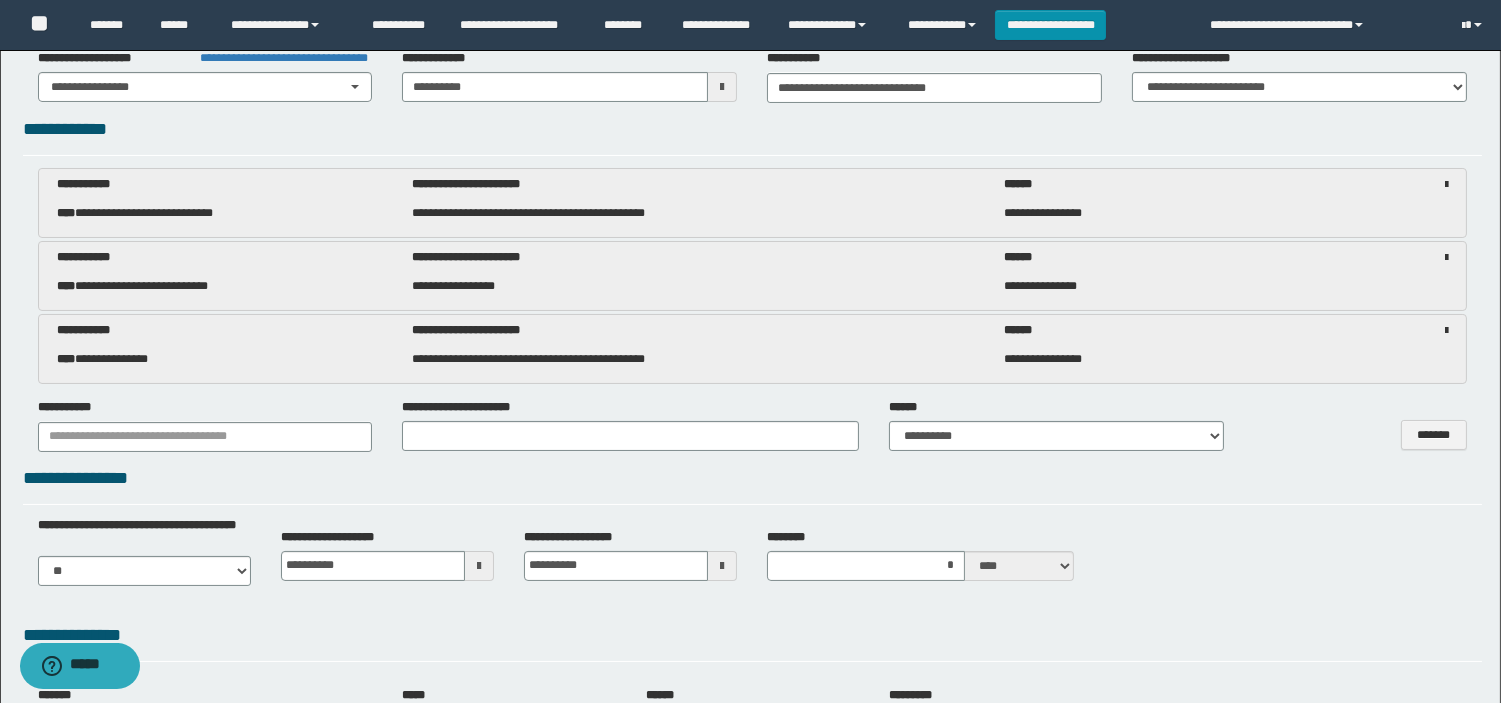 scroll, scrollTop: 444, scrollLeft: 0, axis: vertical 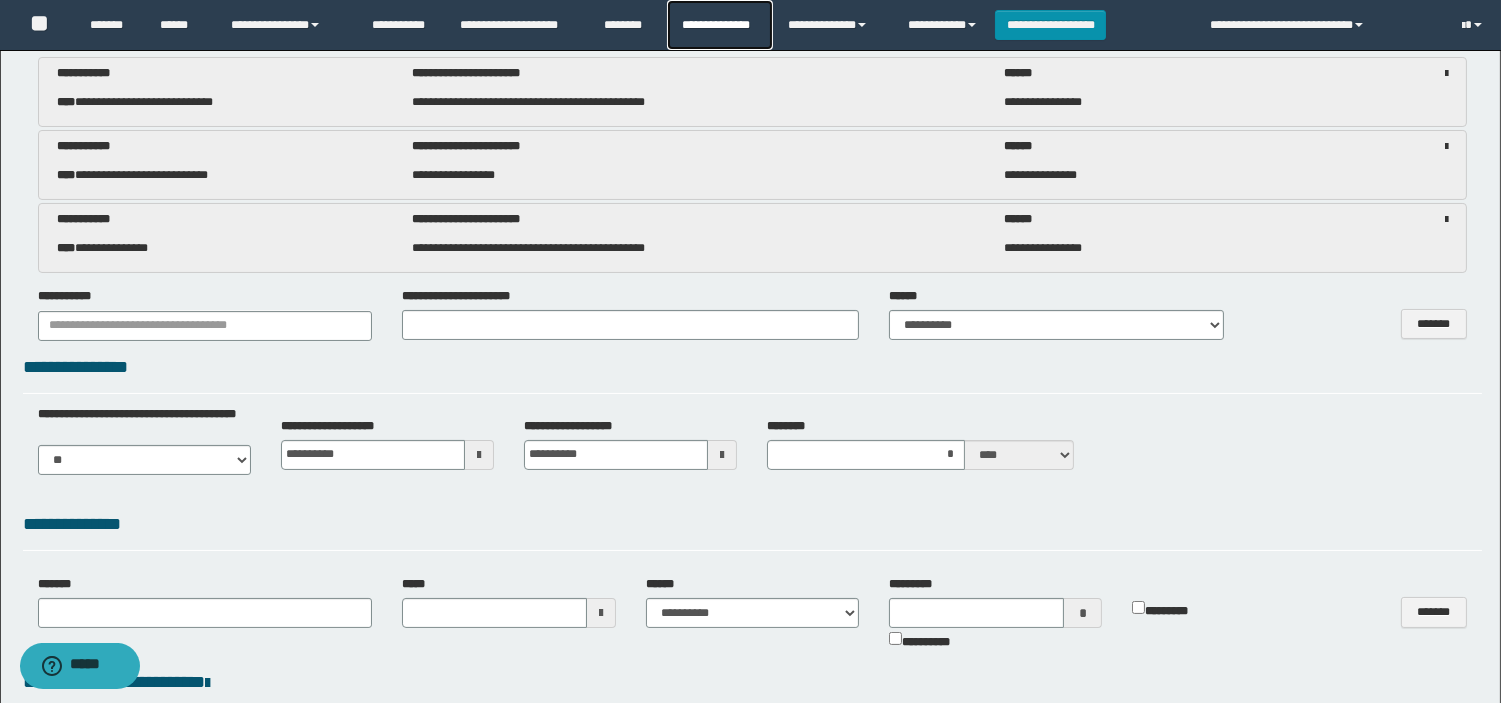 click on "**********" at bounding box center (719, 25) 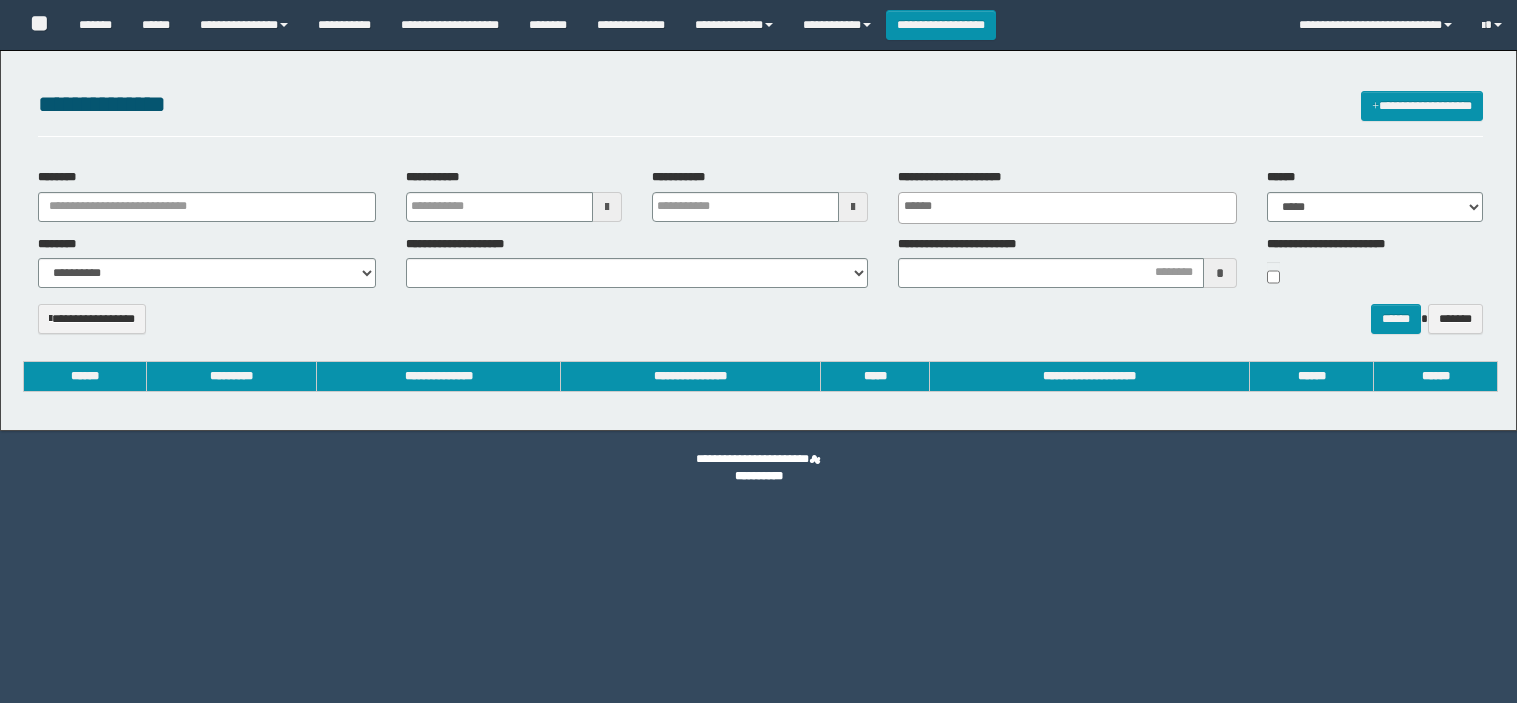 select 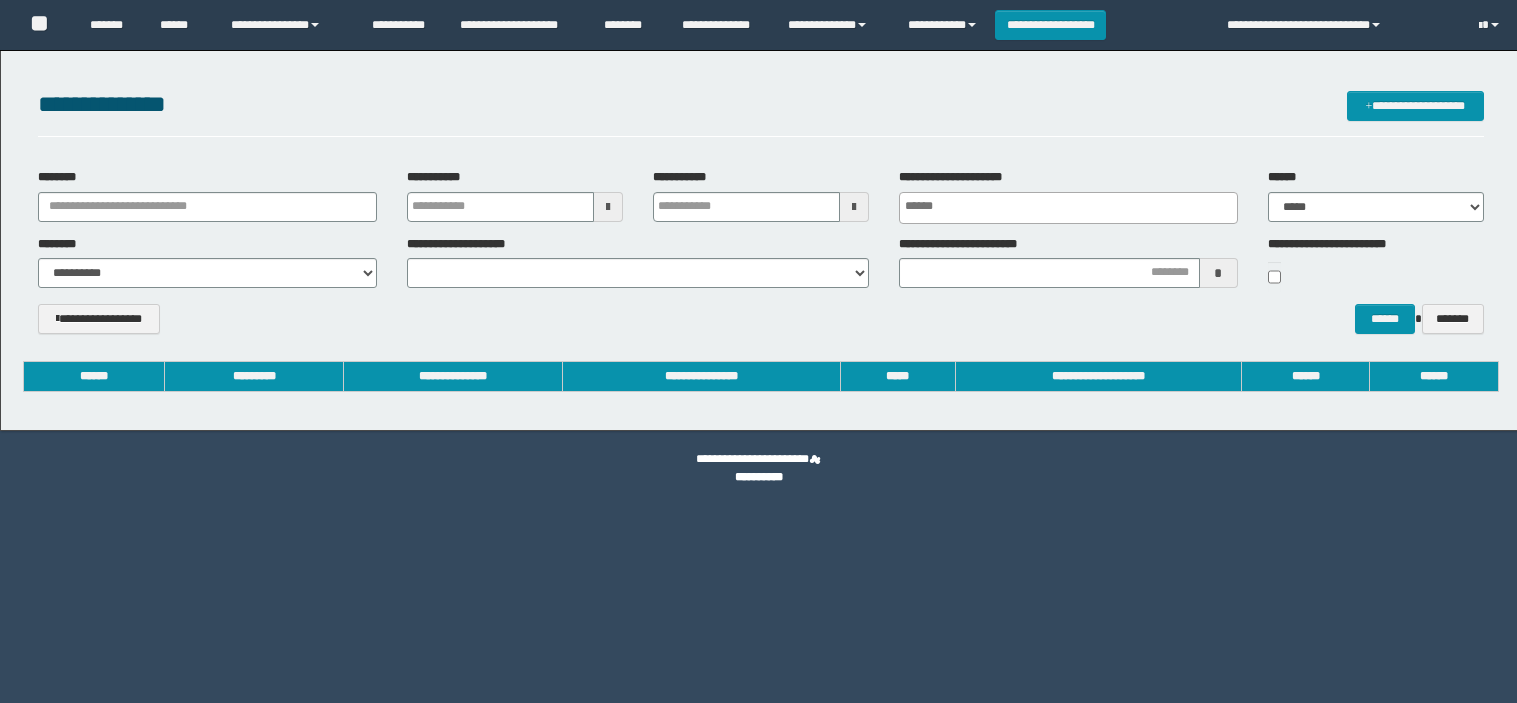 scroll, scrollTop: 0, scrollLeft: 0, axis: both 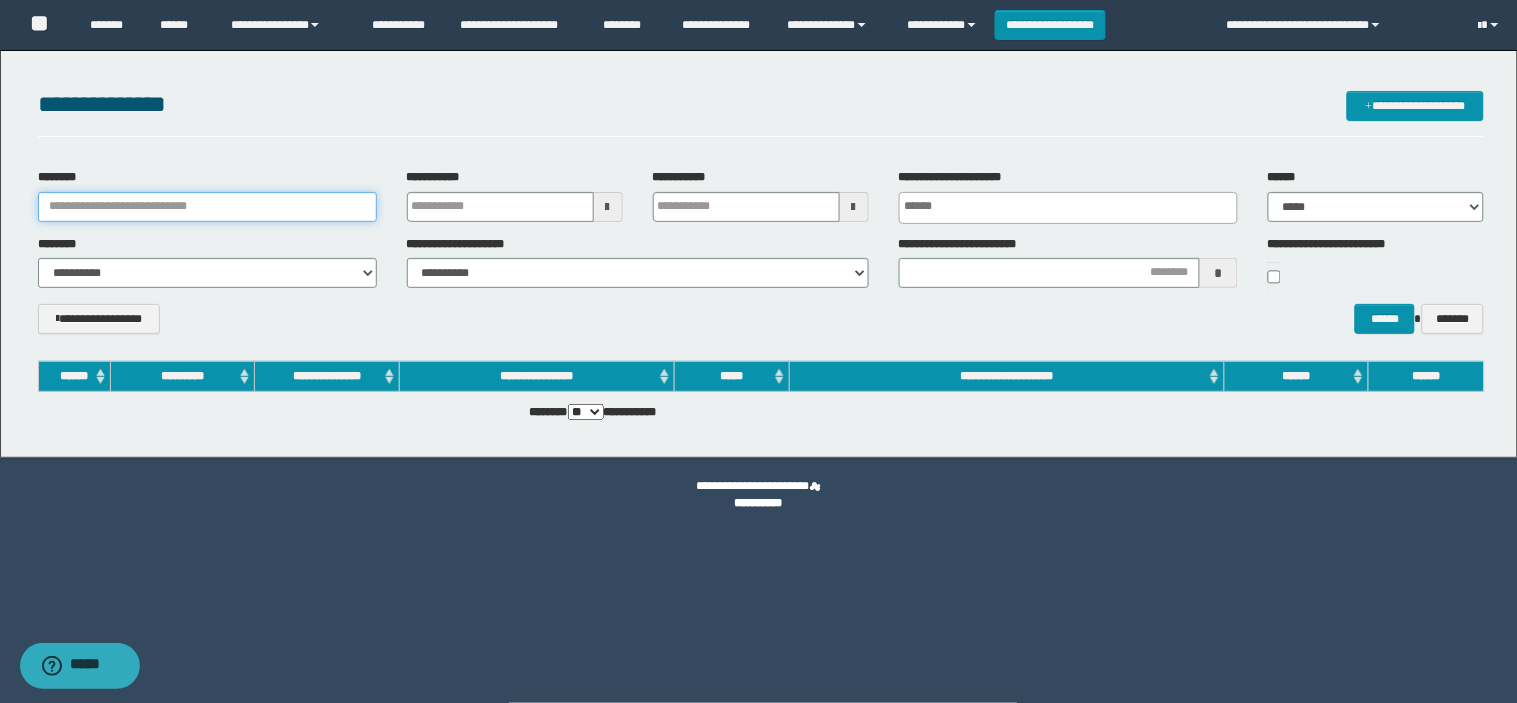 click on "********" at bounding box center [207, 207] 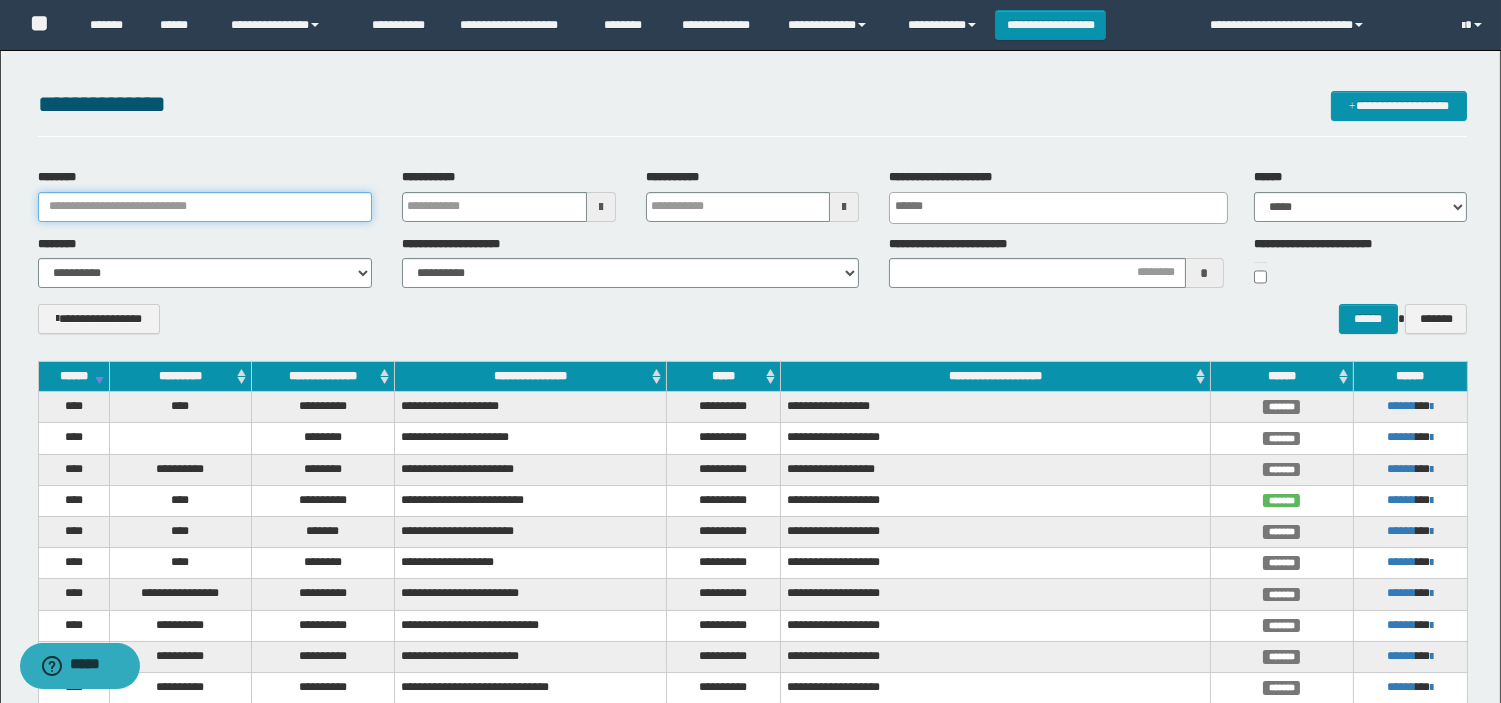 paste on "**********" 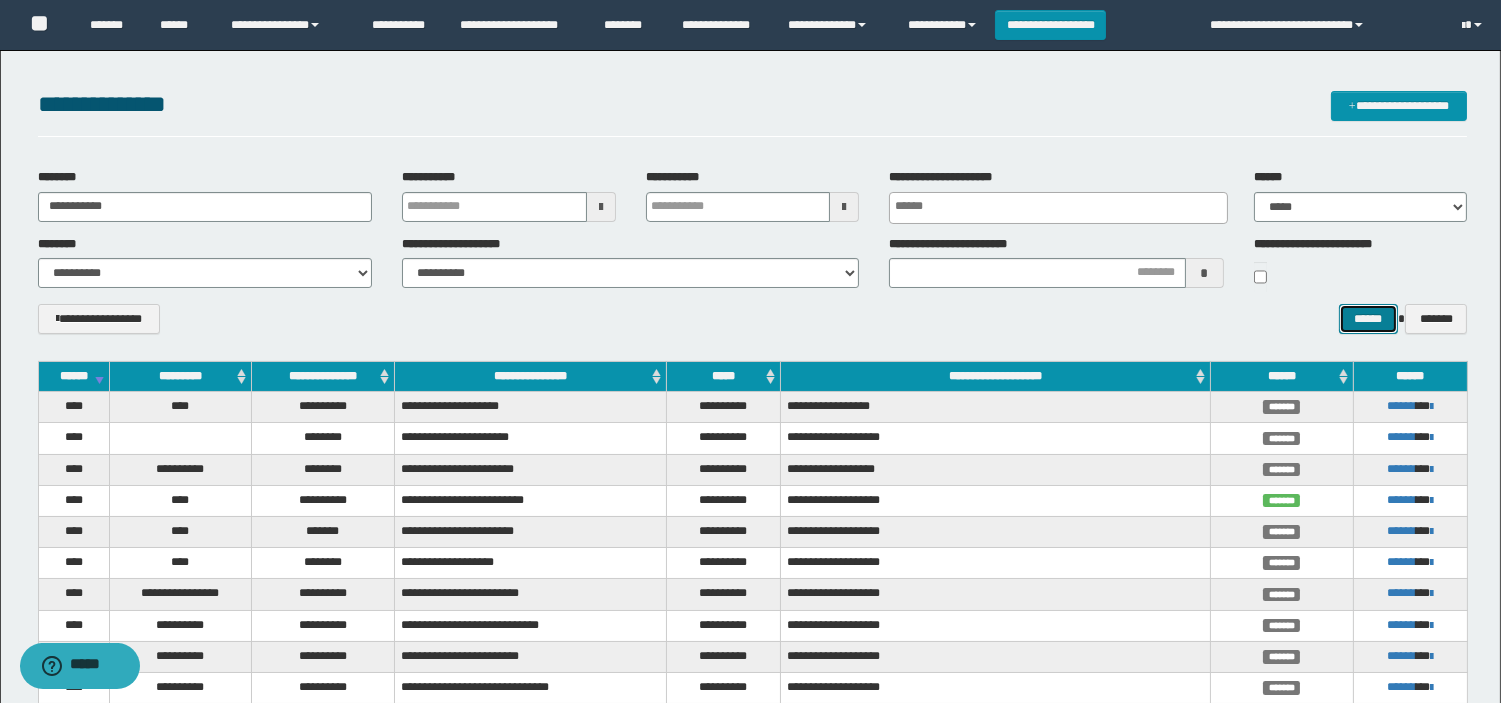 click on "******" at bounding box center (1369, 319) 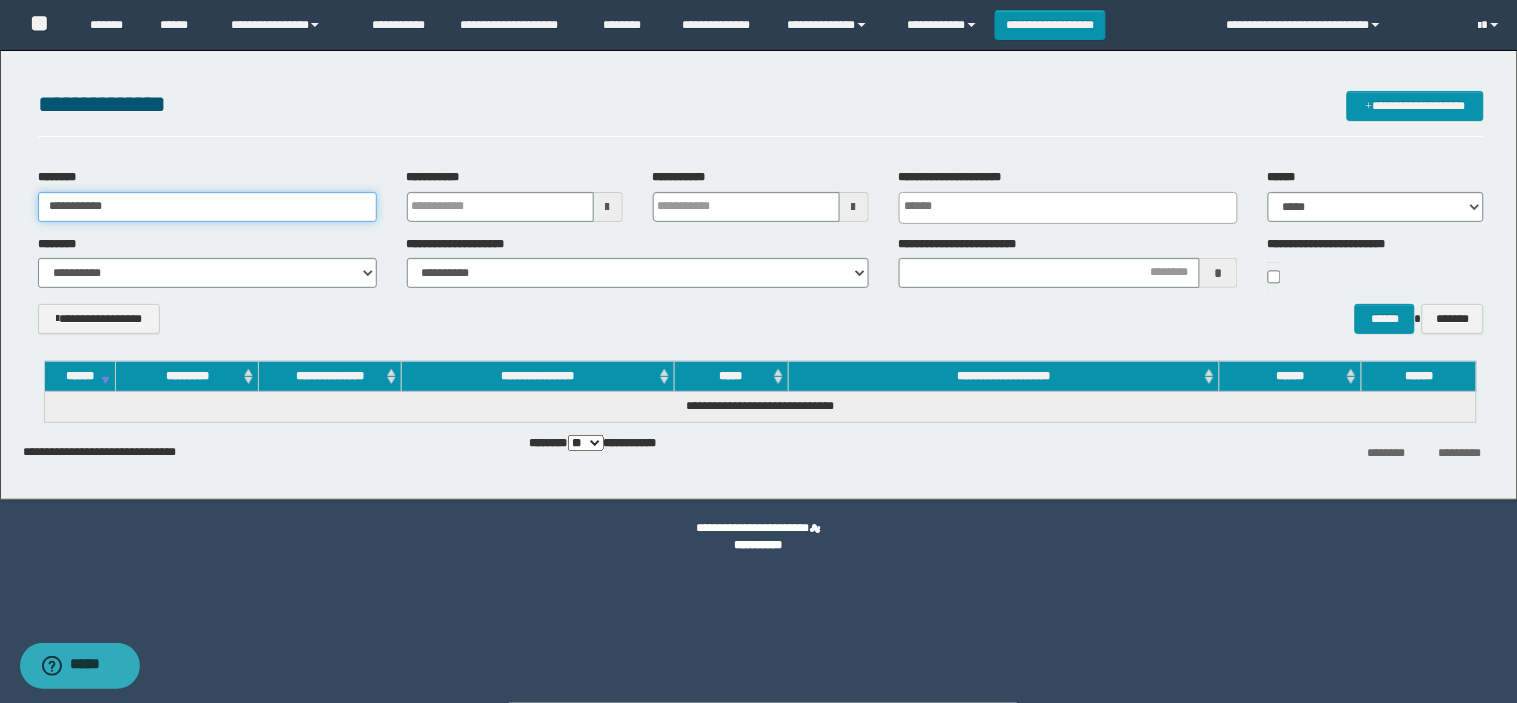 click on "**********" at bounding box center [207, 207] 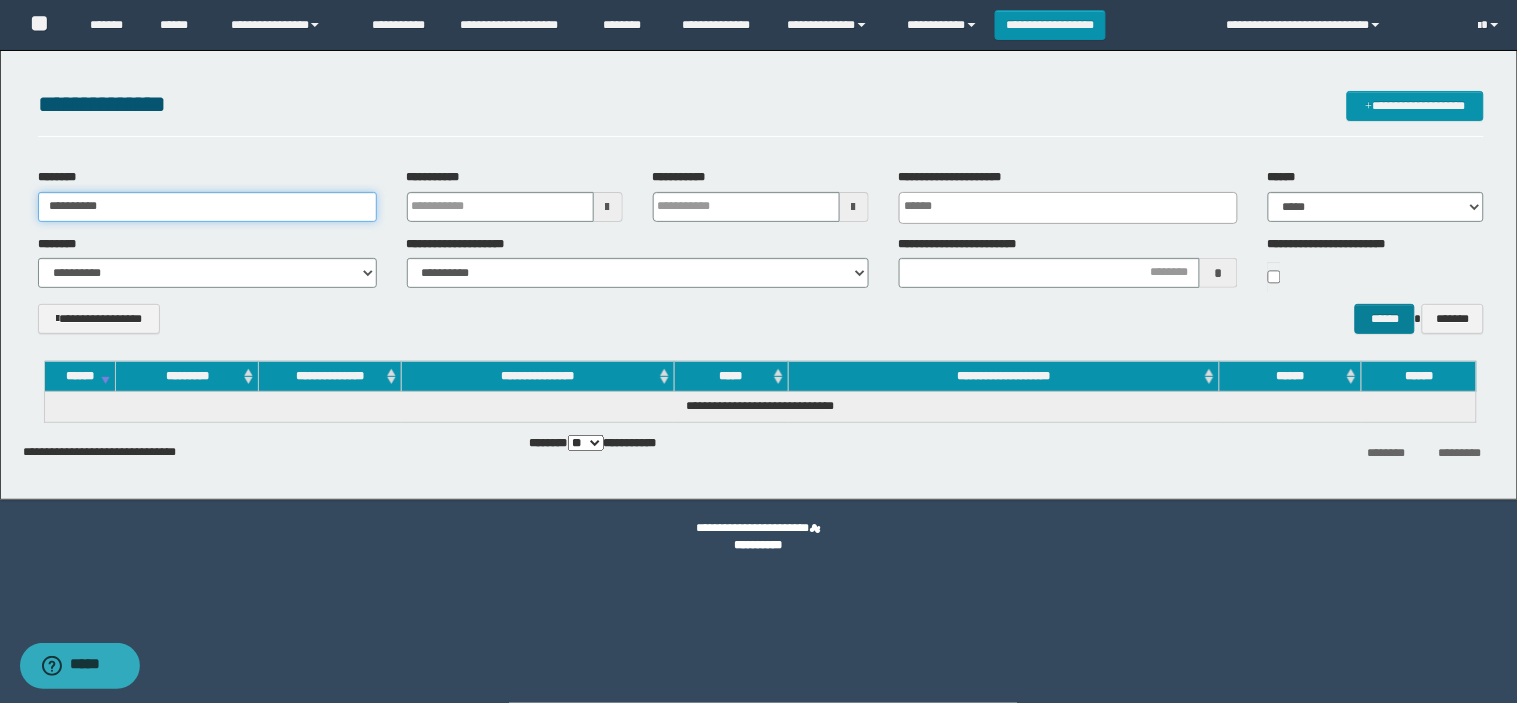 type on "**********" 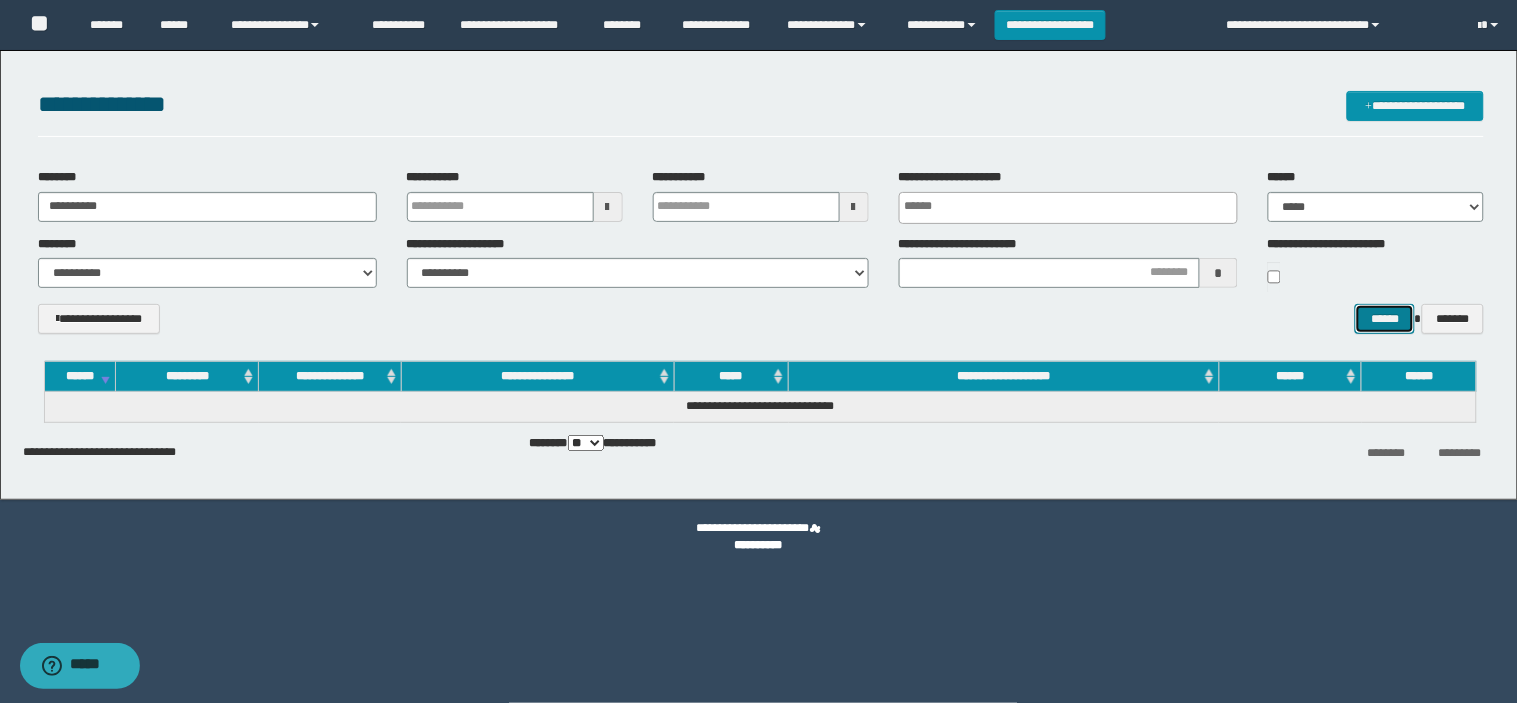 click on "******" at bounding box center (1385, 319) 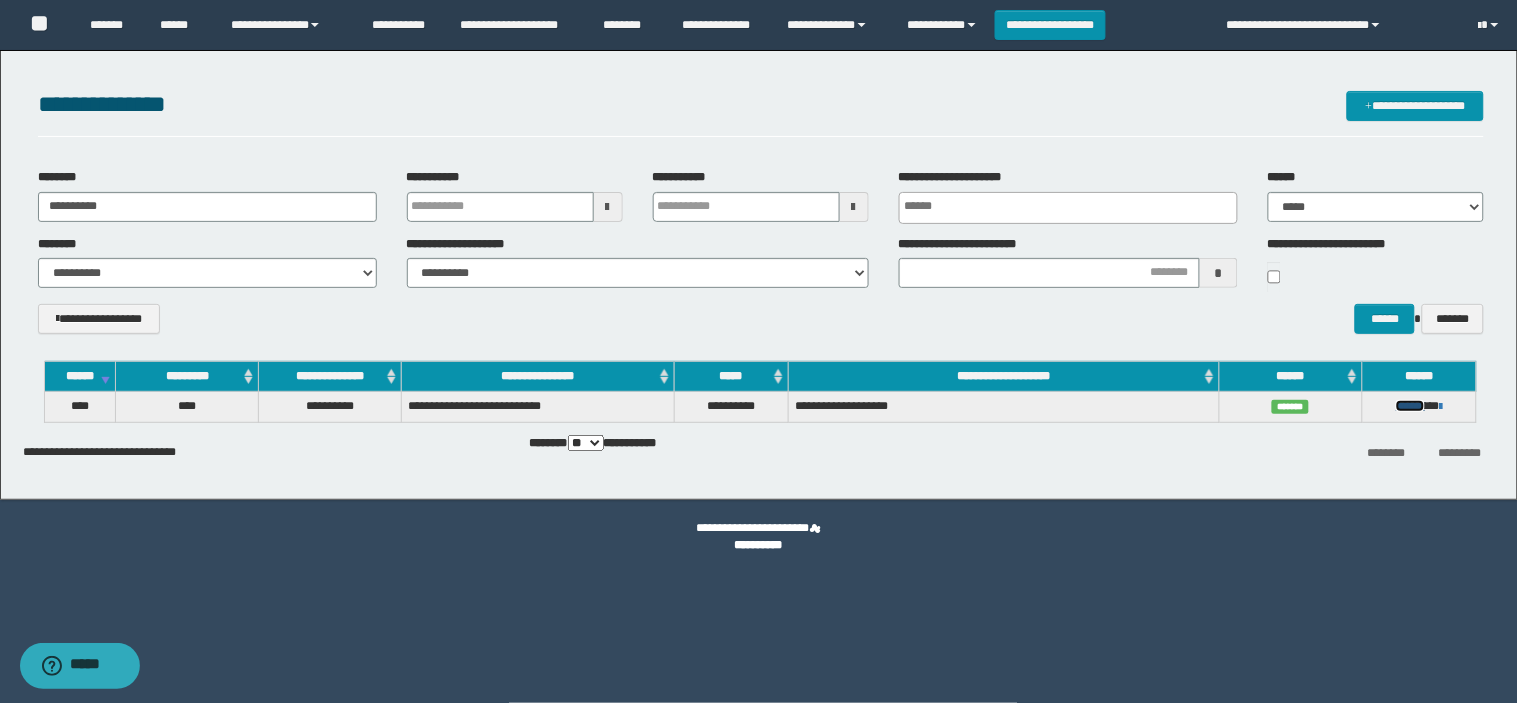 click on "******" at bounding box center [1410, 406] 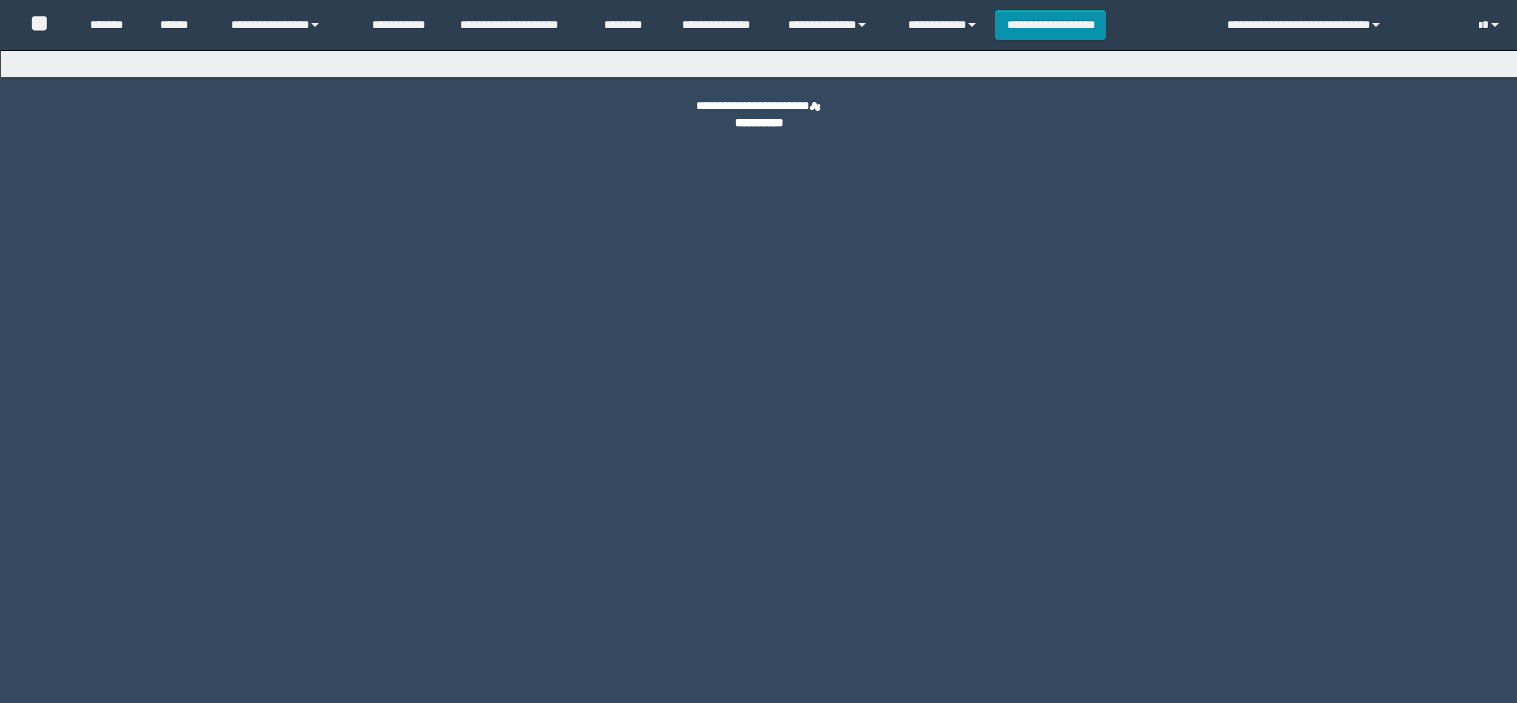 scroll, scrollTop: 0, scrollLeft: 0, axis: both 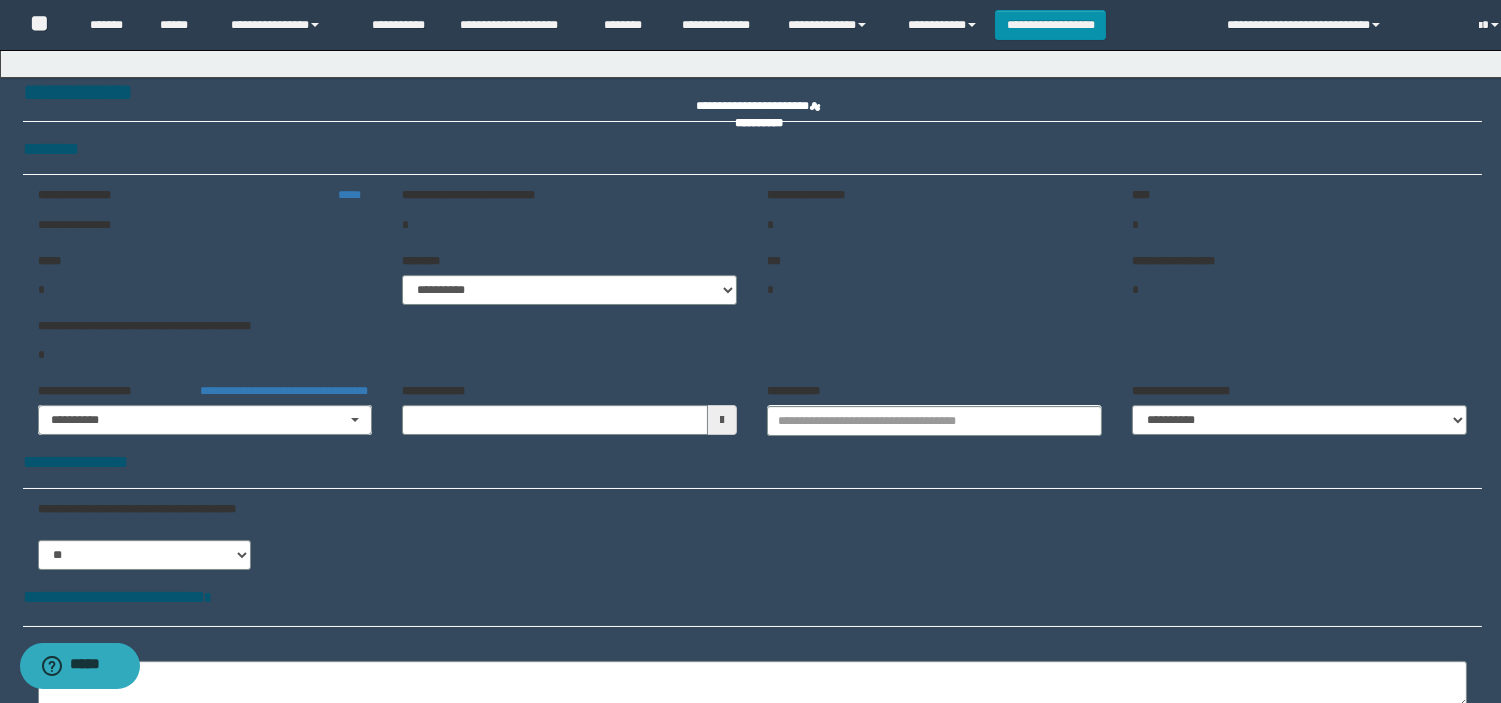 type on "**********" 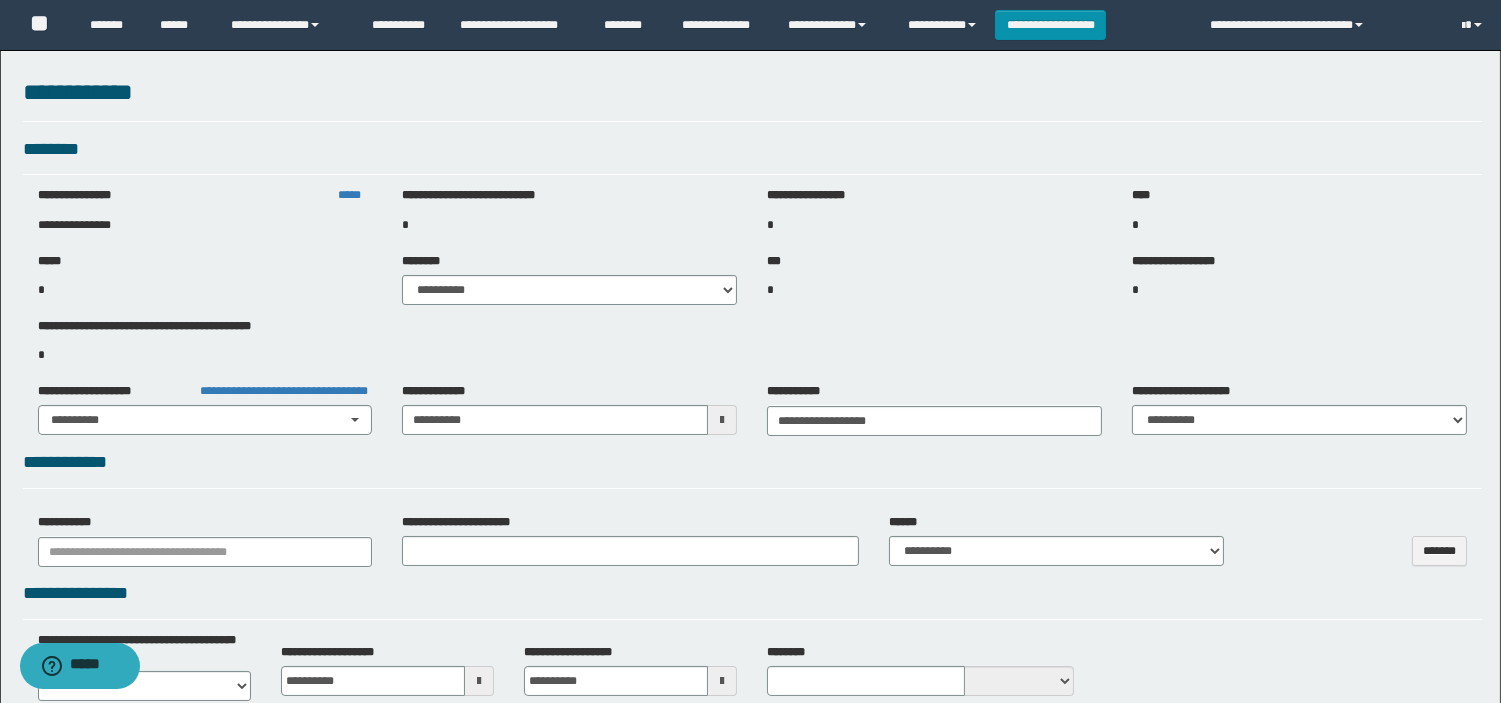 select on "***" 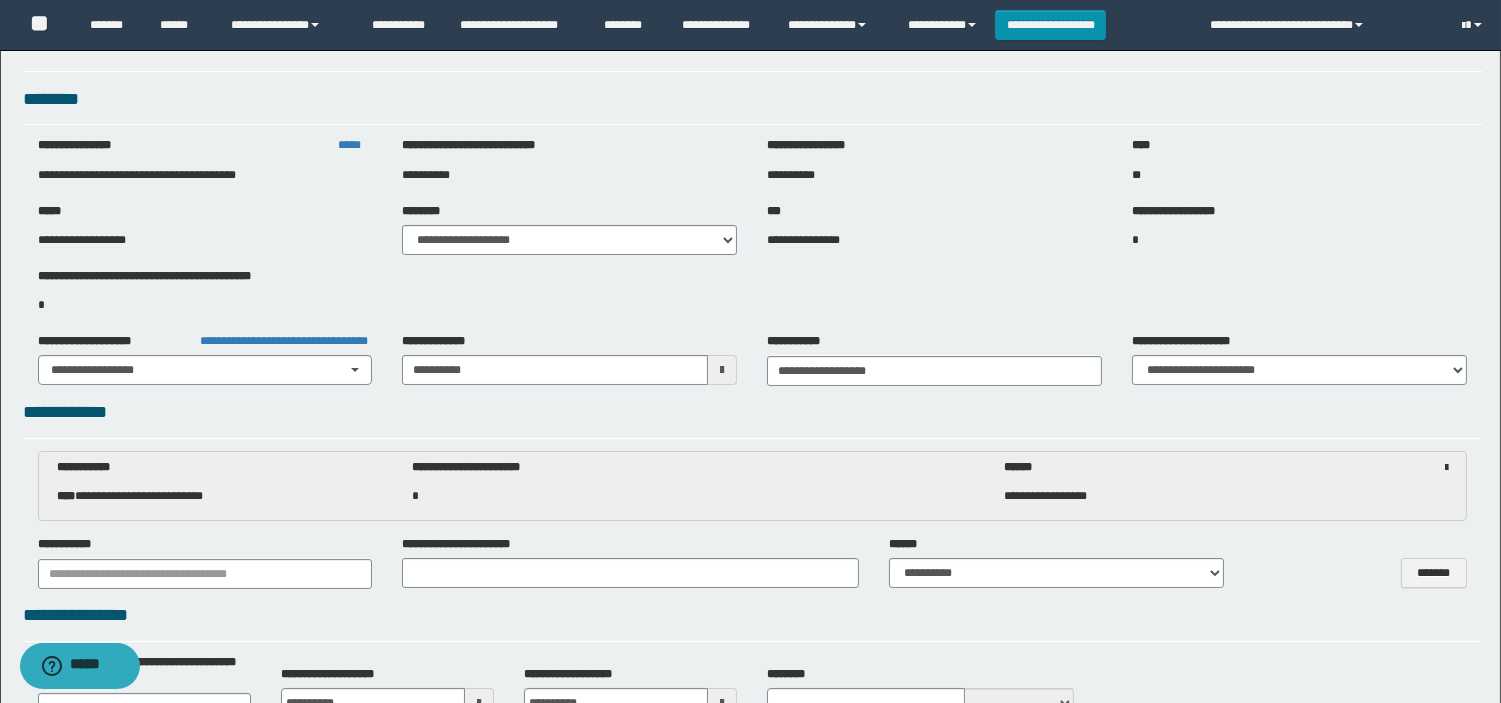 scroll, scrollTop: 0, scrollLeft: 0, axis: both 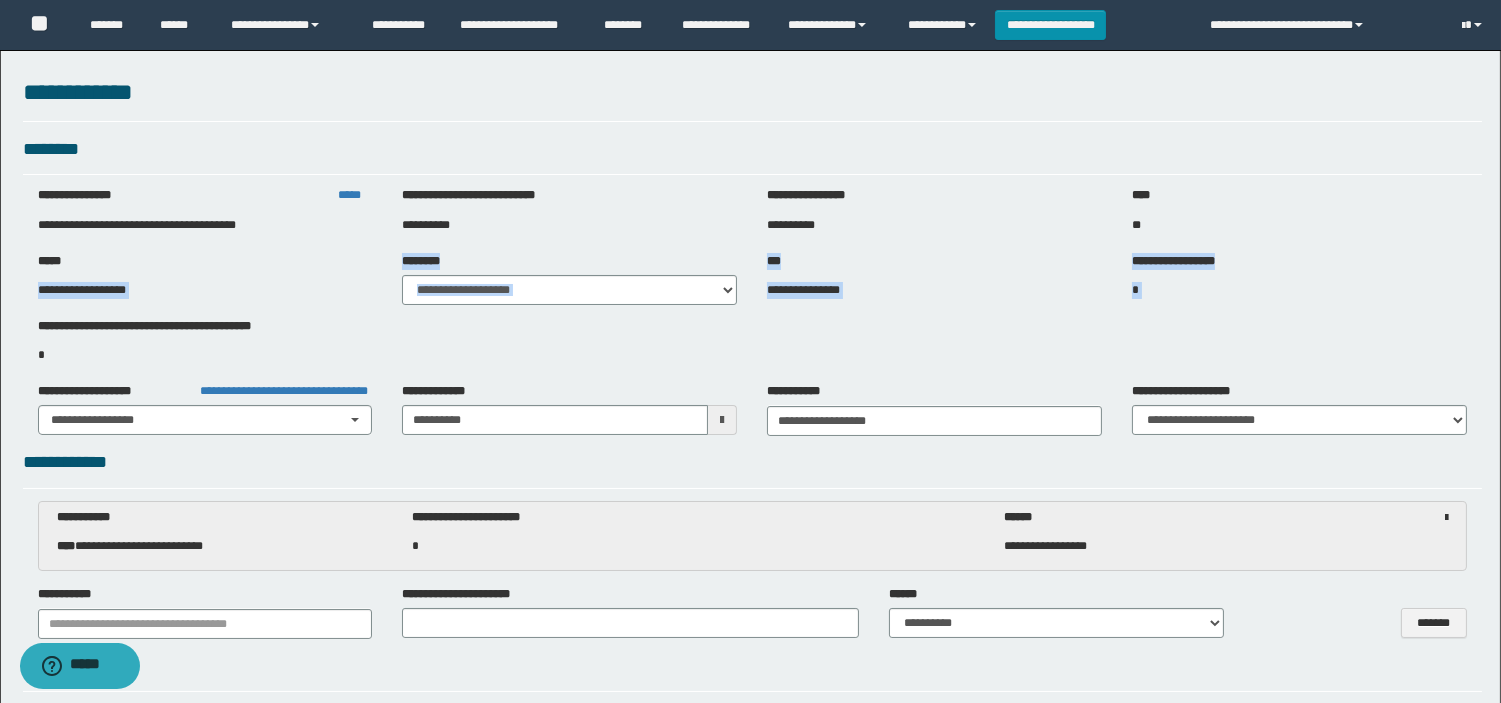drag, startPoint x: 28, startPoint y: 282, endPoint x: 165, endPoint y: 306, distance: 139.0863 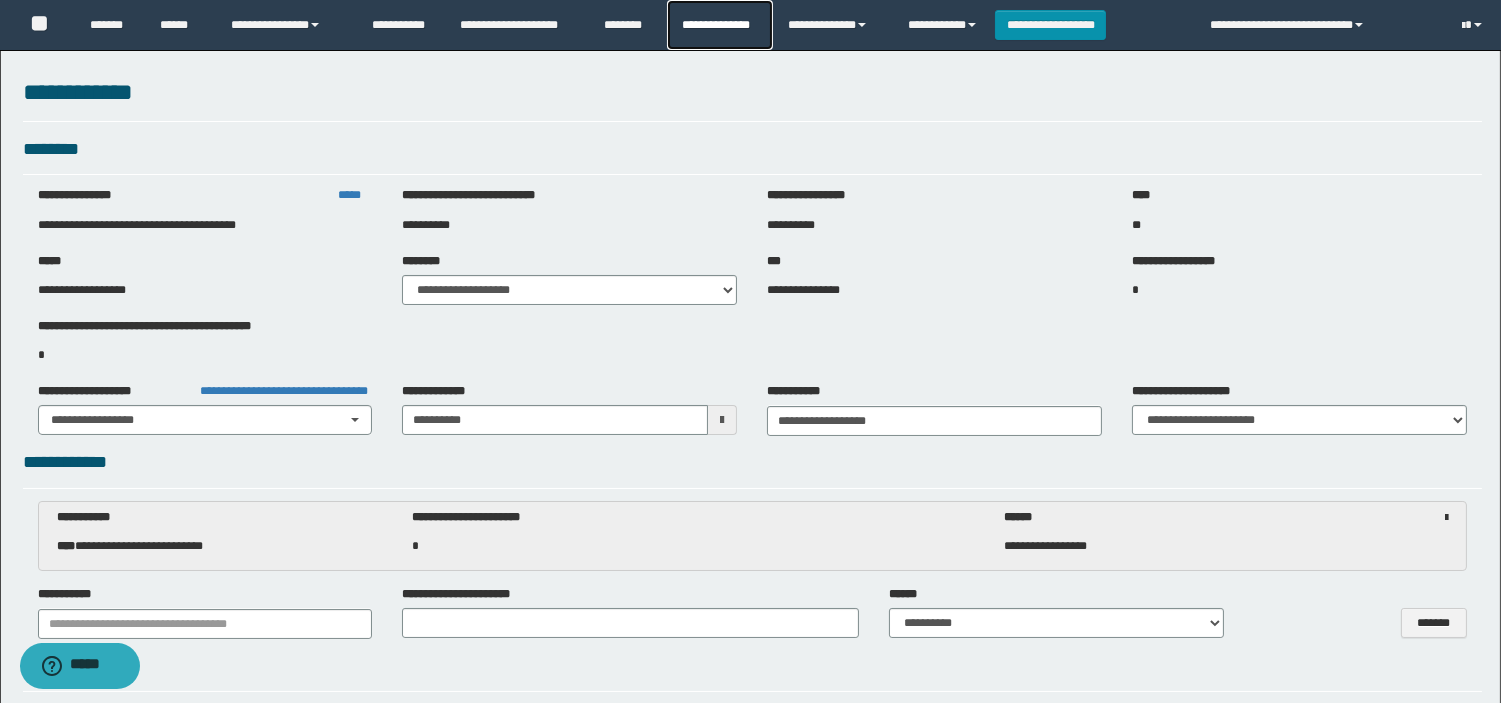 click on "**********" at bounding box center [719, 25] 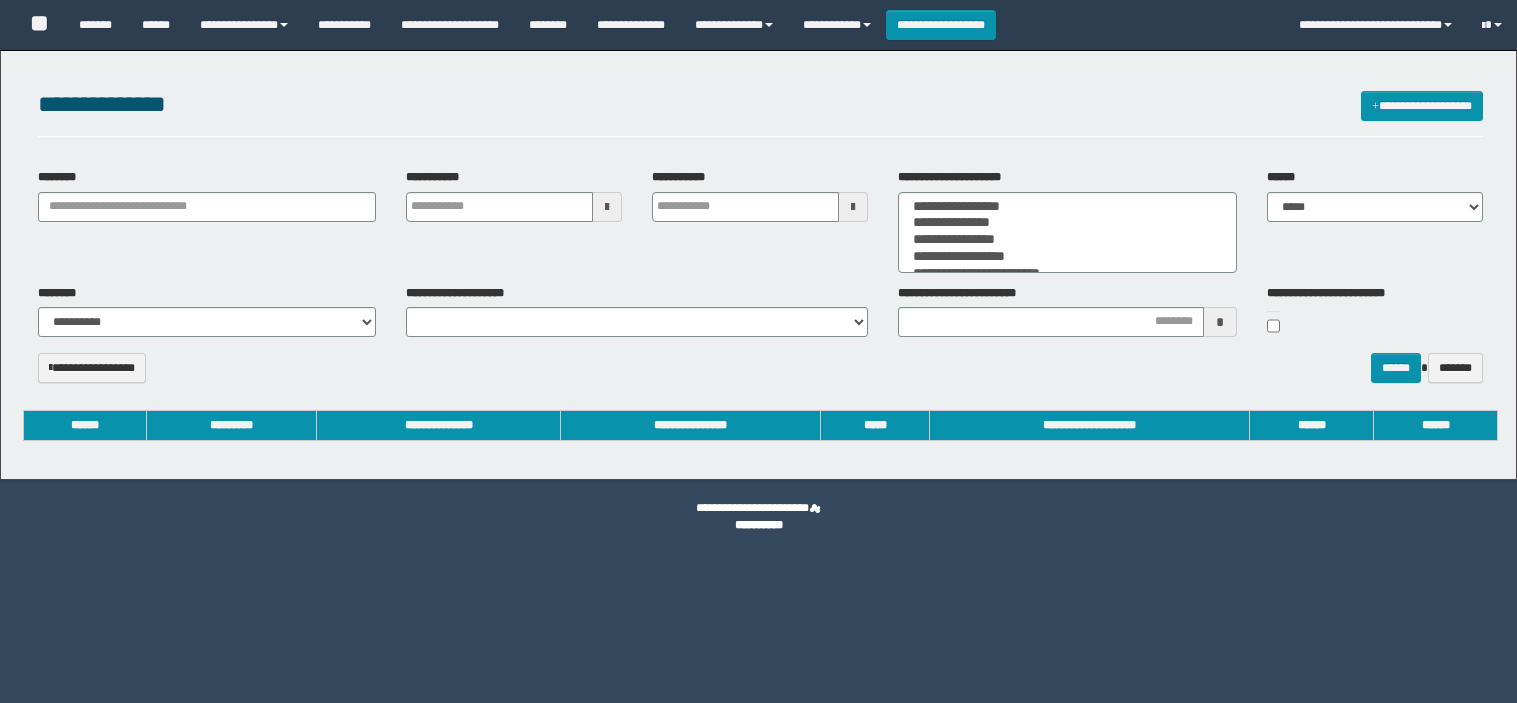 select 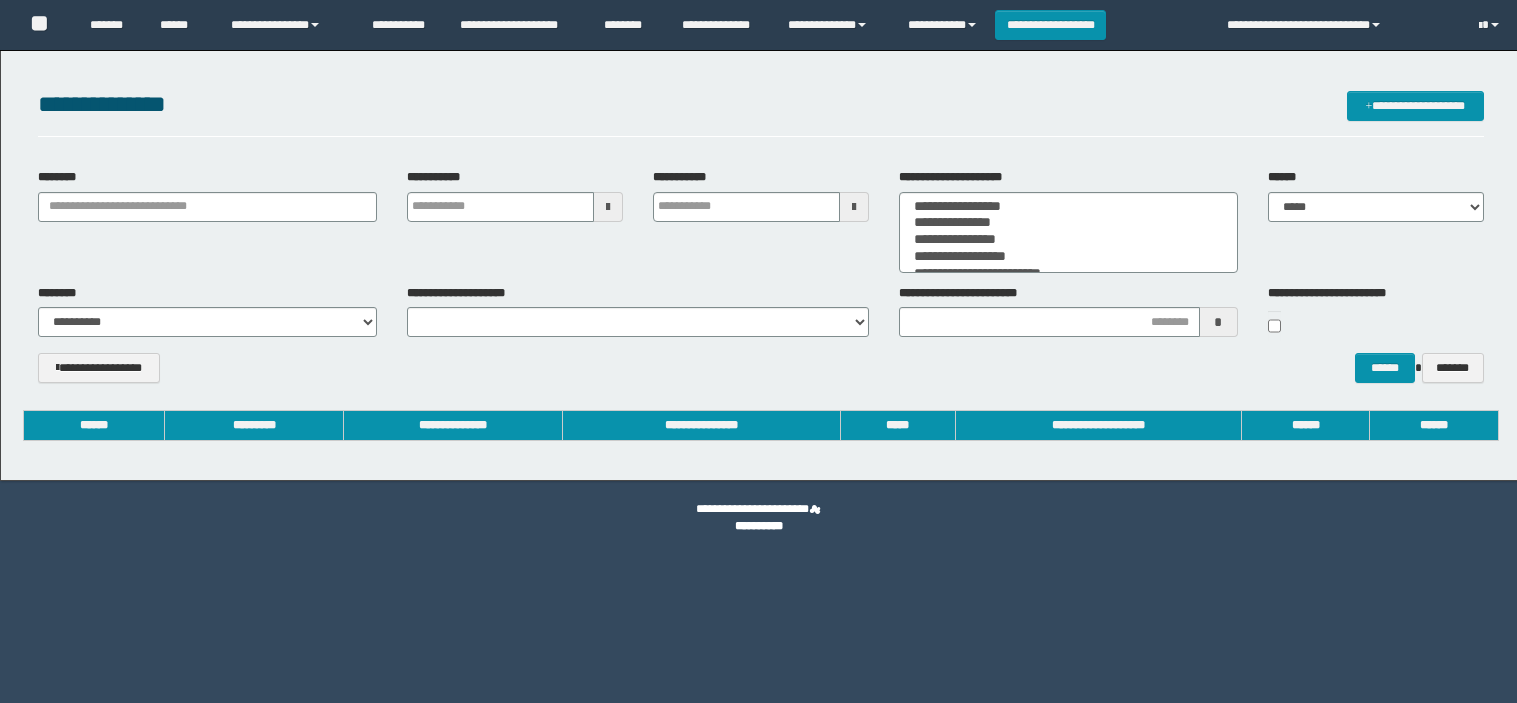 scroll, scrollTop: 0, scrollLeft: 0, axis: both 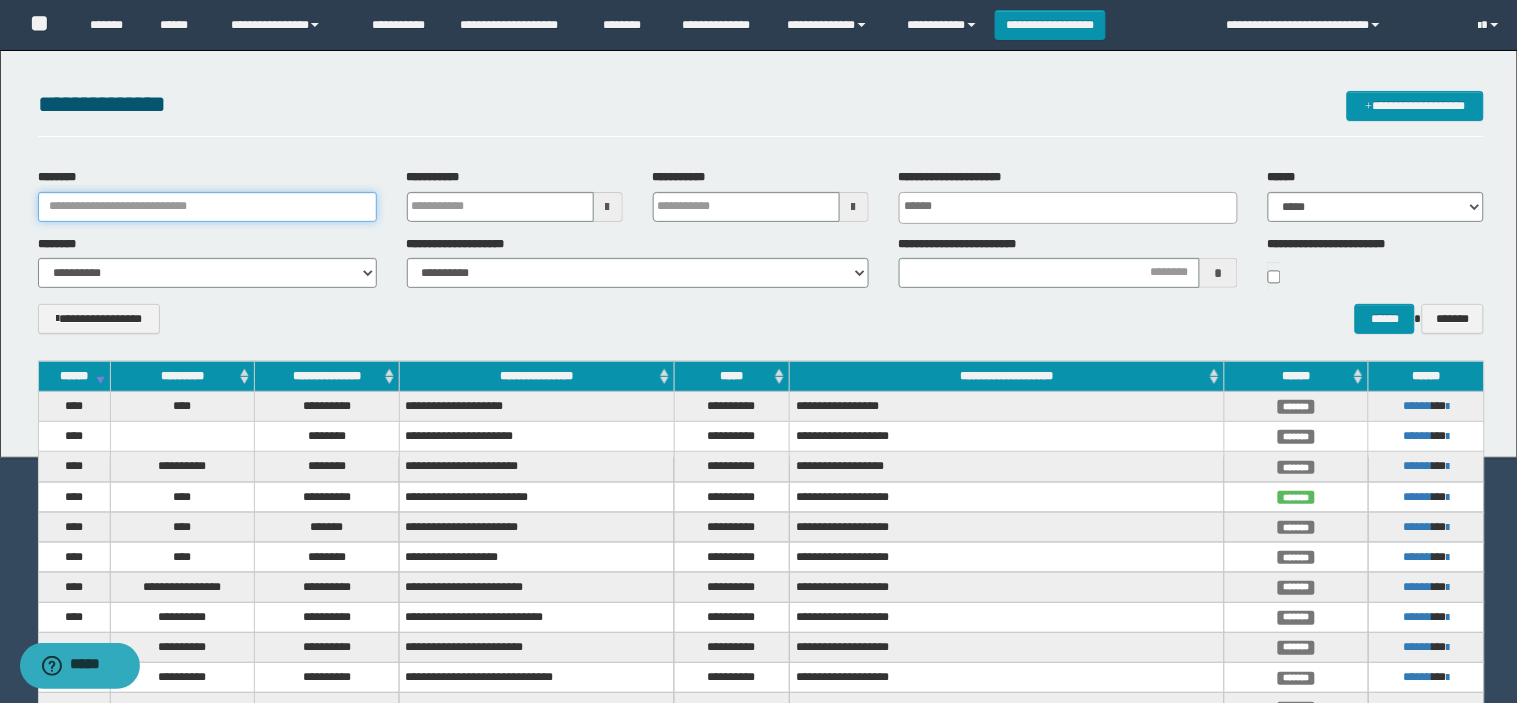 drag, startPoint x: 330, startPoint y: 218, endPoint x: 564, endPoint y: 668, distance: 507.2041 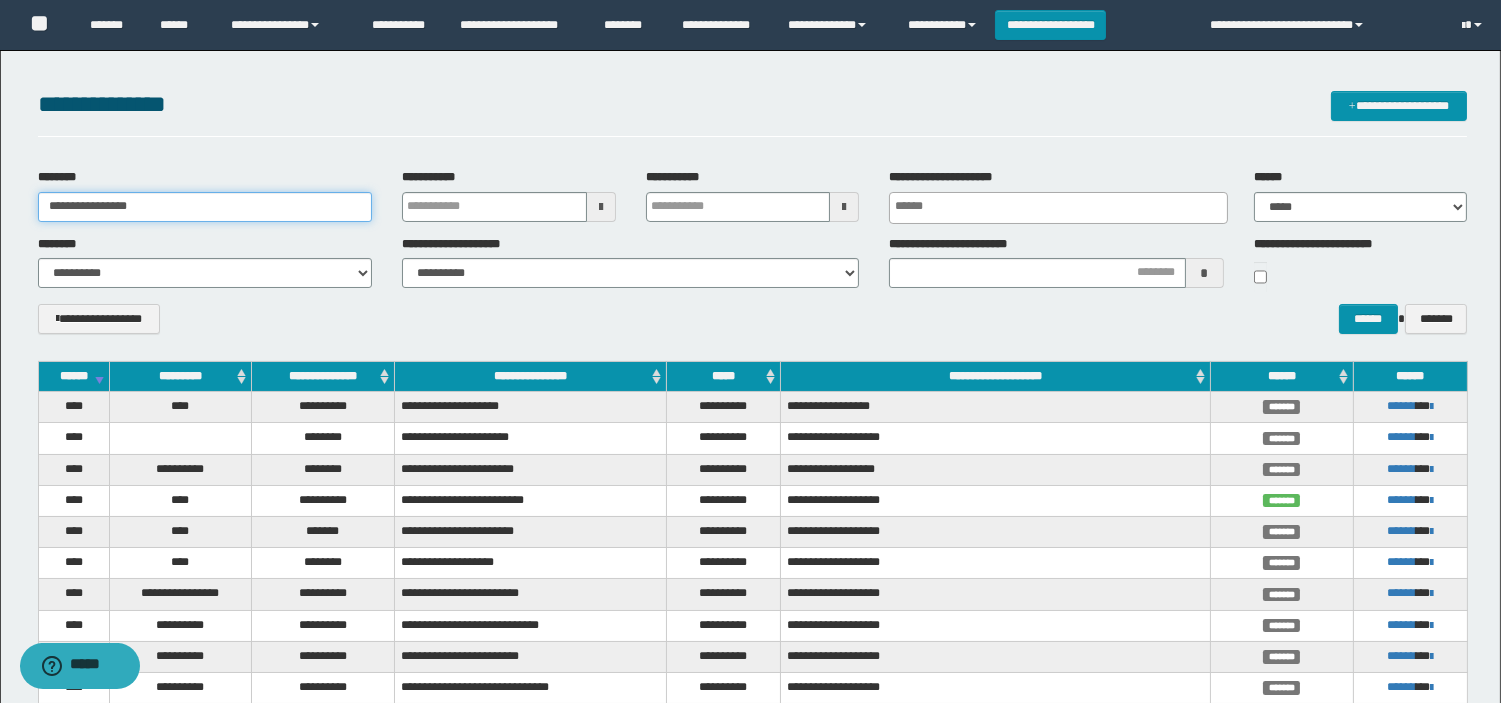 type on "**********" 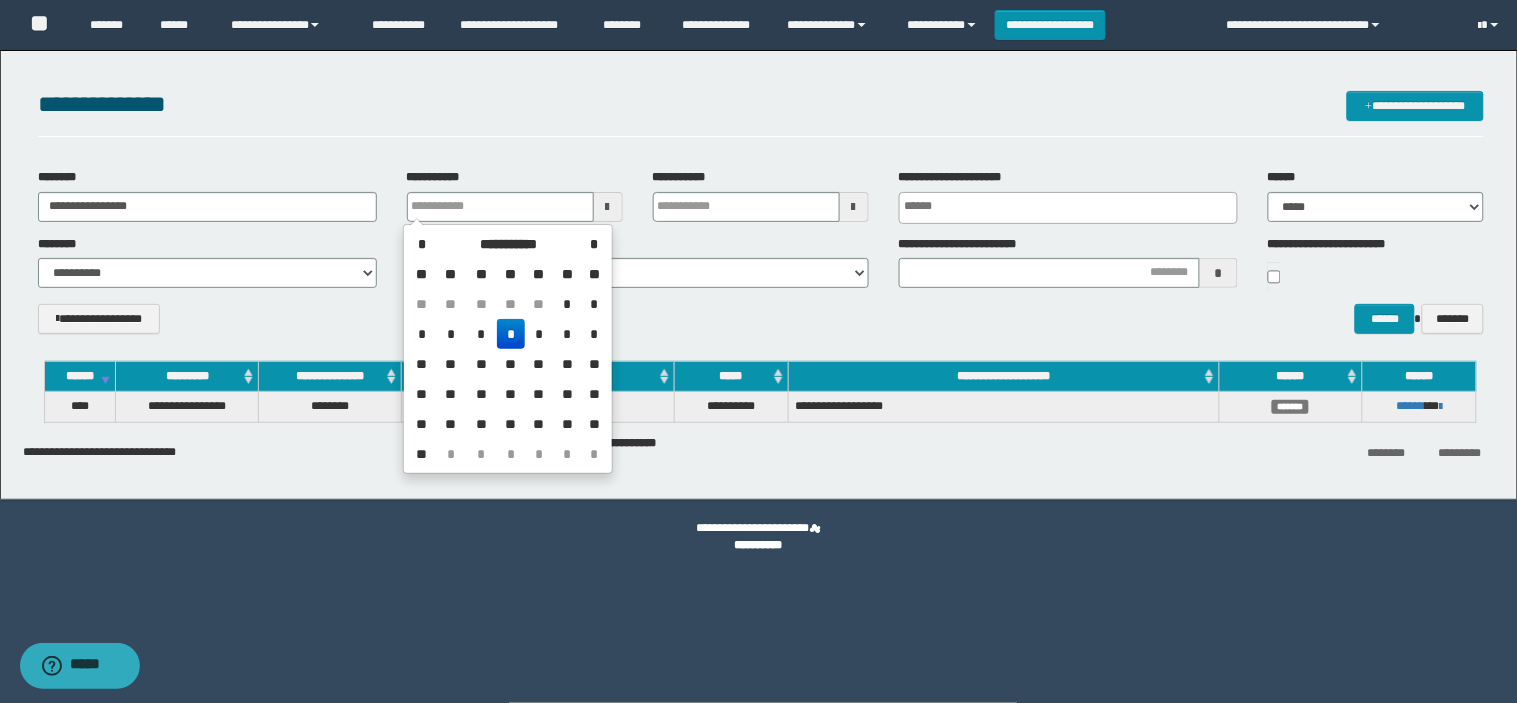 click on "**********" at bounding box center (761, 114) 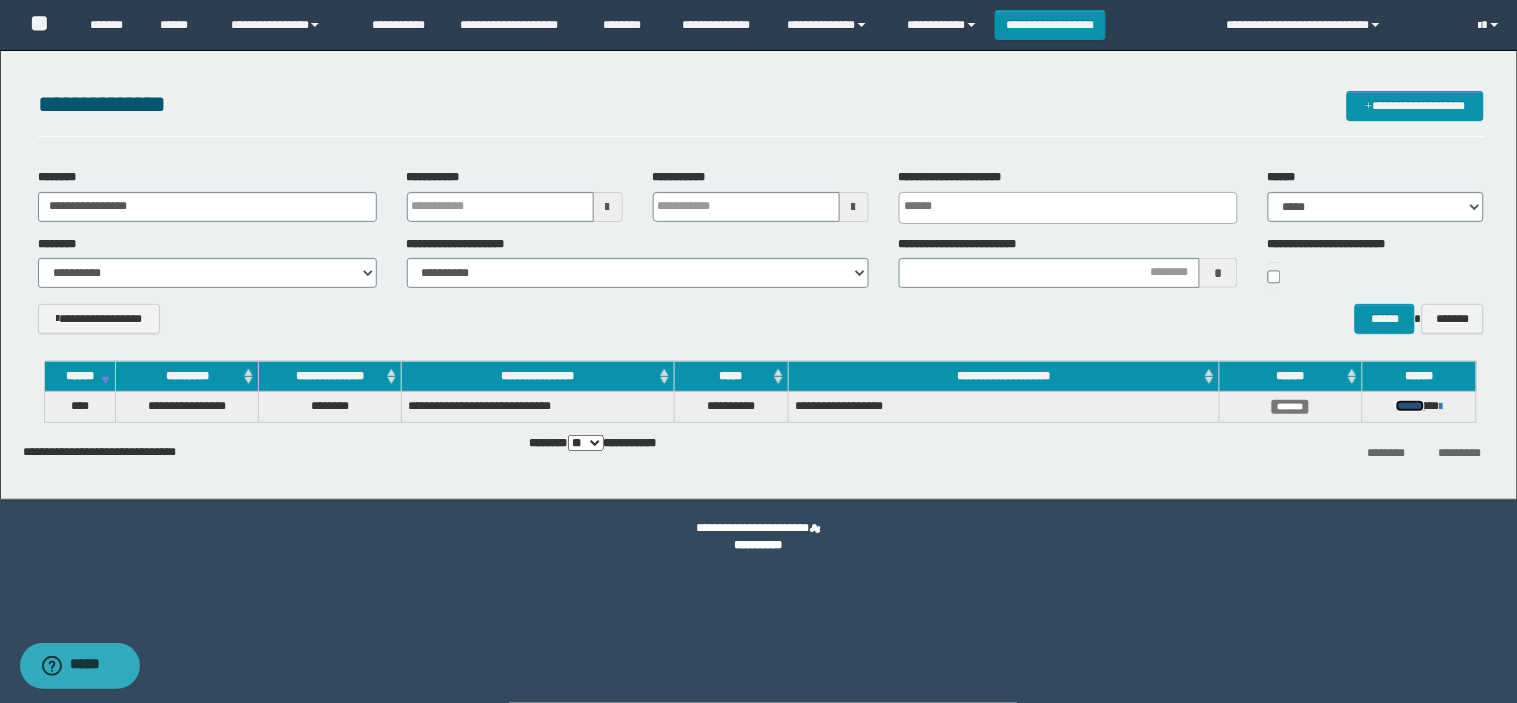 click on "******" at bounding box center [1410, 406] 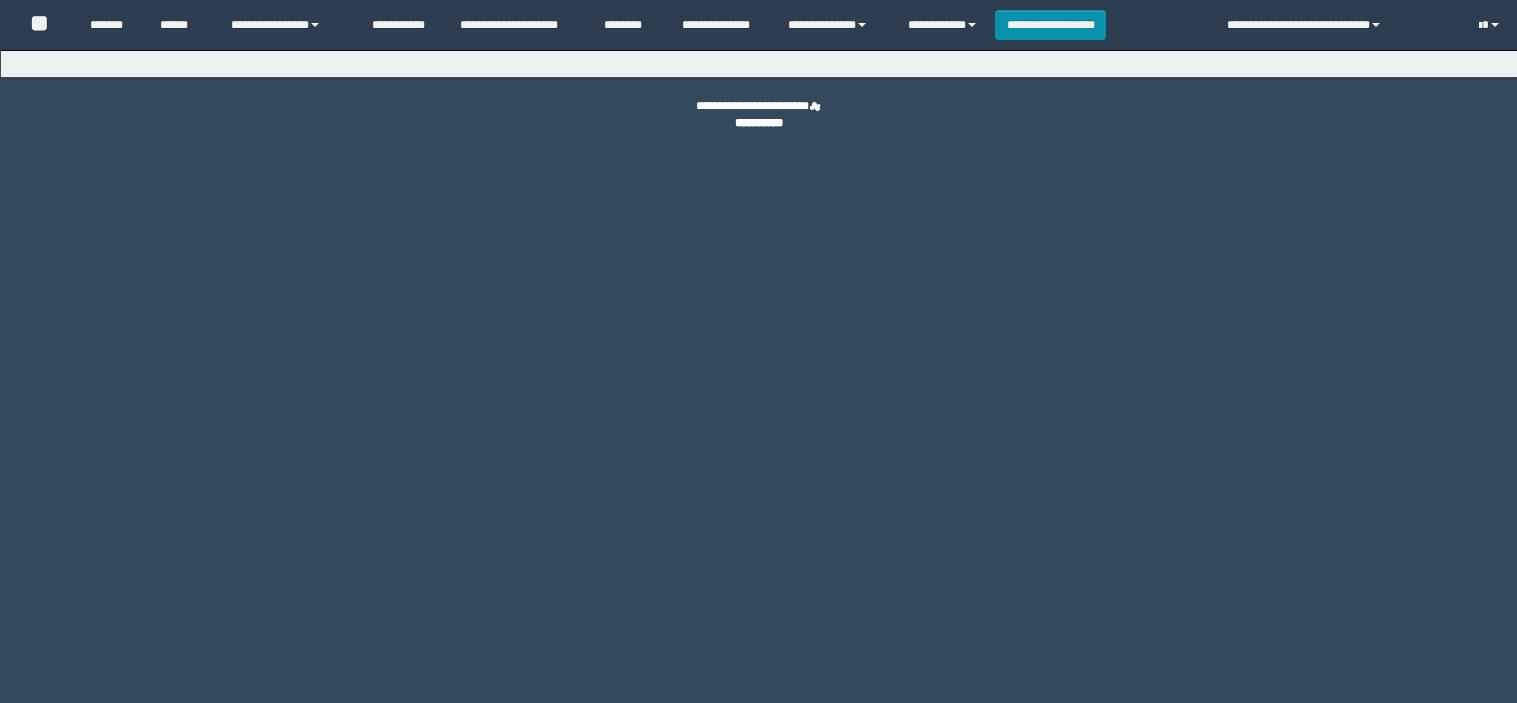 scroll, scrollTop: 0, scrollLeft: 0, axis: both 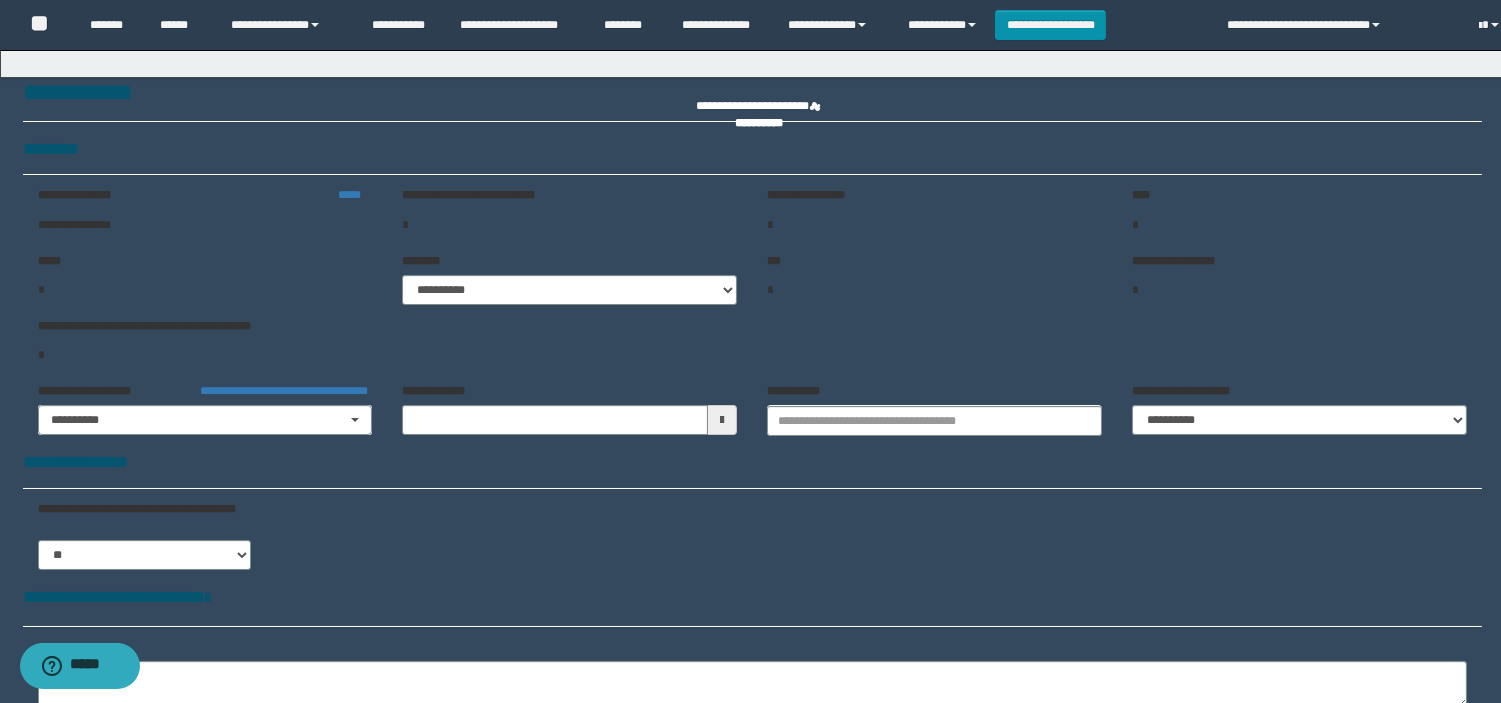 type on "**********" 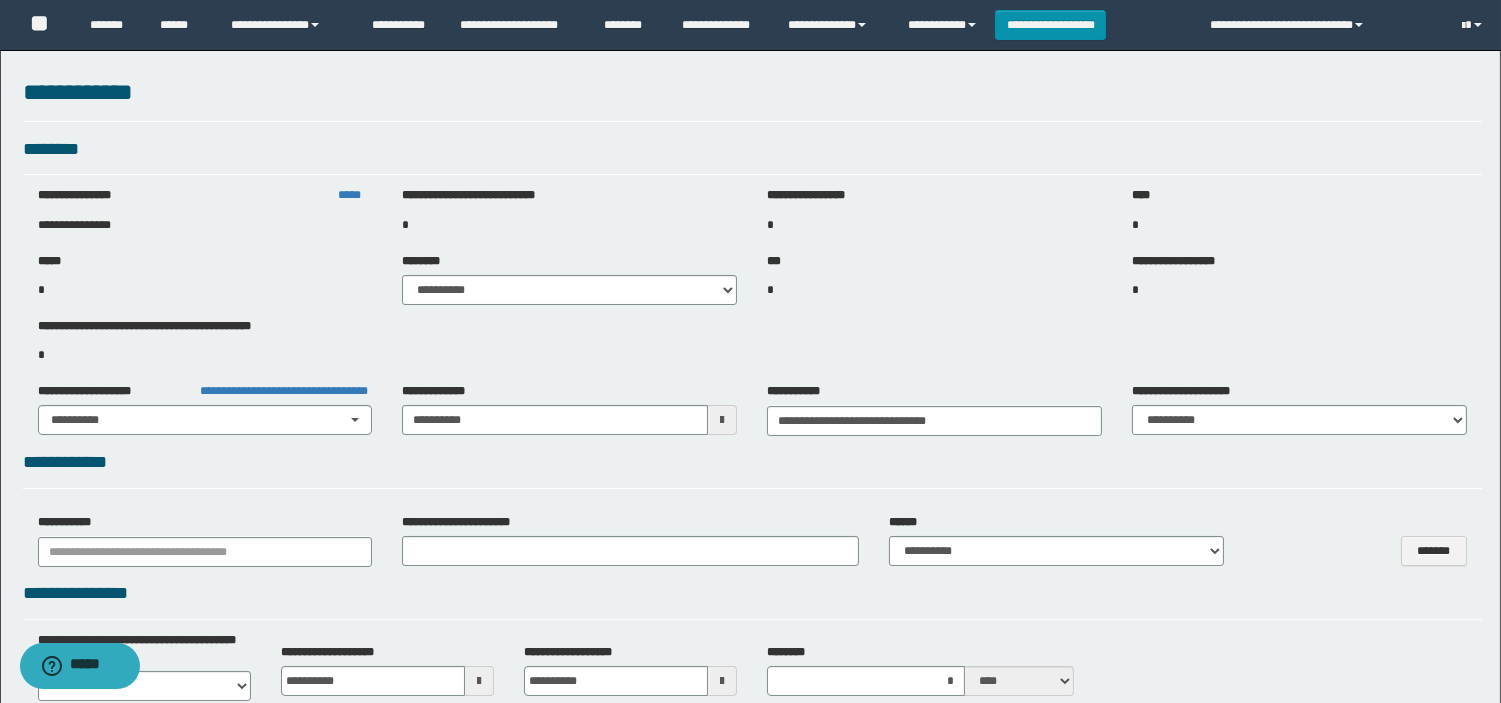 select on "***" 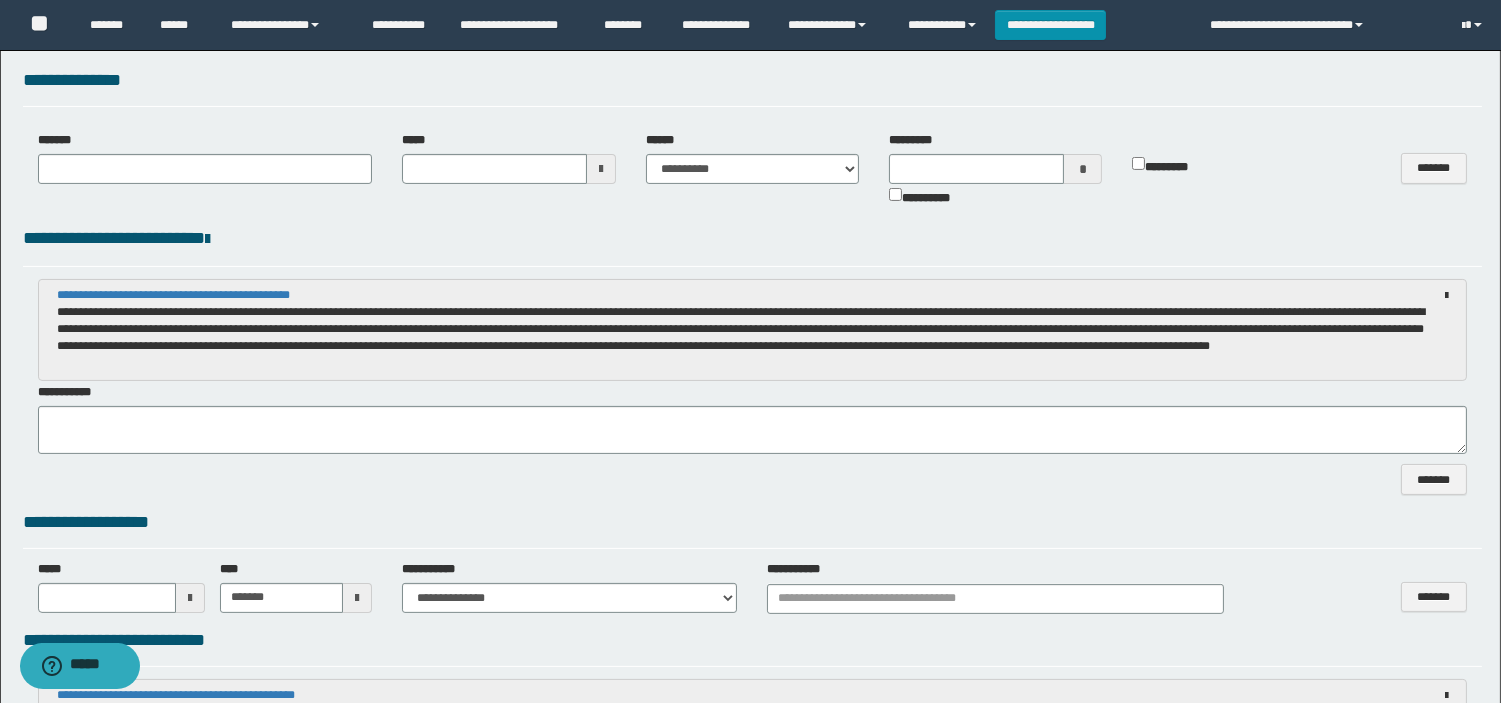 scroll, scrollTop: 1000, scrollLeft: 0, axis: vertical 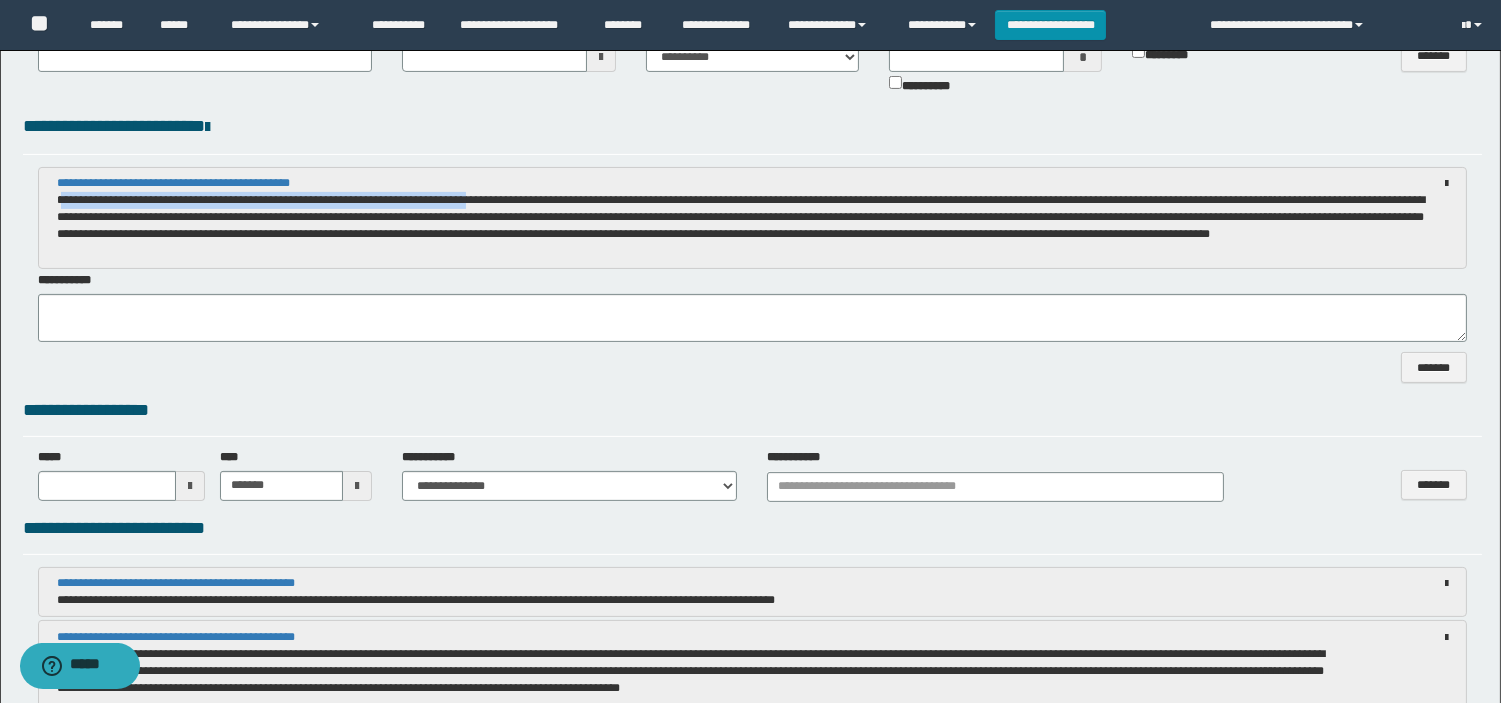 drag, startPoint x: 65, startPoint y: 202, endPoint x: 497, endPoint y: 200, distance: 432.00464 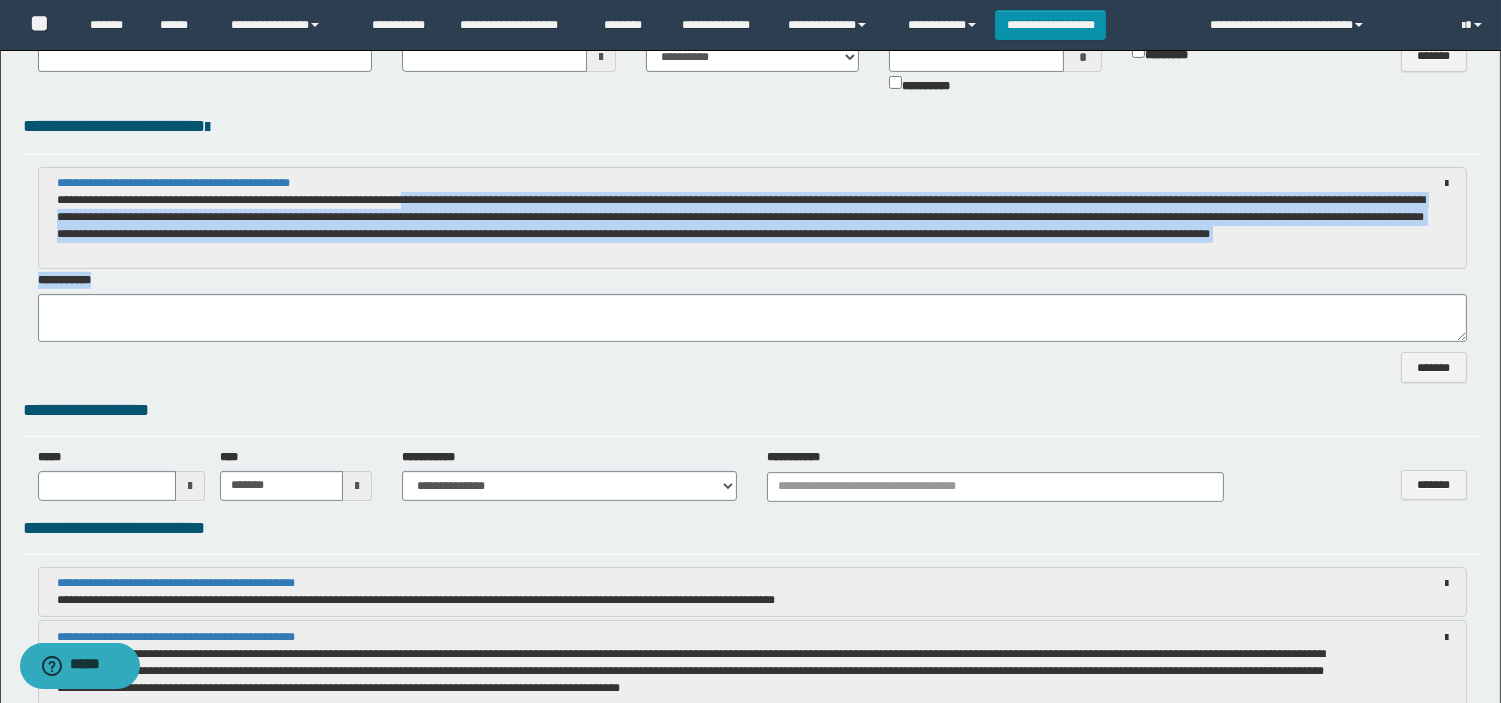 drag, startPoint x: 442, startPoint y: 204, endPoint x: 930, endPoint y: 271, distance: 492.5779 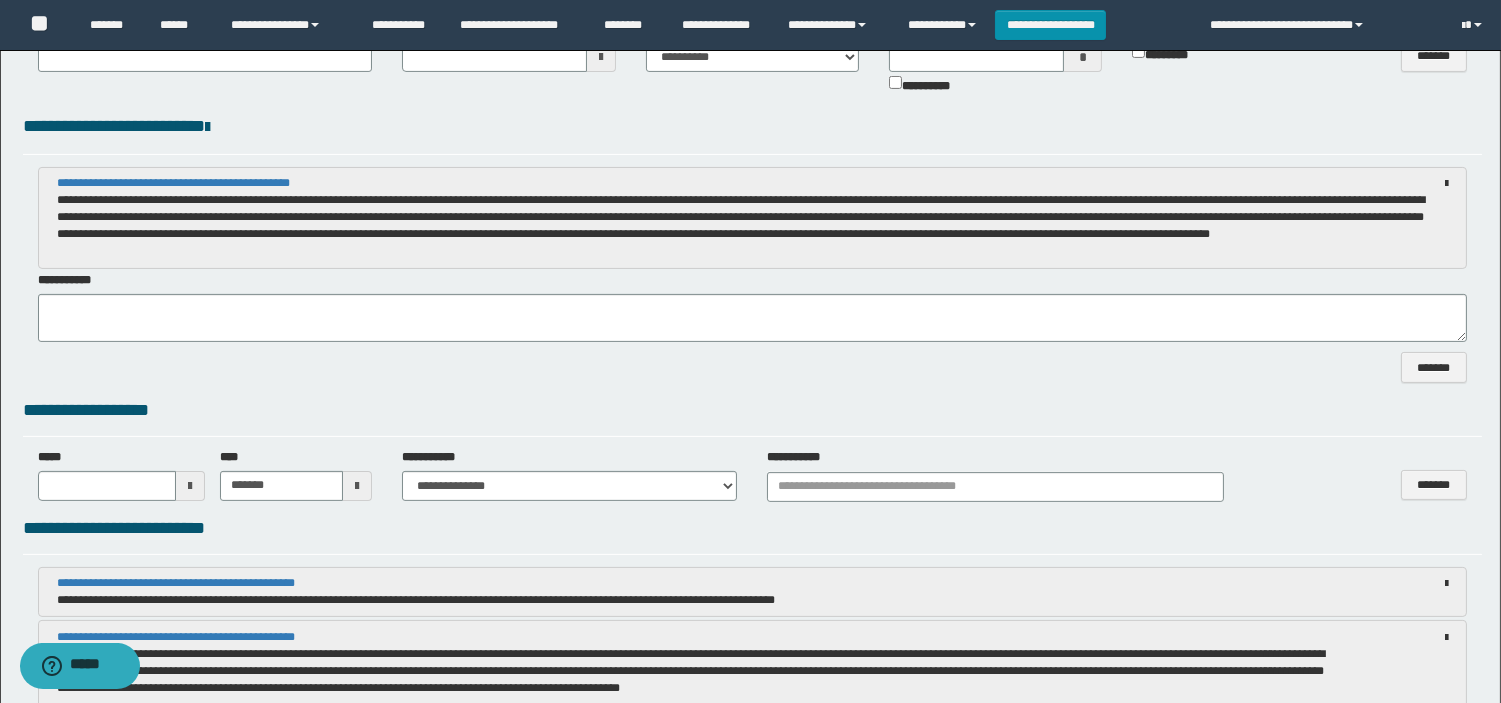 click on "**********" at bounding box center [752, 307] 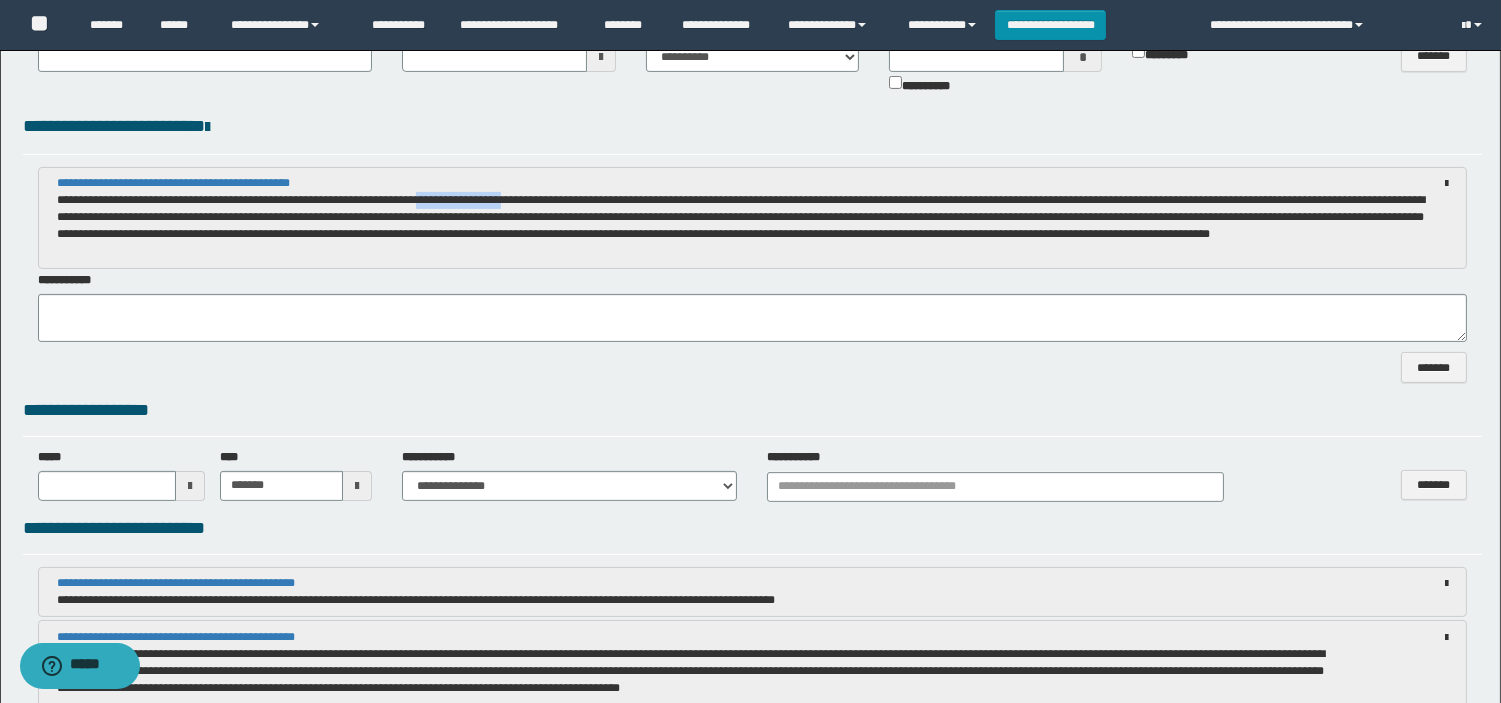drag, startPoint x: 452, startPoint y: 196, endPoint x: 537, endPoint y: 205, distance: 85.47514 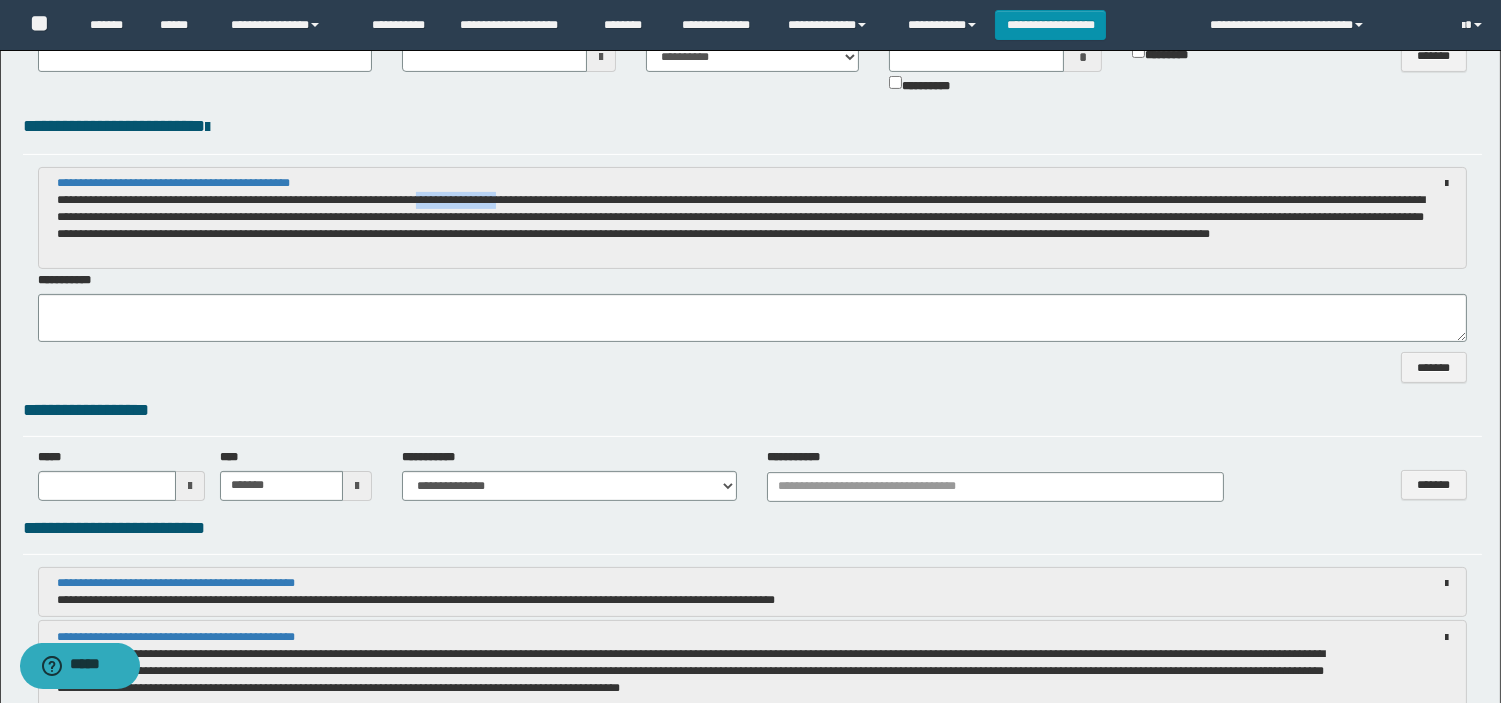 click on "**********" at bounding box center [752, 226] 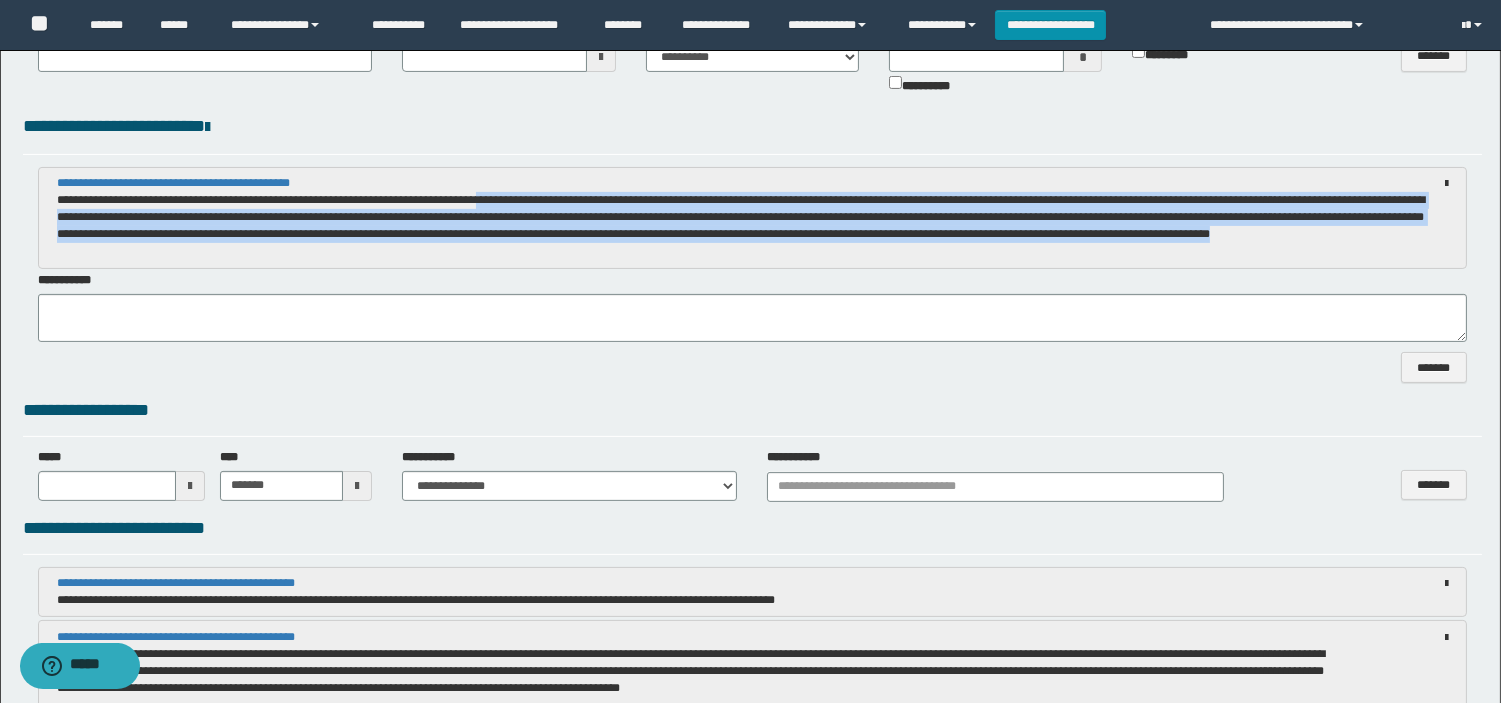 drag, startPoint x: 523, startPoint y: 200, endPoint x: 716, endPoint y: 255, distance: 200.68384 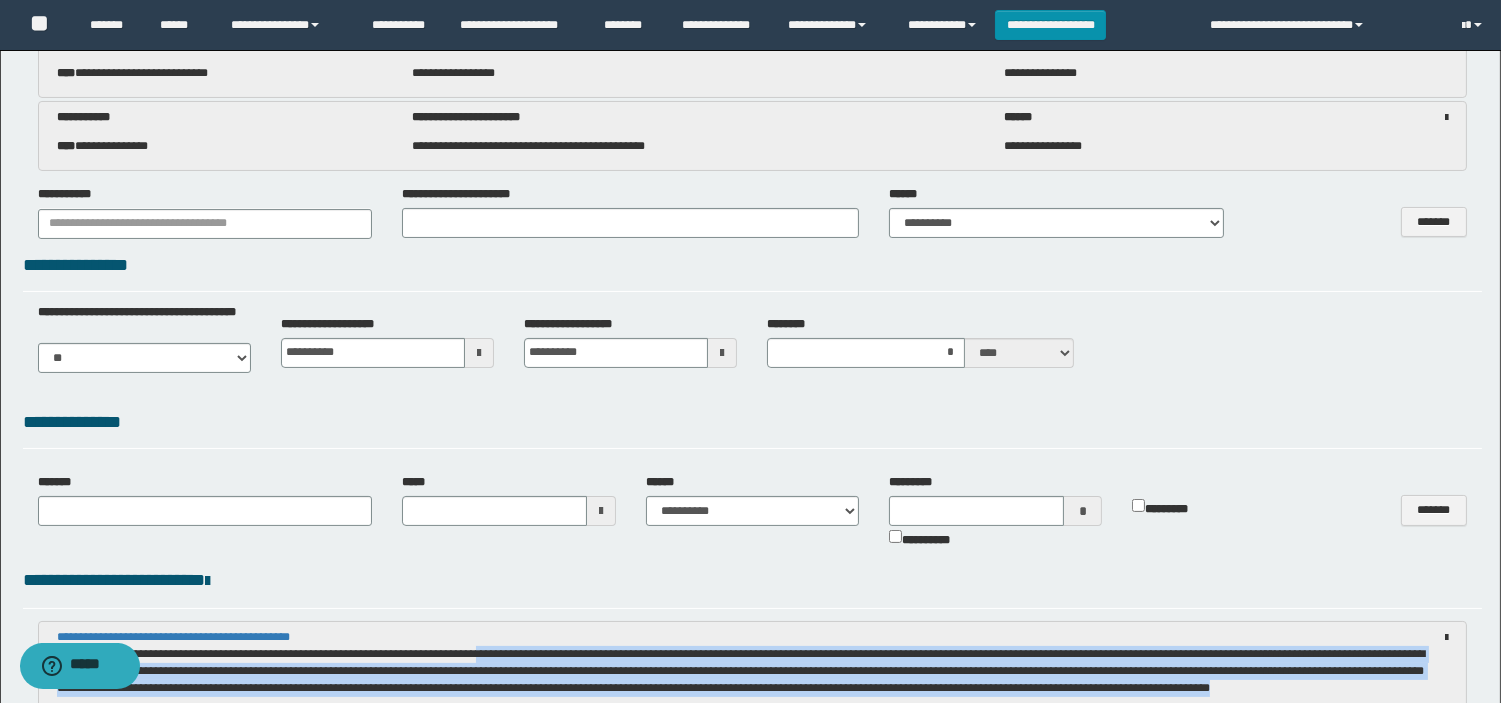 scroll, scrollTop: 666, scrollLeft: 0, axis: vertical 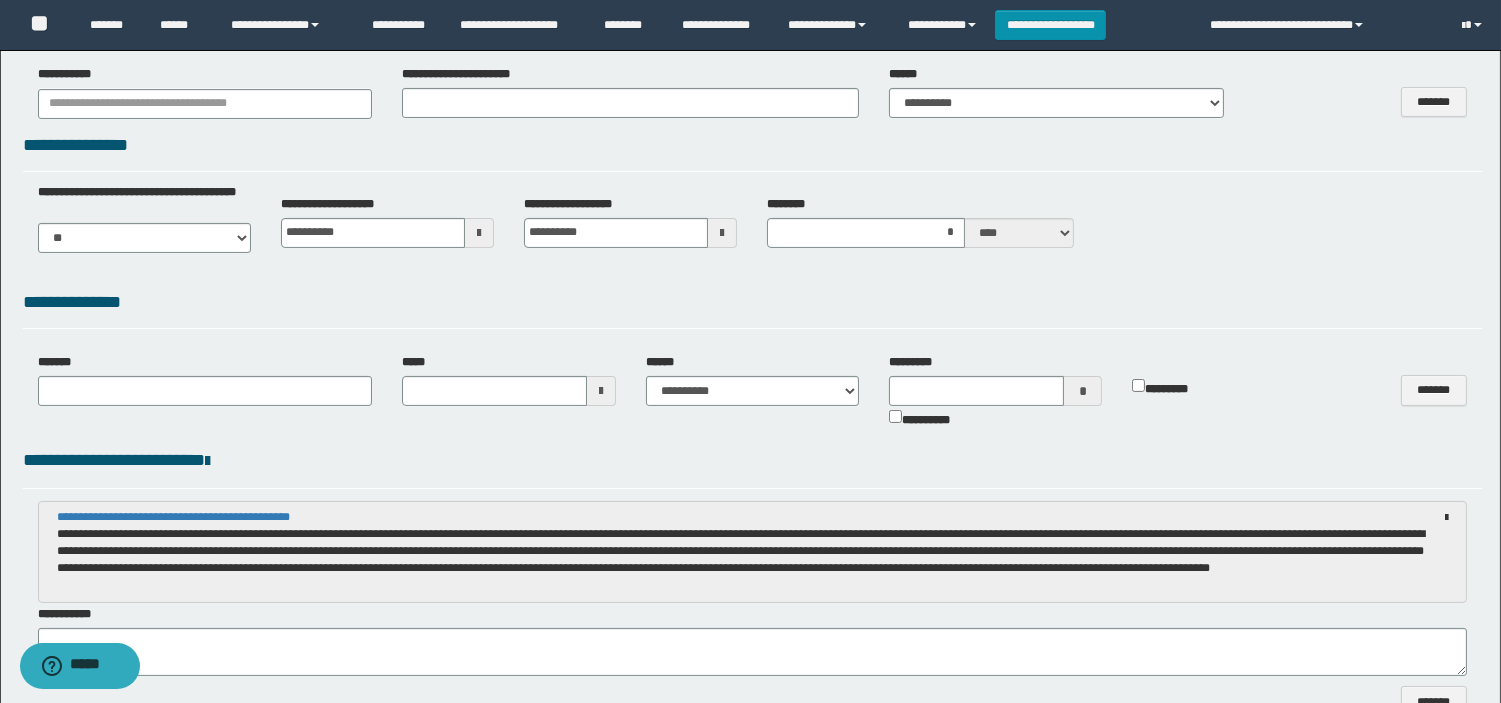 click on "**********" at bounding box center [752, 303] 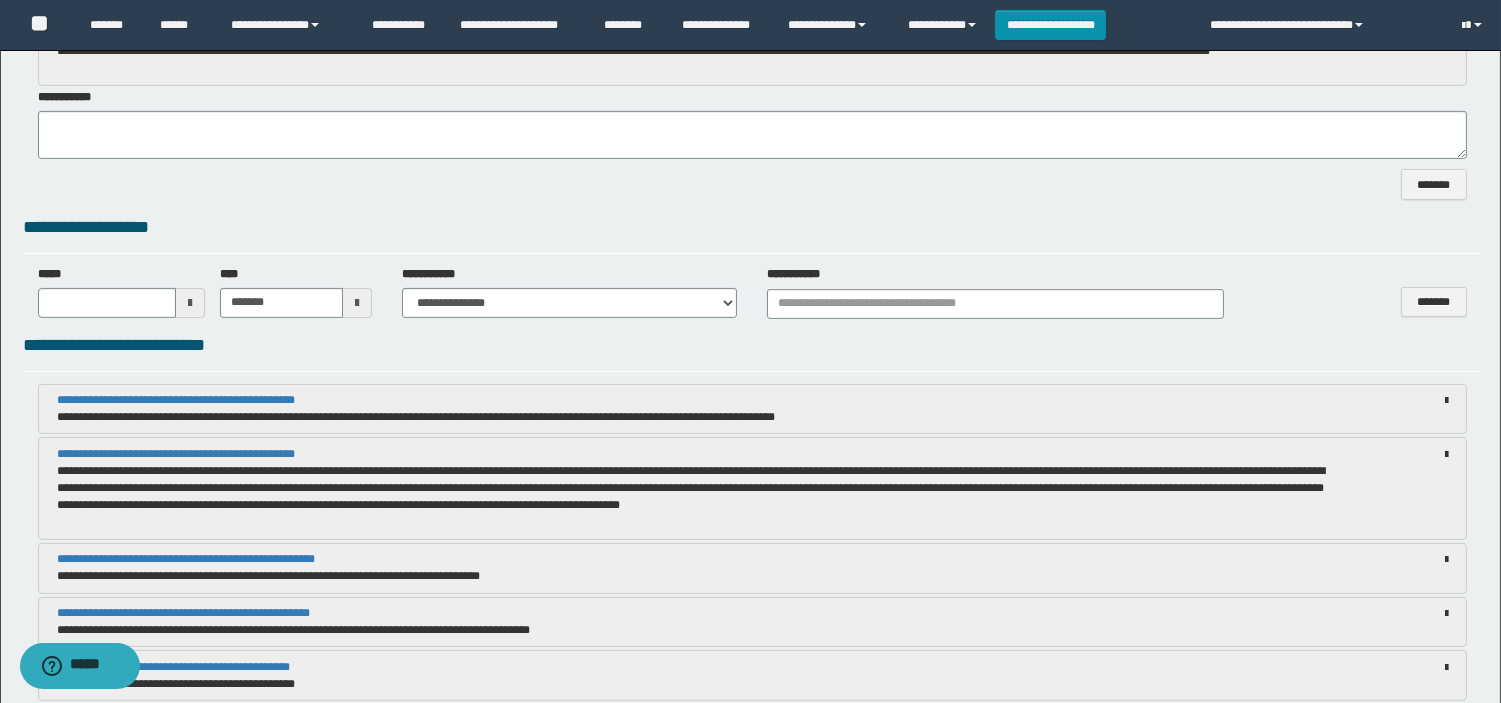 scroll, scrollTop: 1333, scrollLeft: 0, axis: vertical 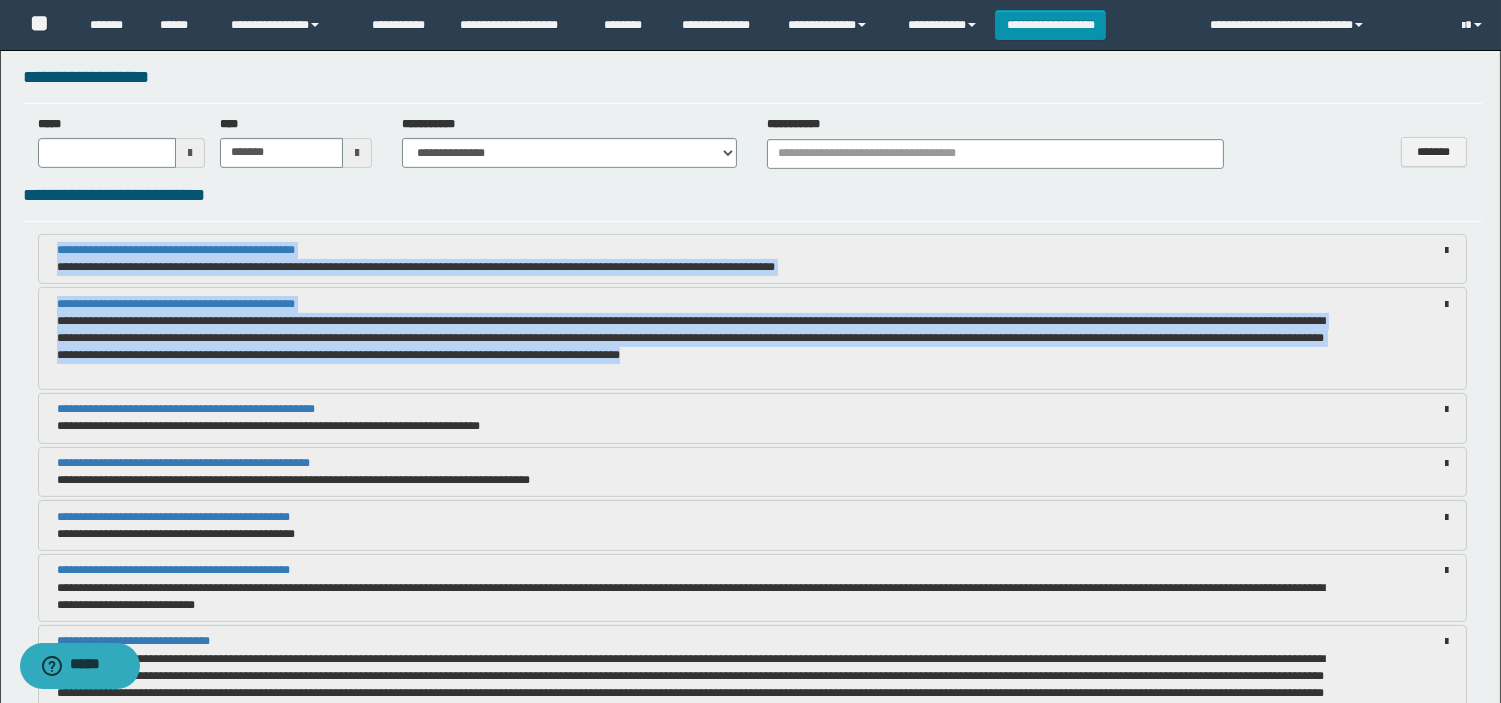 drag, startPoint x: 544, startPoint y: 375, endPoint x: 46, endPoint y: 252, distance: 512.9649 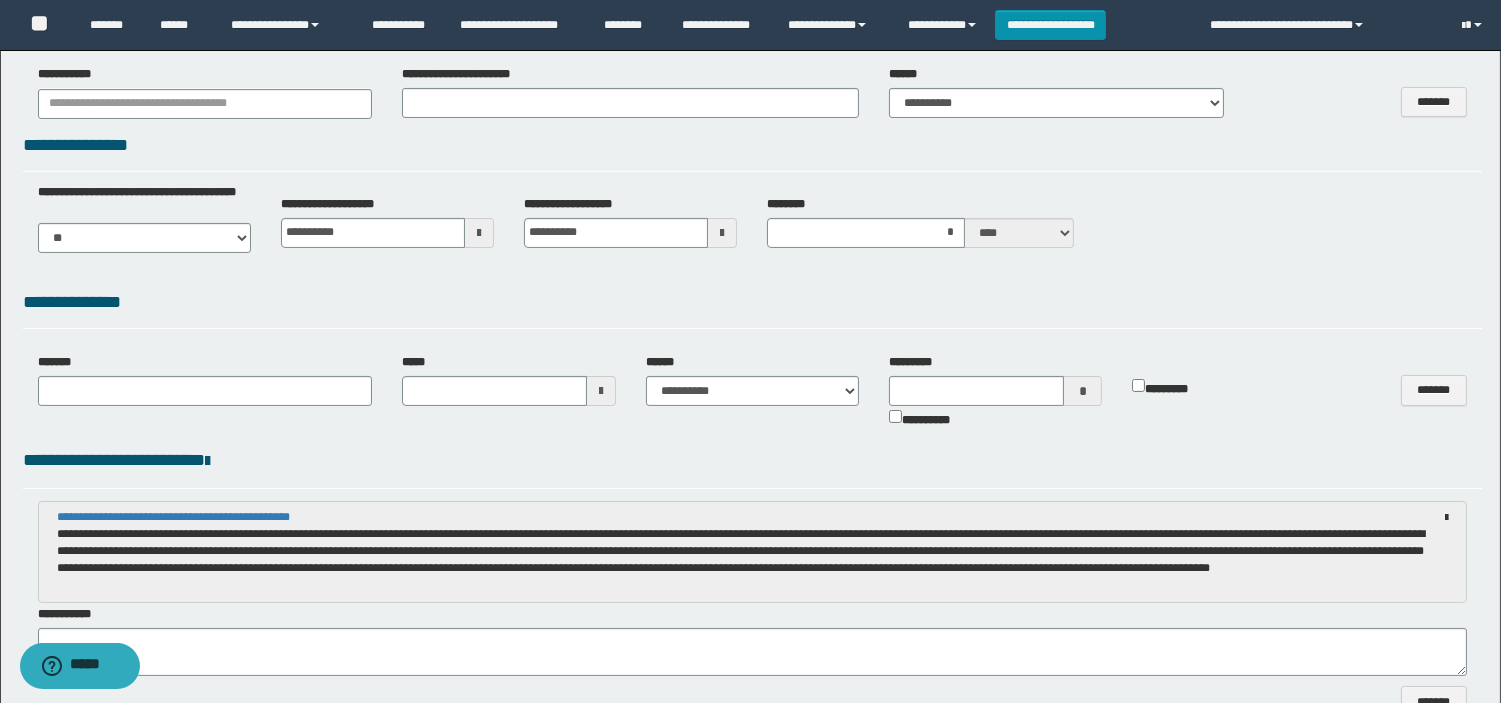 type 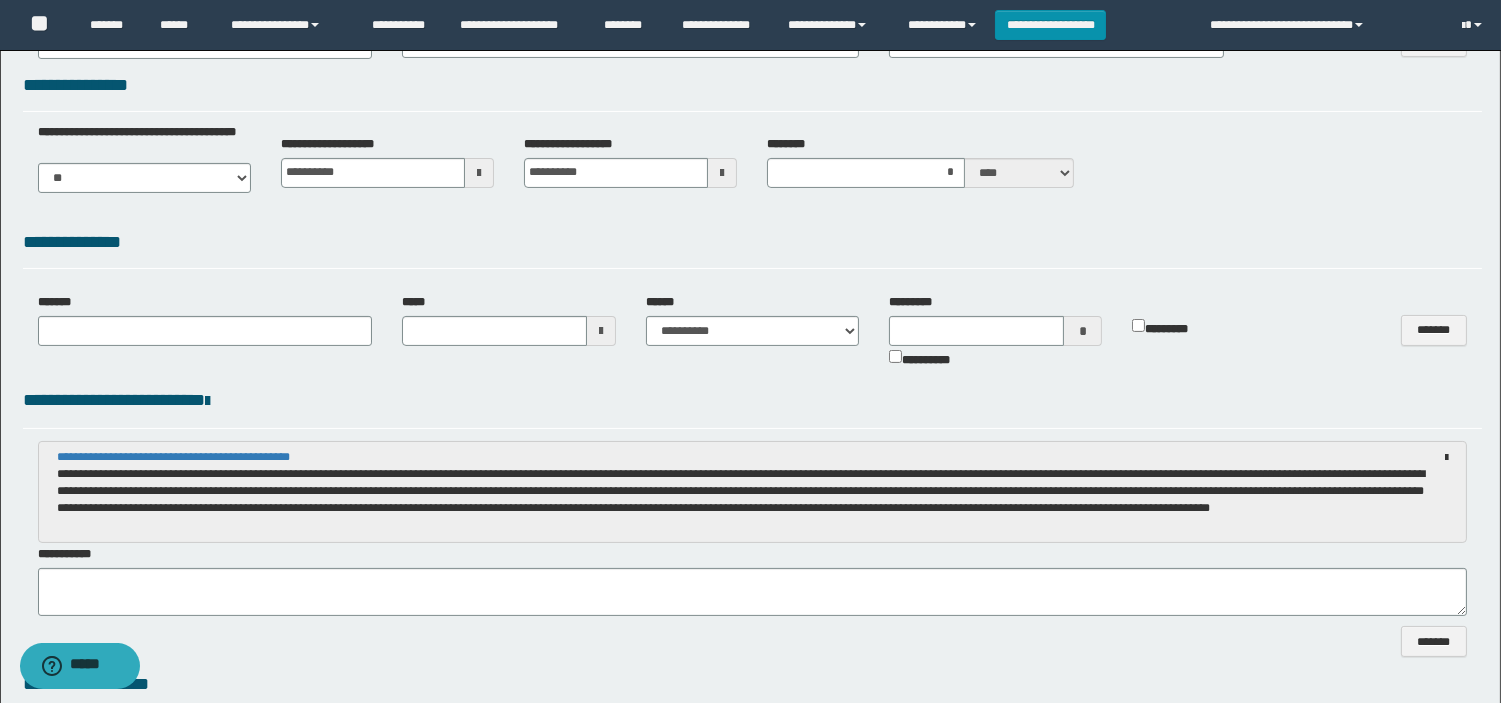 scroll, scrollTop: 777, scrollLeft: 0, axis: vertical 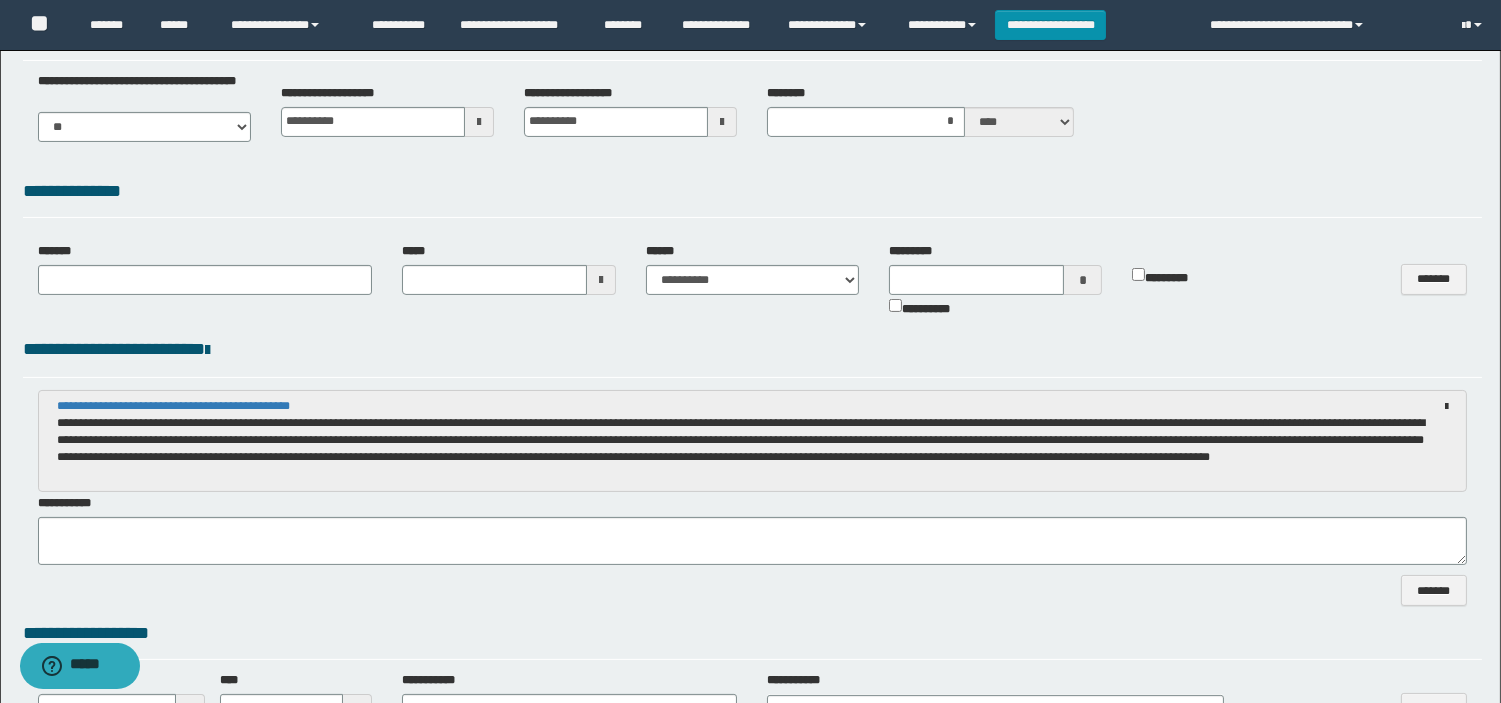 click on "**********" at bounding box center (741, 440) 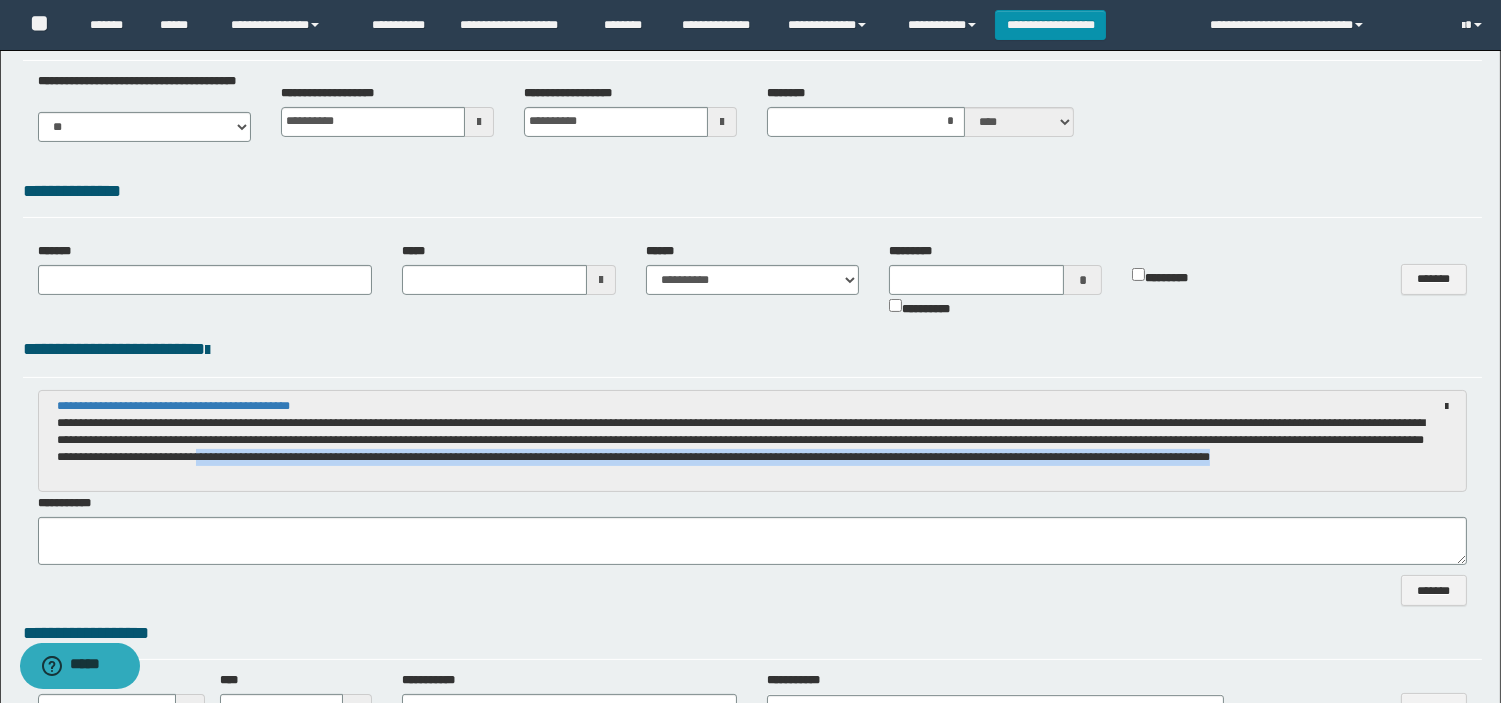 drag, startPoint x: 455, startPoint y: 454, endPoint x: 251, endPoint y: 477, distance: 205.29248 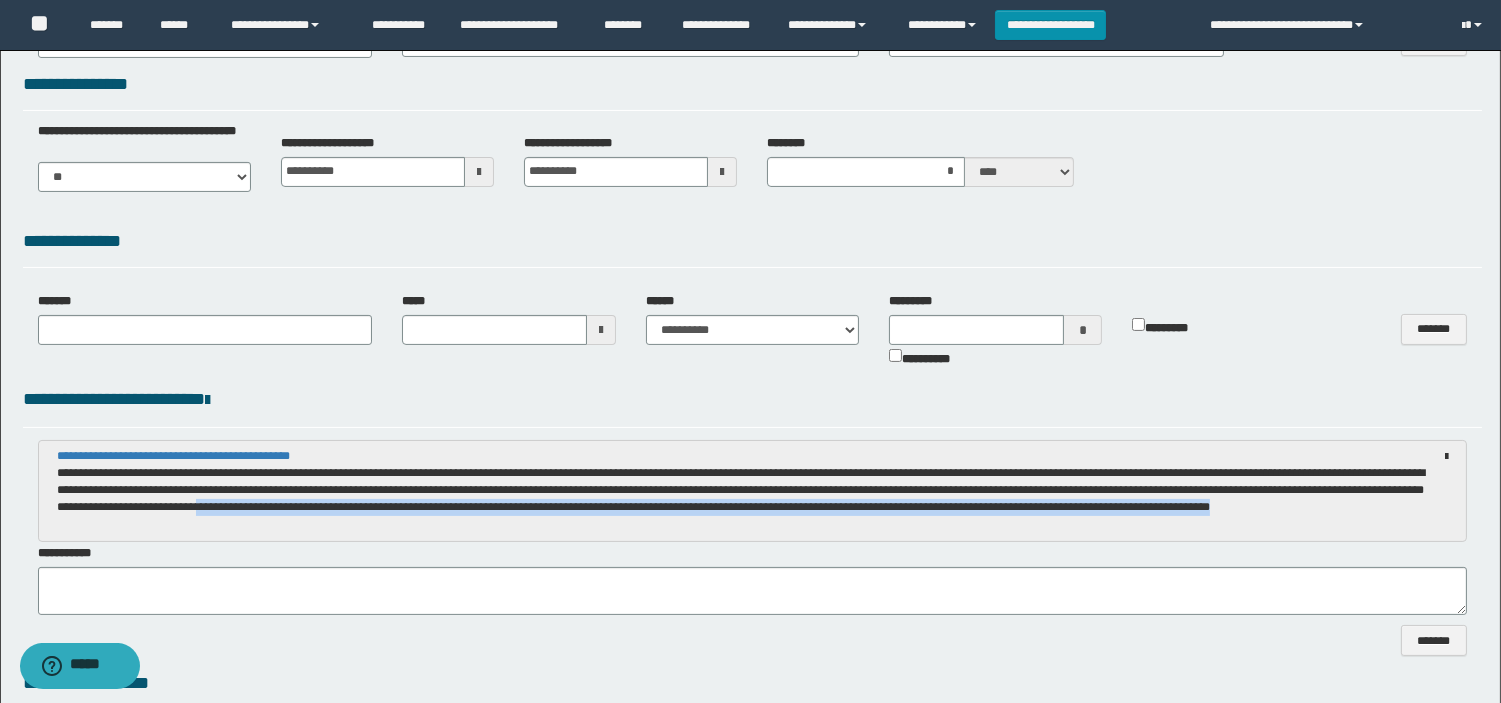 scroll, scrollTop: 777, scrollLeft: 0, axis: vertical 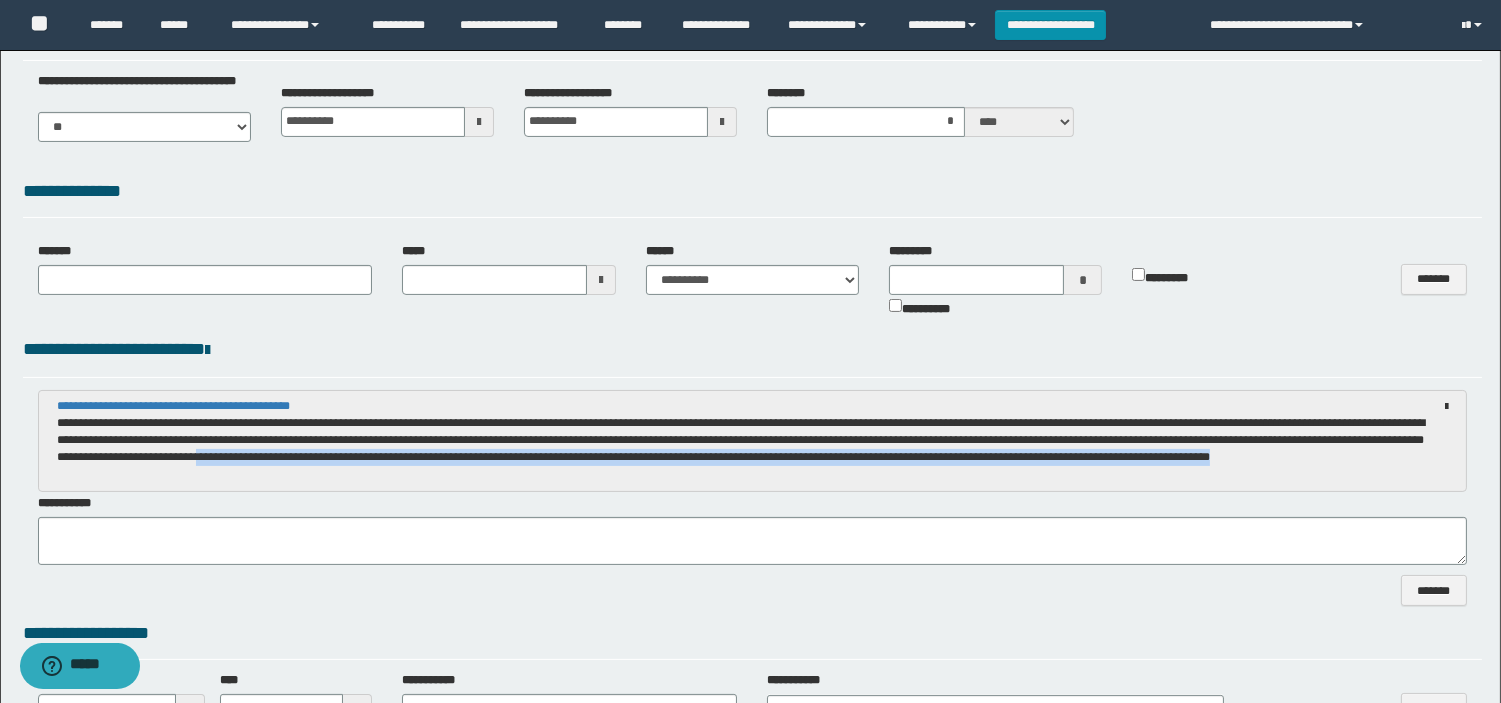 click on "**********" at bounding box center (741, 440) 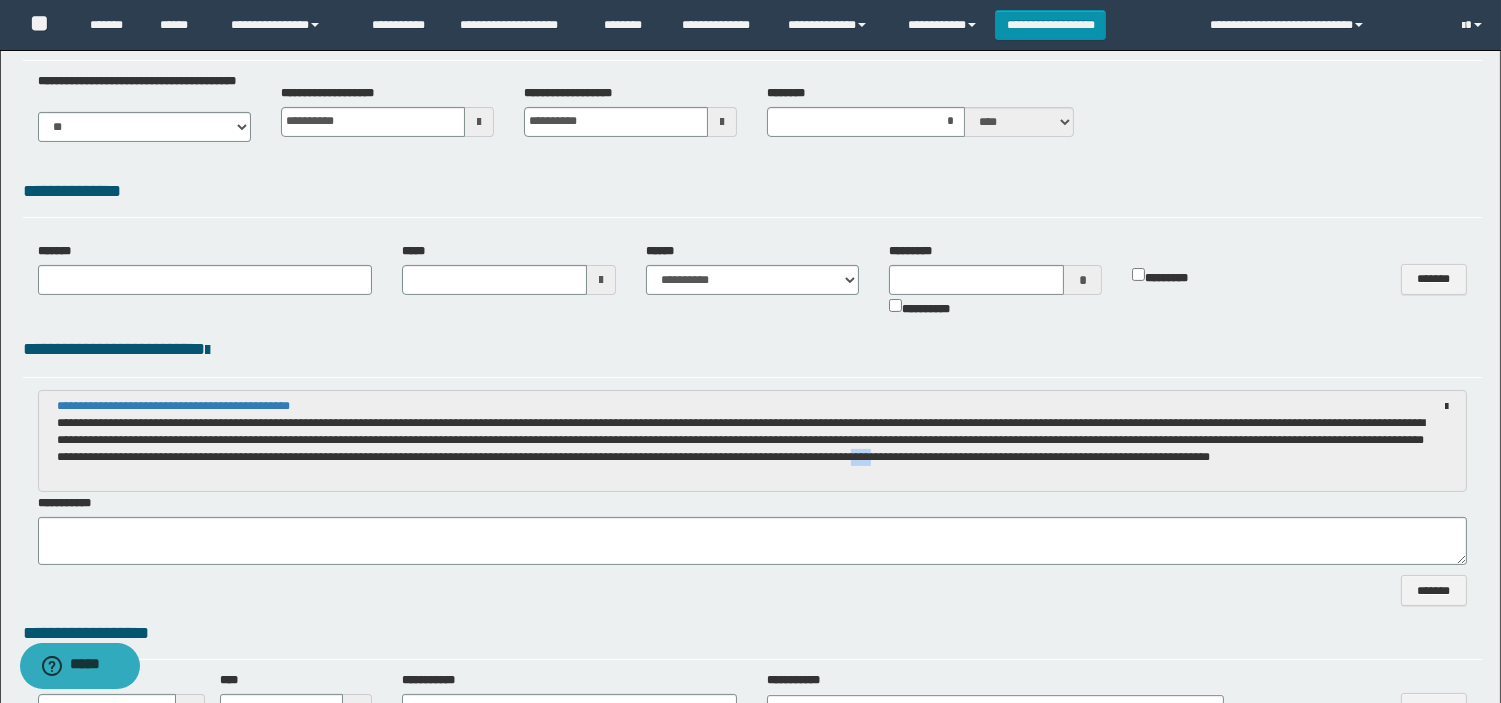 drag, startPoint x: 1156, startPoint y: 453, endPoint x: 1104, endPoint y: 448, distance: 52.23983 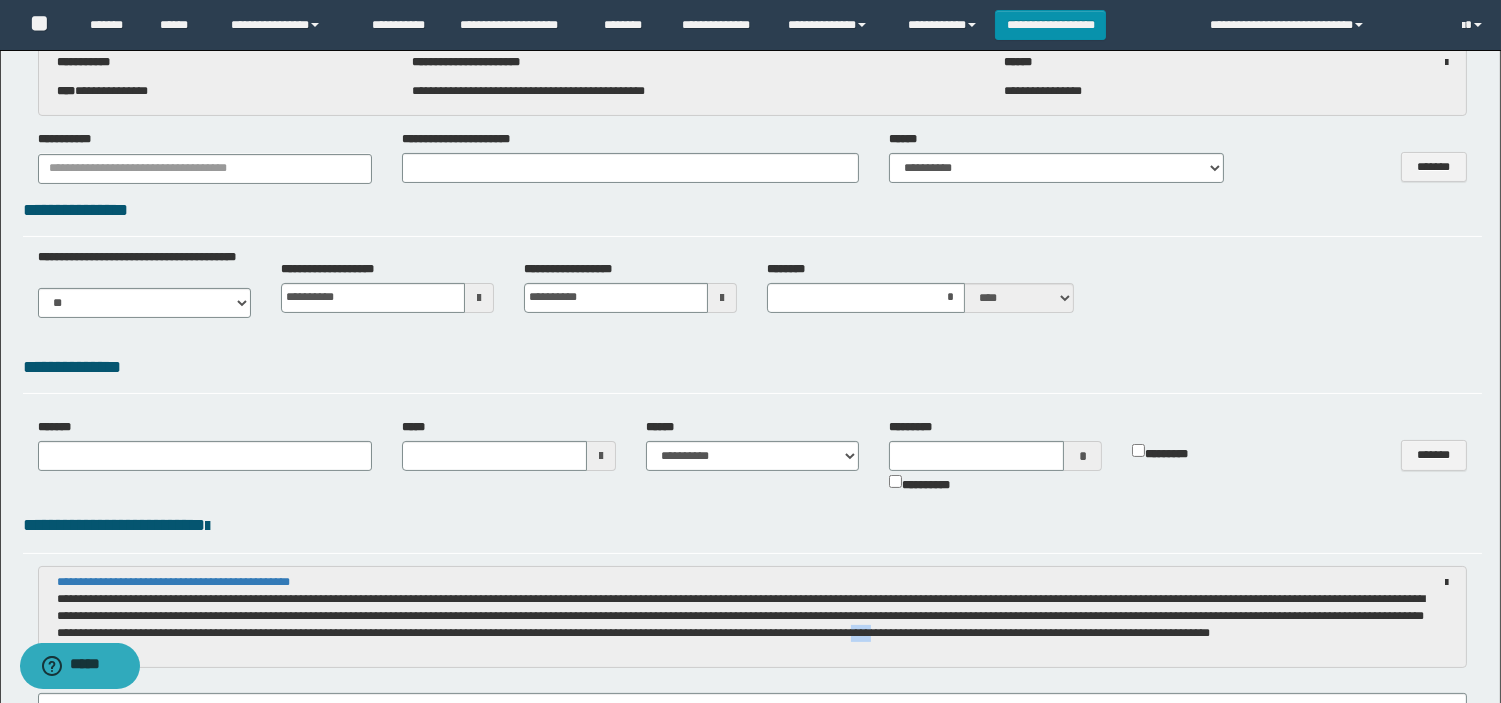 scroll, scrollTop: 333, scrollLeft: 0, axis: vertical 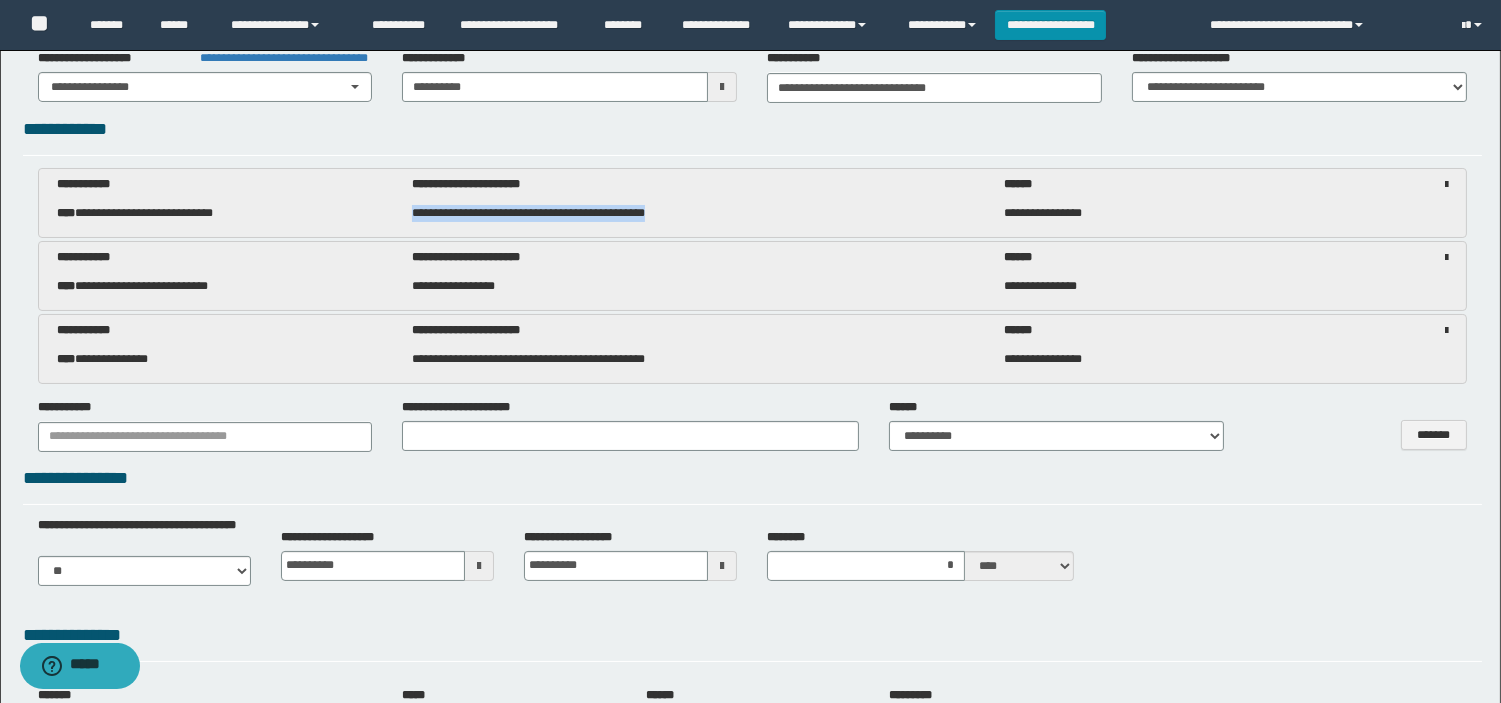 drag, startPoint x: 687, startPoint y: 221, endPoint x: 404, endPoint y: 223, distance: 283.00708 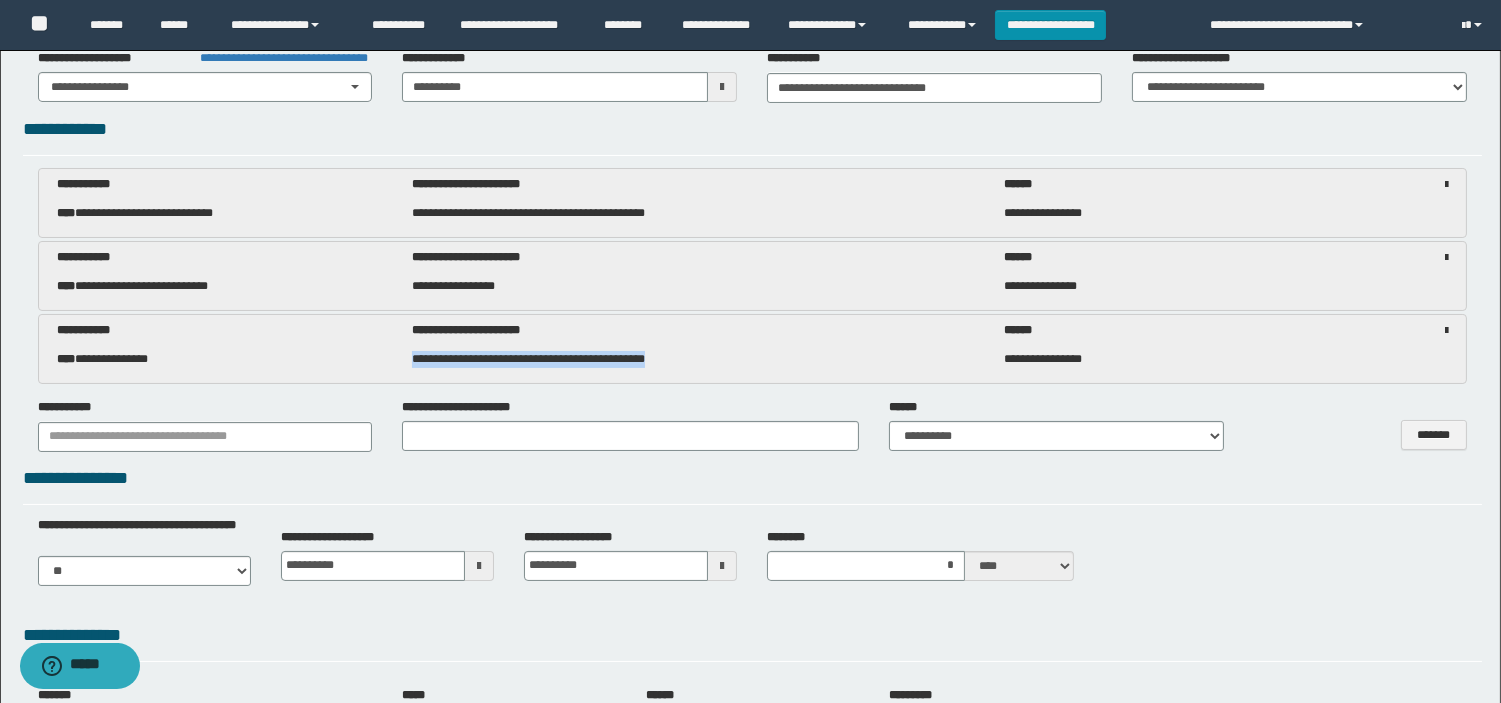 drag, startPoint x: 402, startPoint y: 354, endPoint x: 698, endPoint y: 370, distance: 296.43213 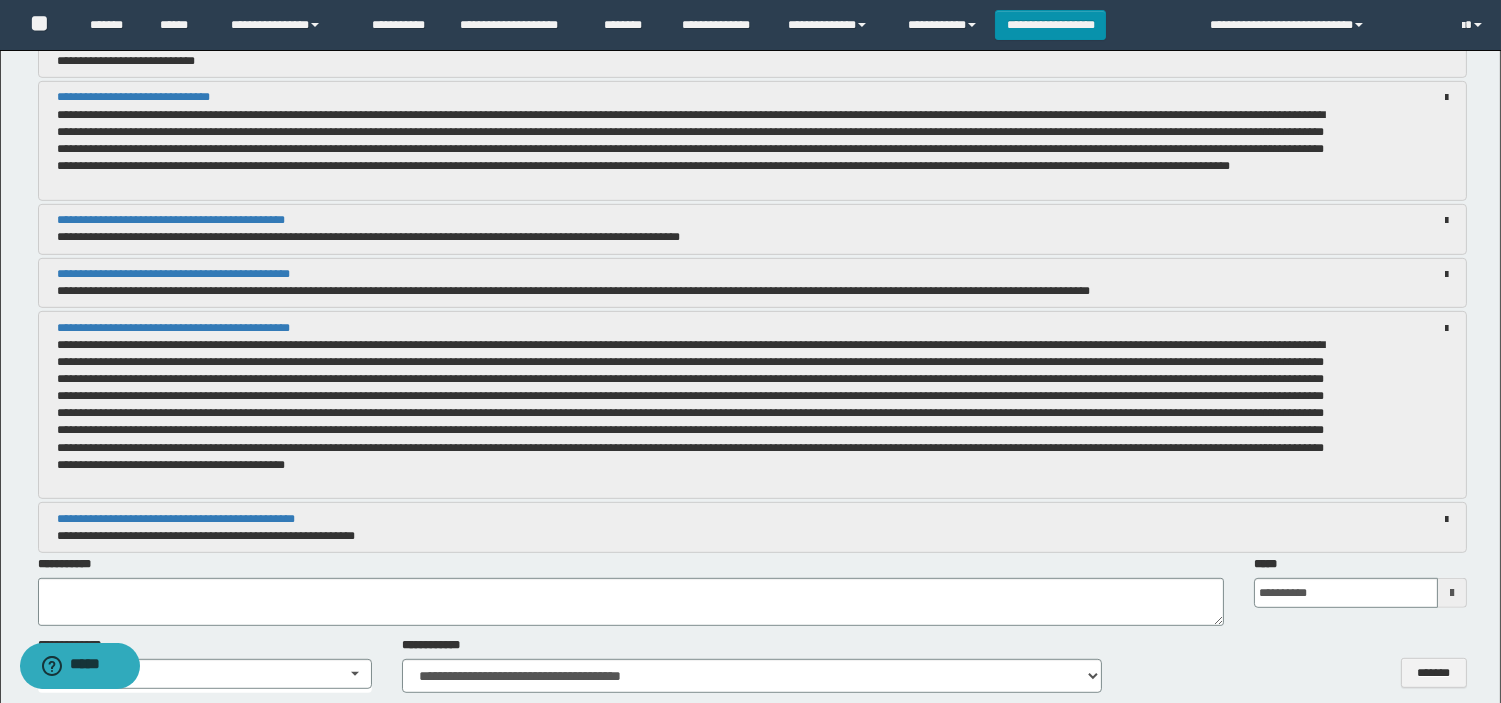 scroll, scrollTop: 1888, scrollLeft: 0, axis: vertical 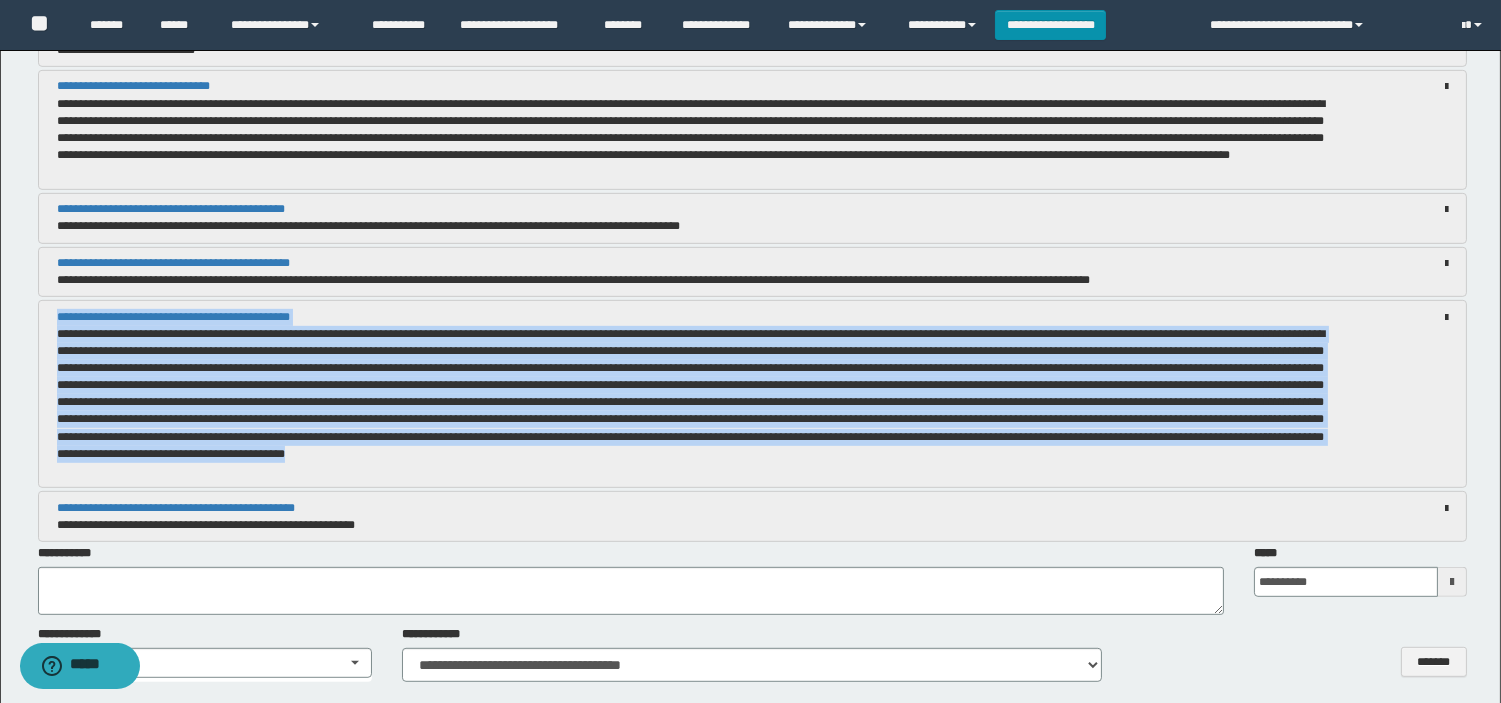 drag, startPoint x: 46, startPoint y: 314, endPoint x: 916, endPoint y: 478, distance: 885.3225 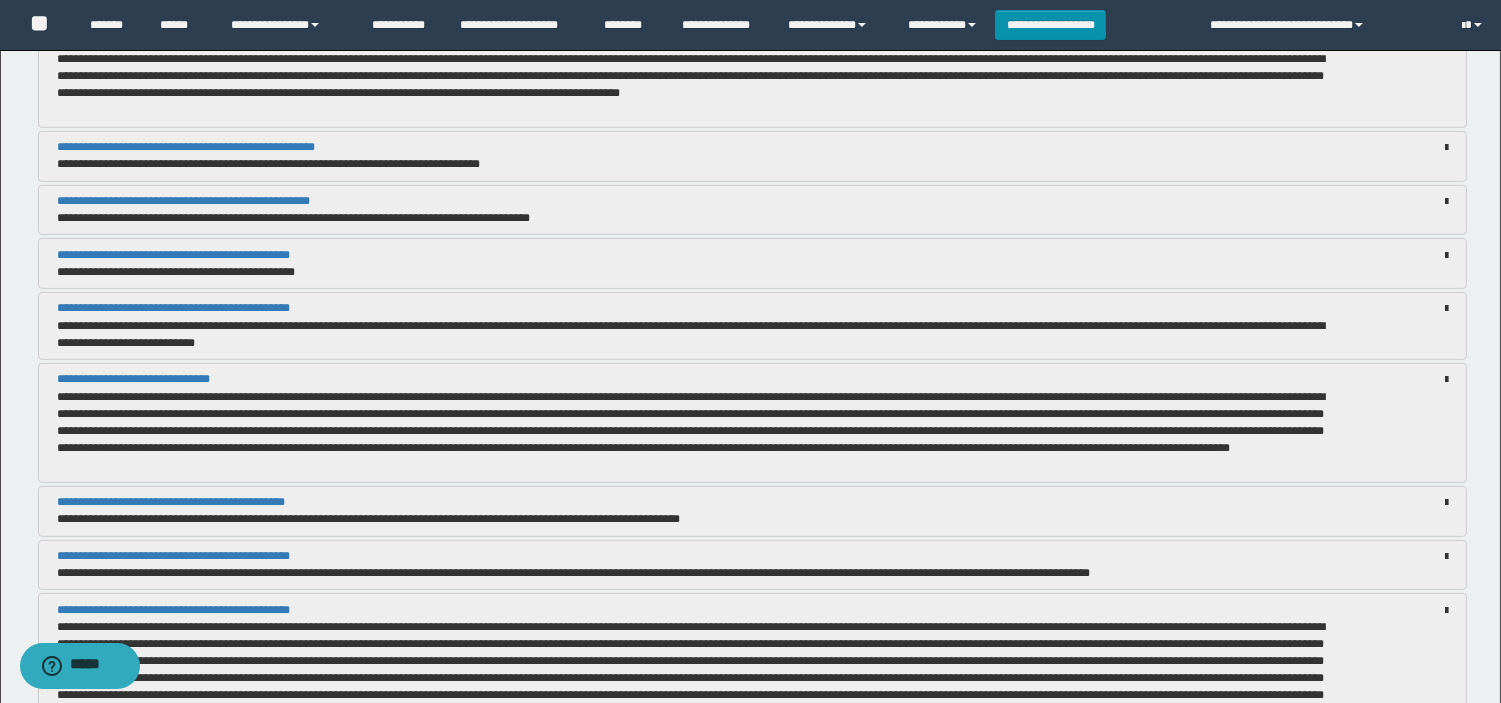 scroll, scrollTop: 1588, scrollLeft: 0, axis: vertical 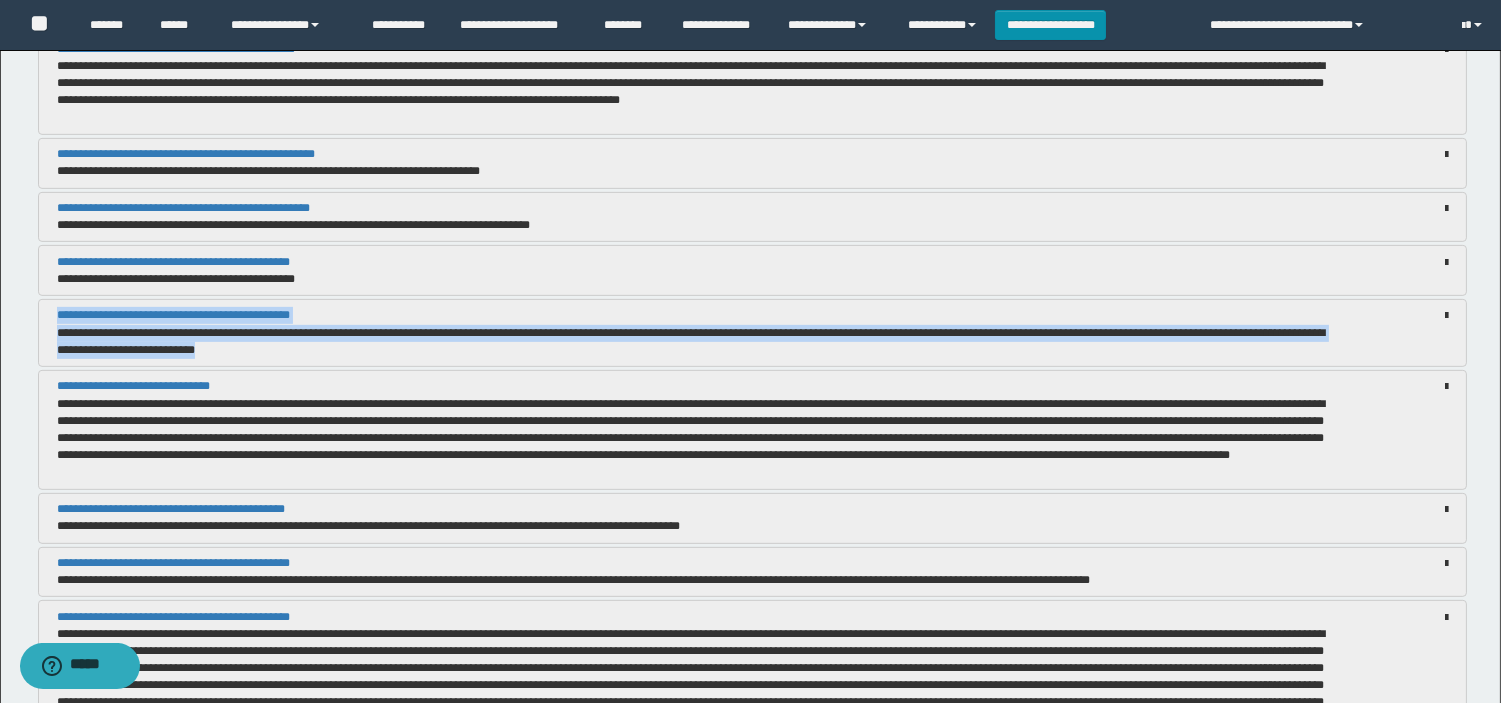 drag, startPoint x: 333, startPoint y: 347, endPoint x: 26, endPoint y: 298, distance: 310.88583 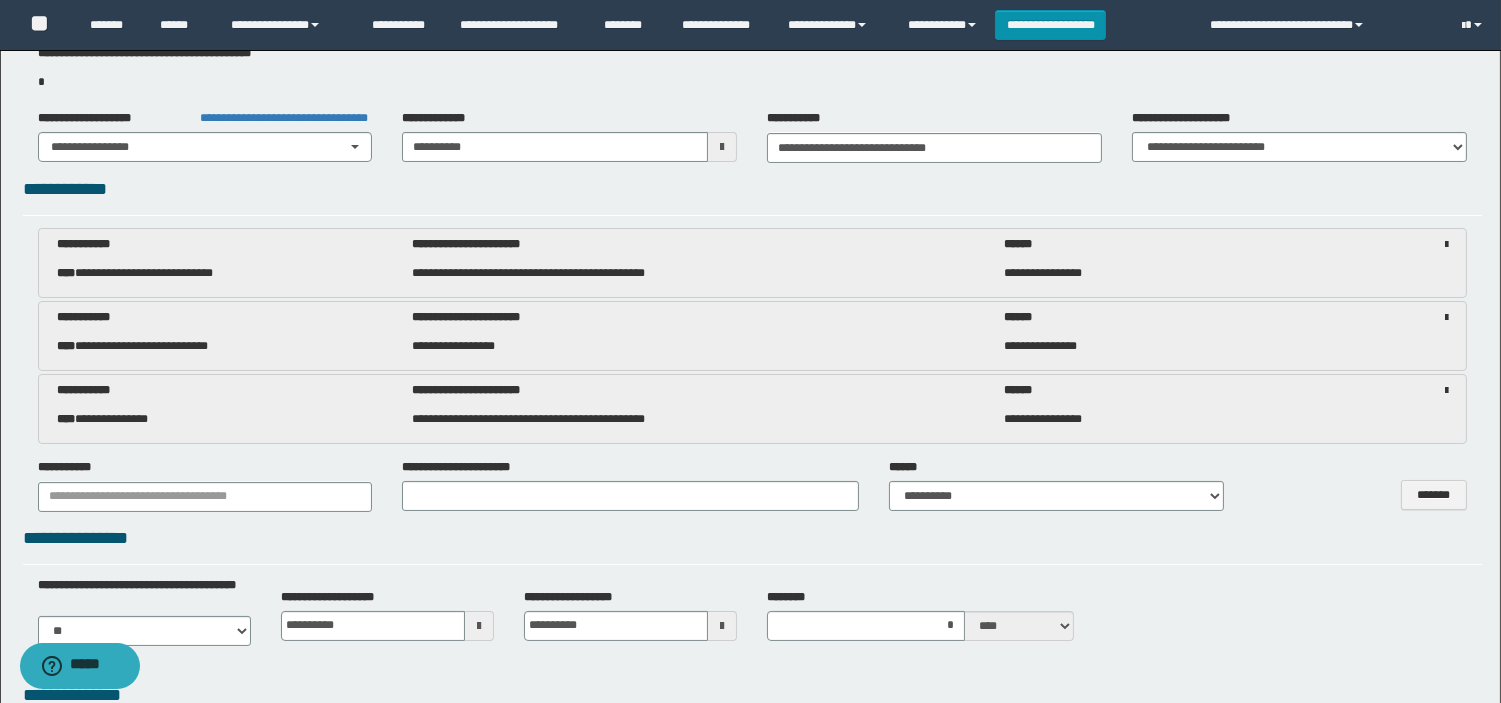 scroll, scrollTop: 0, scrollLeft: 0, axis: both 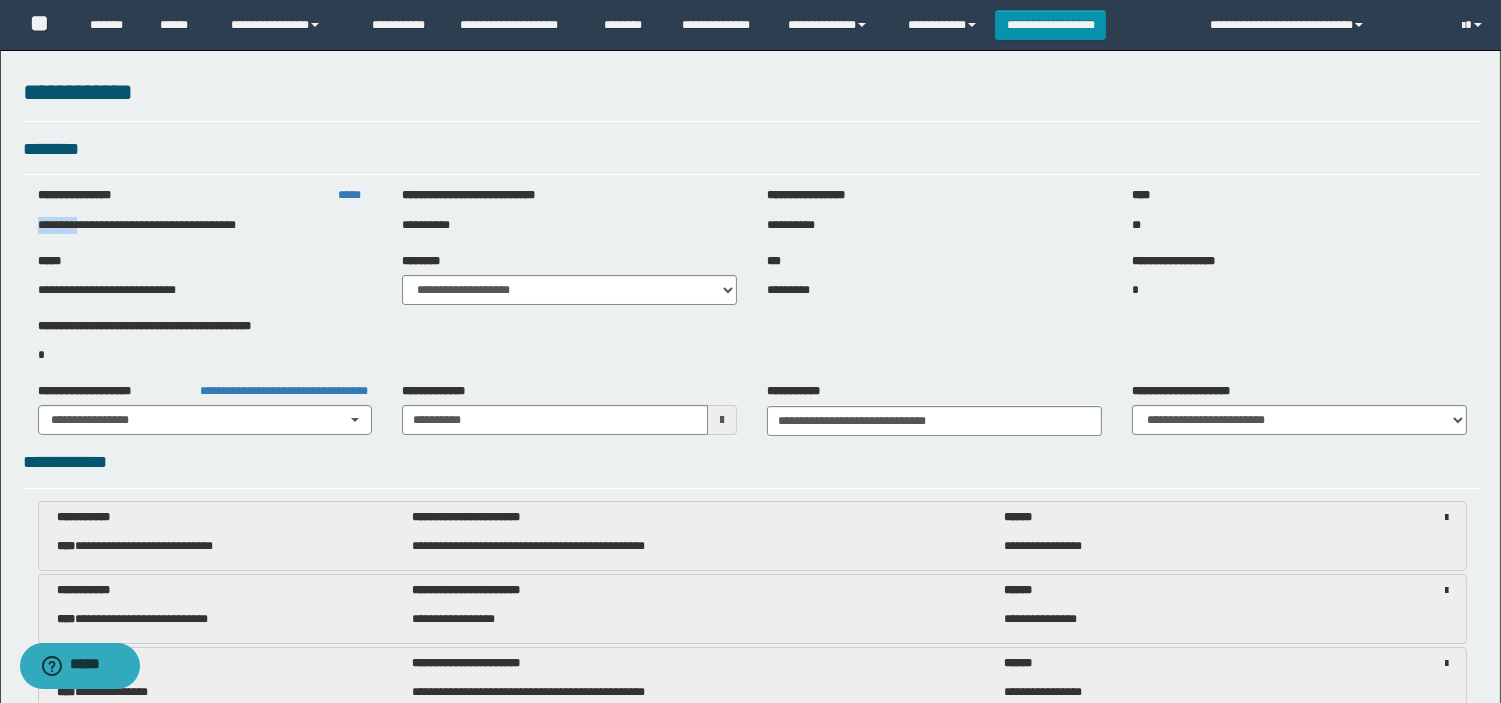 drag, startPoint x: 88, startPoint y: 220, endPoint x: 18, endPoint y: 211, distance: 70.5762 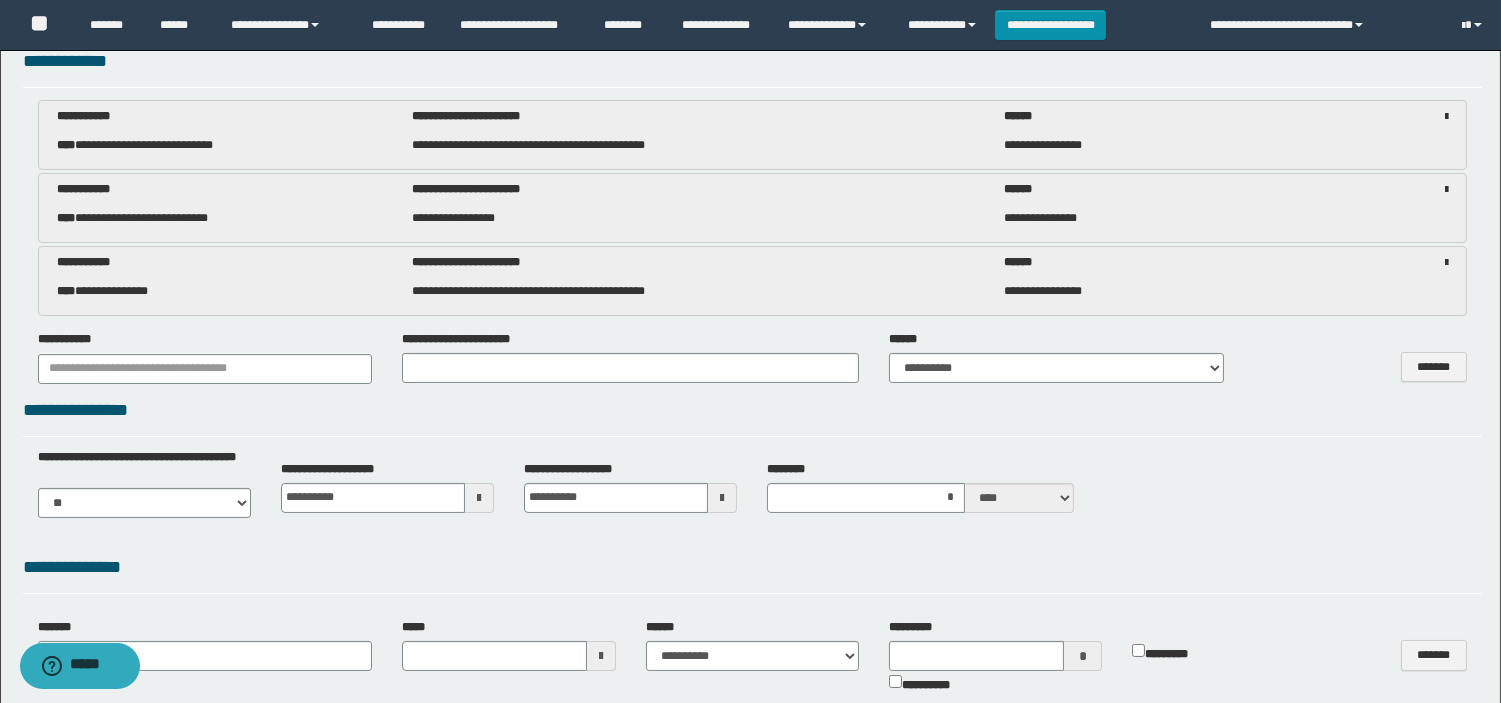 scroll, scrollTop: 444, scrollLeft: 0, axis: vertical 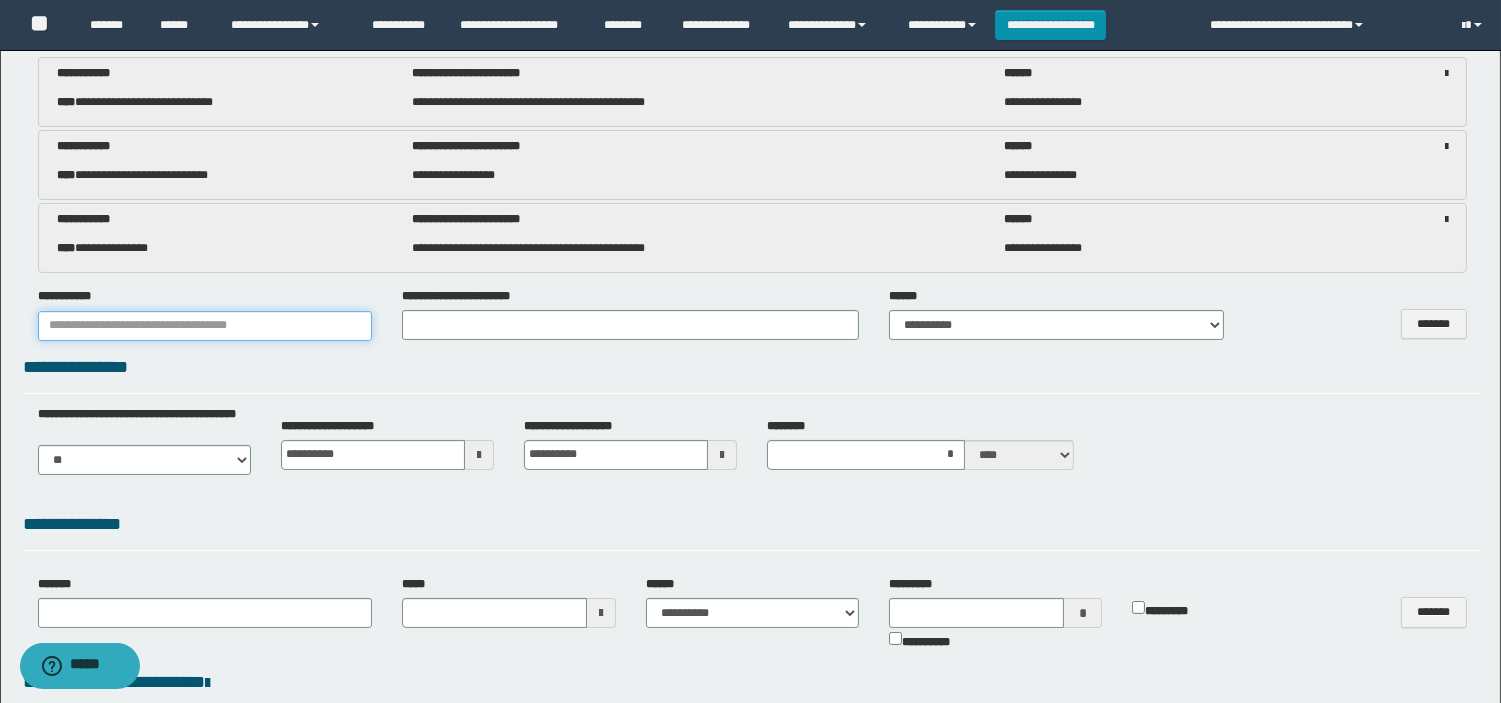 click at bounding box center [205, 326] 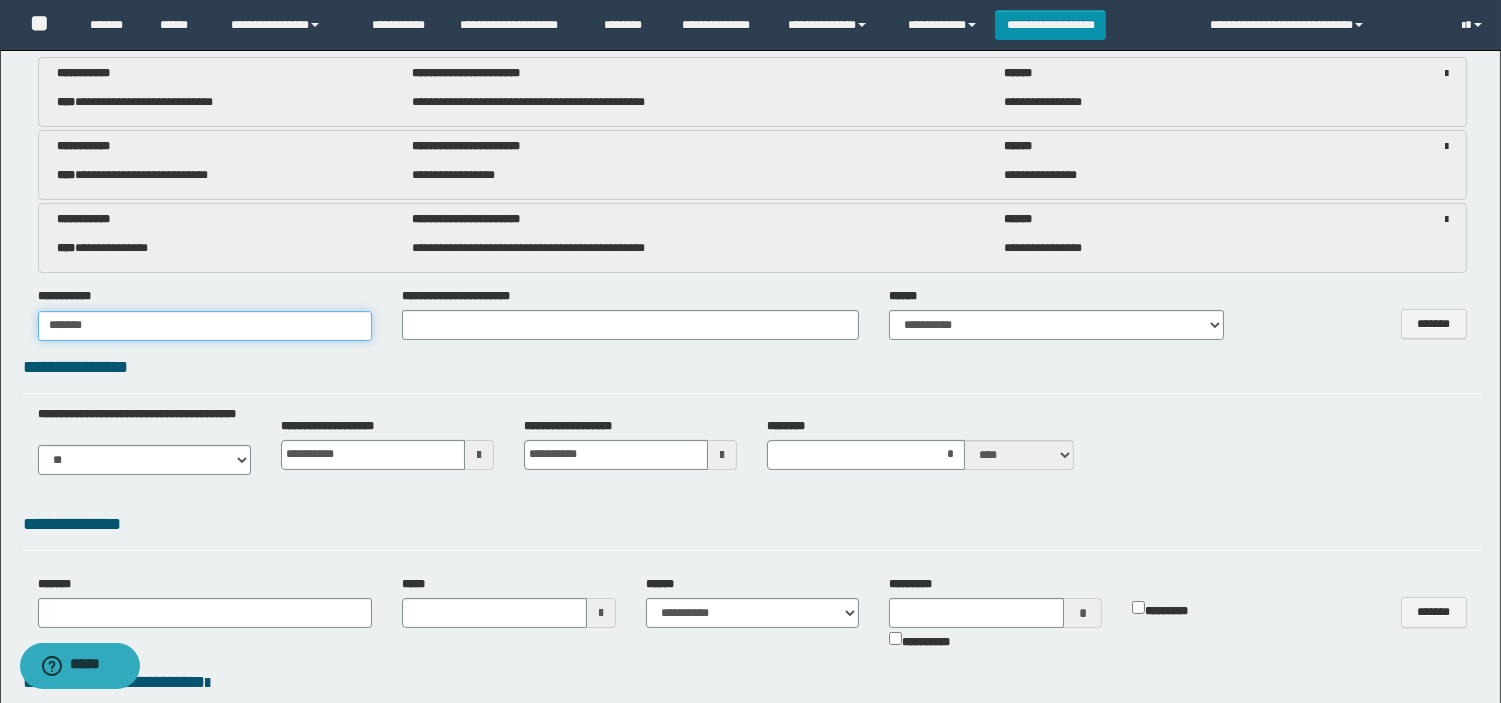 type on "********" 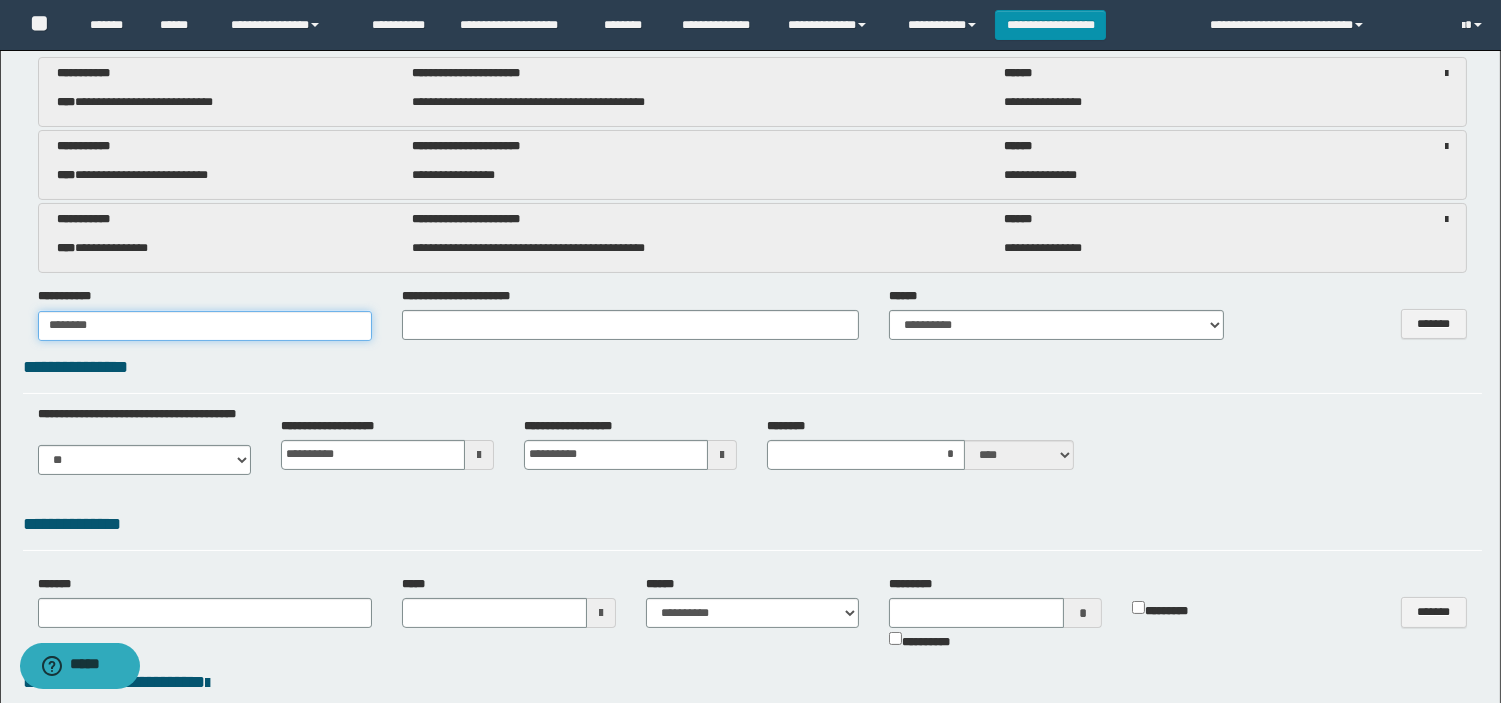 type on "**********" 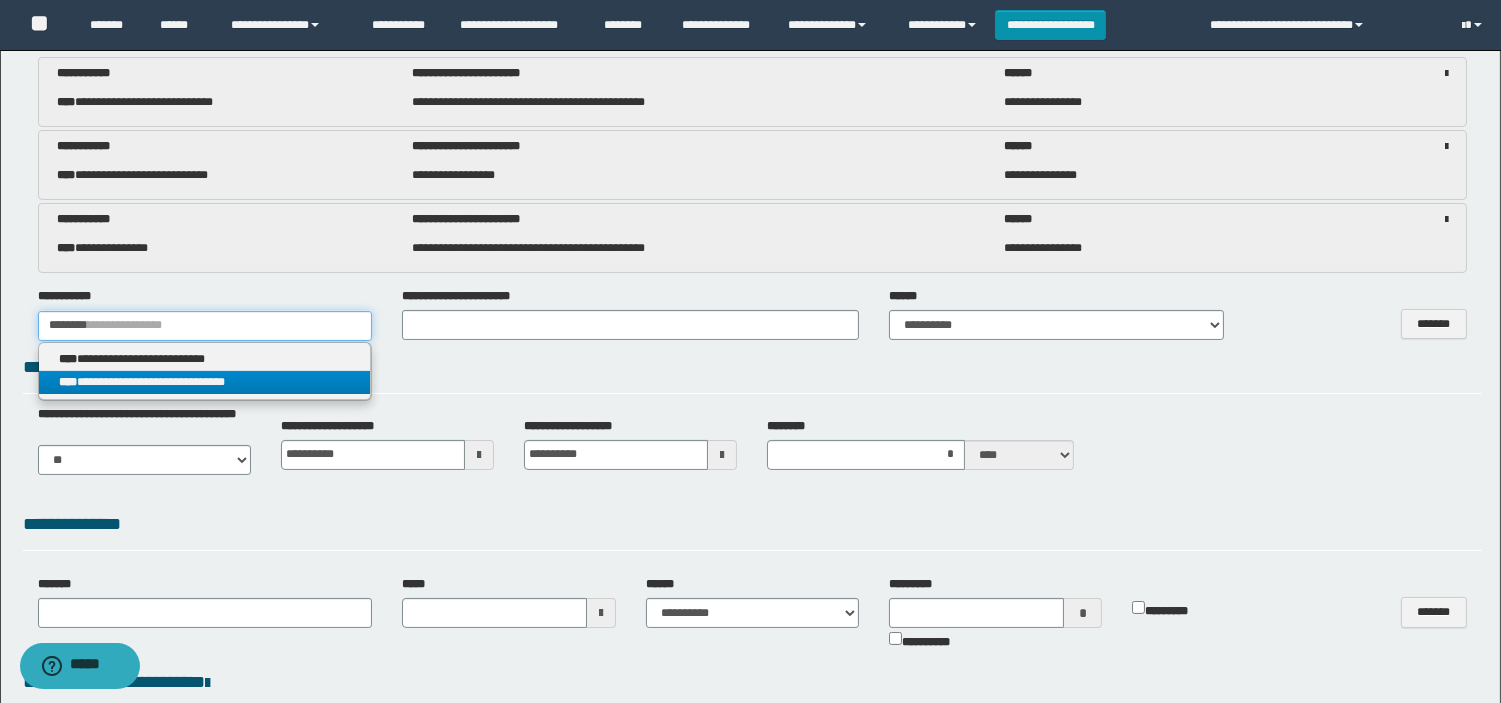 type on "********" 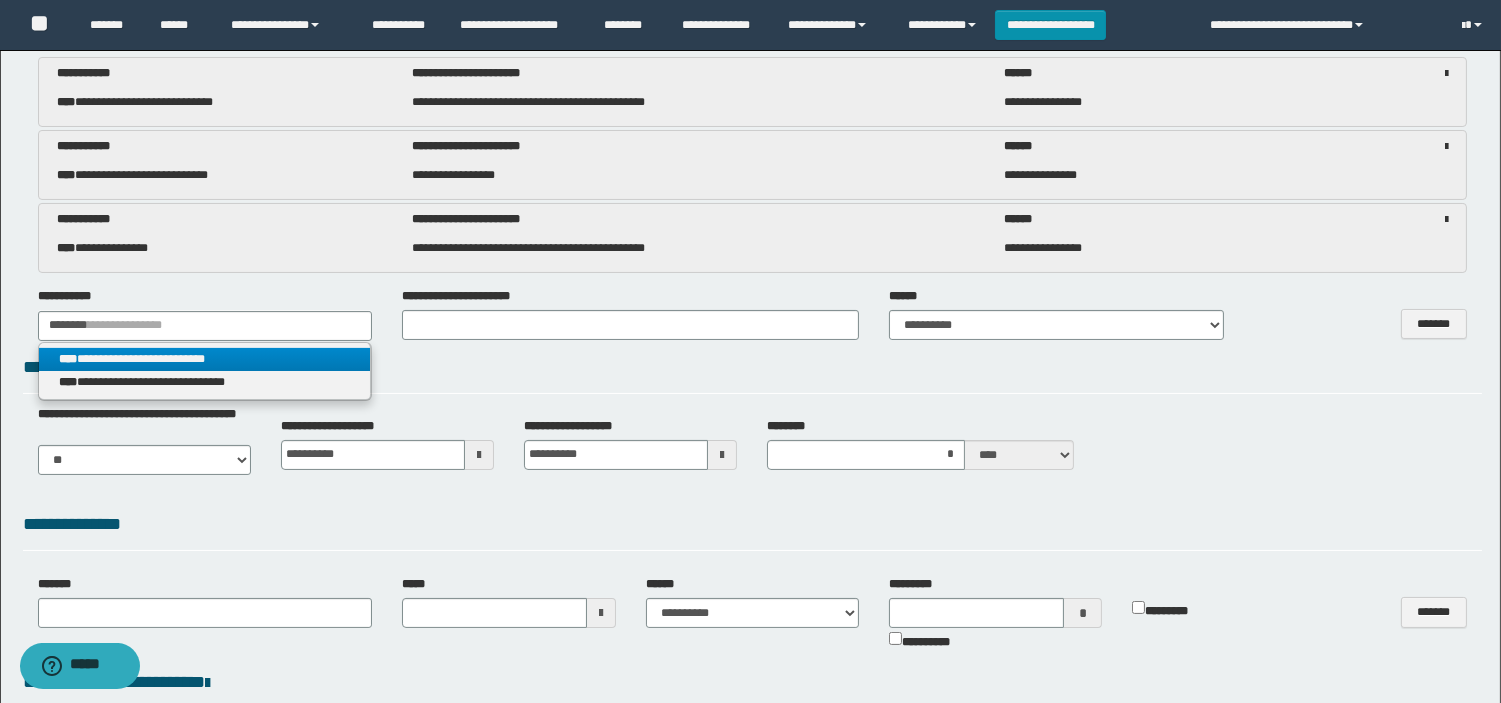 click on "**********" at bounding box center (205, 359) 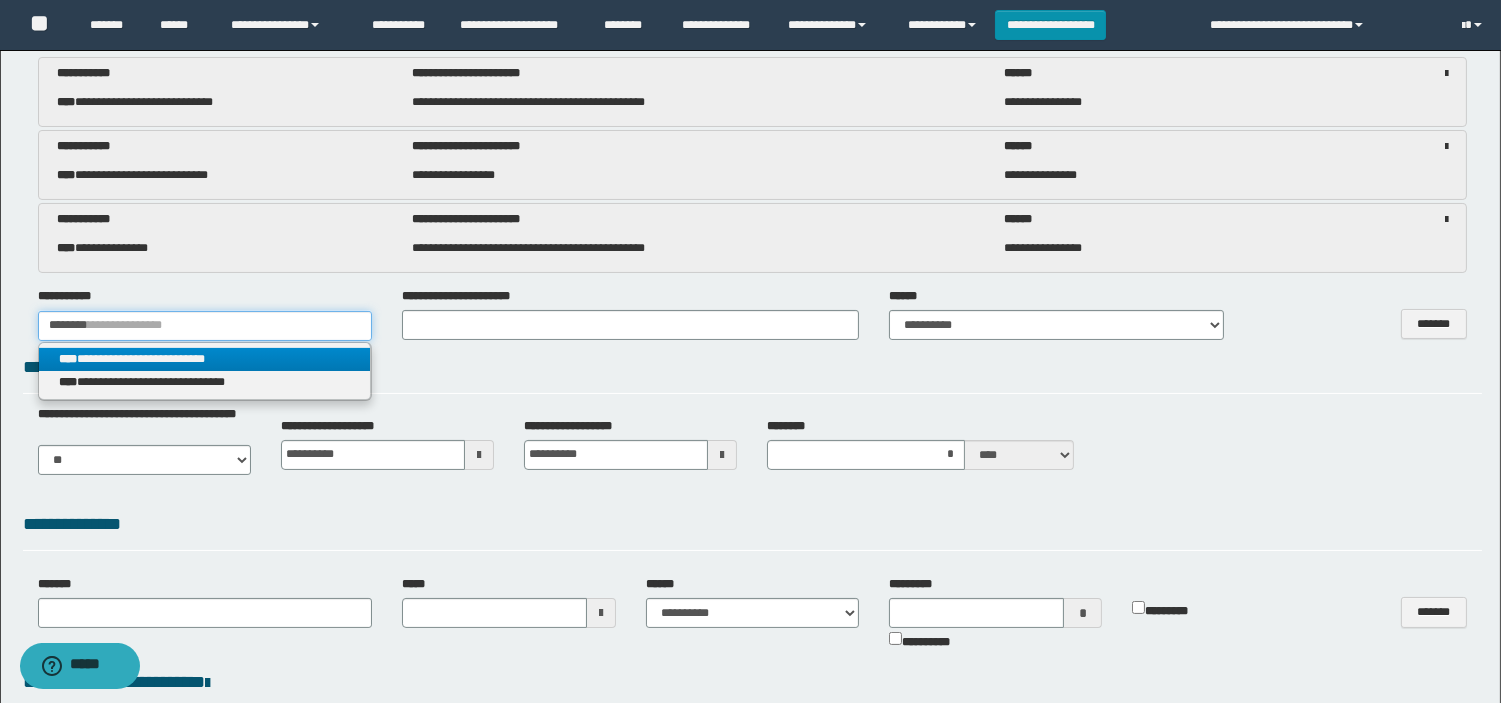 type 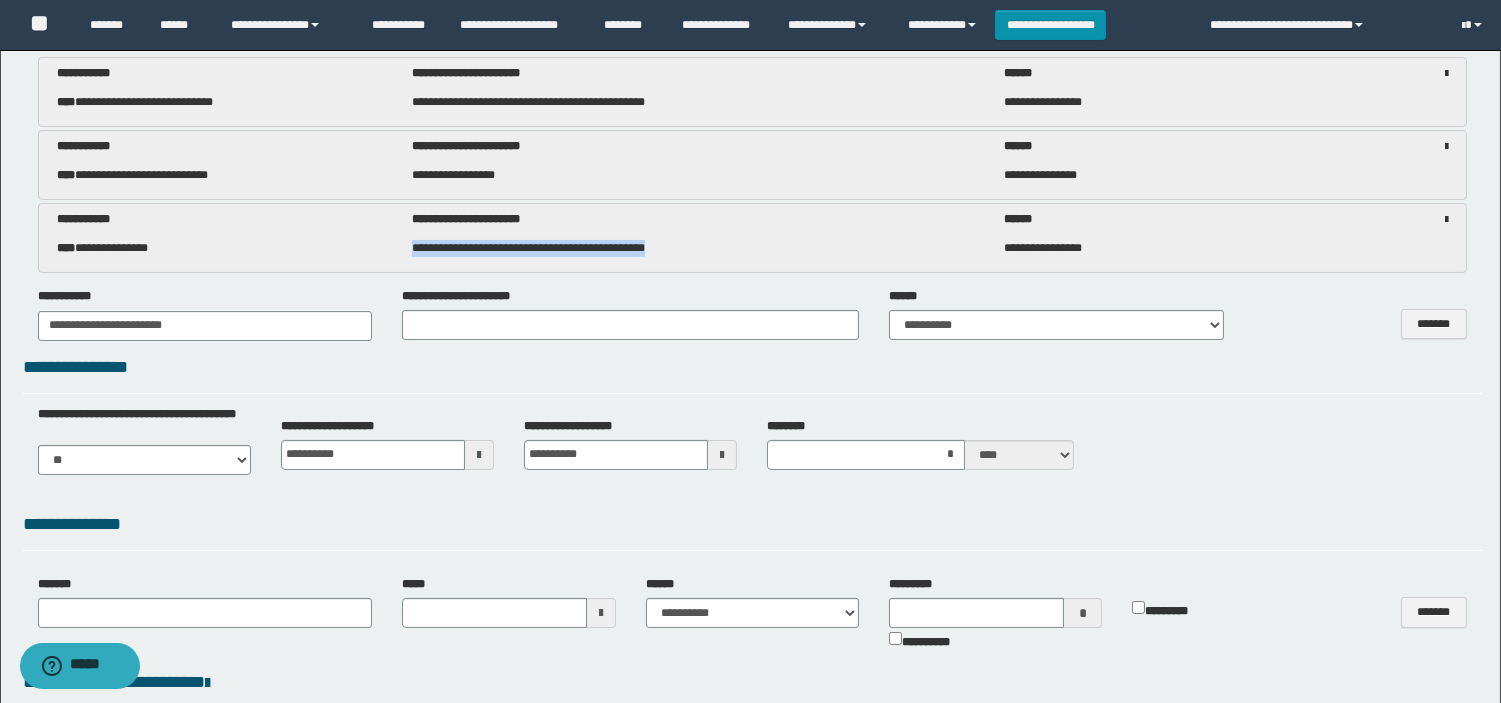 drag, startPoint x: 452, startPoint y: 245, endPoint x: 753, endPoint y: 256, distance: 301.20093 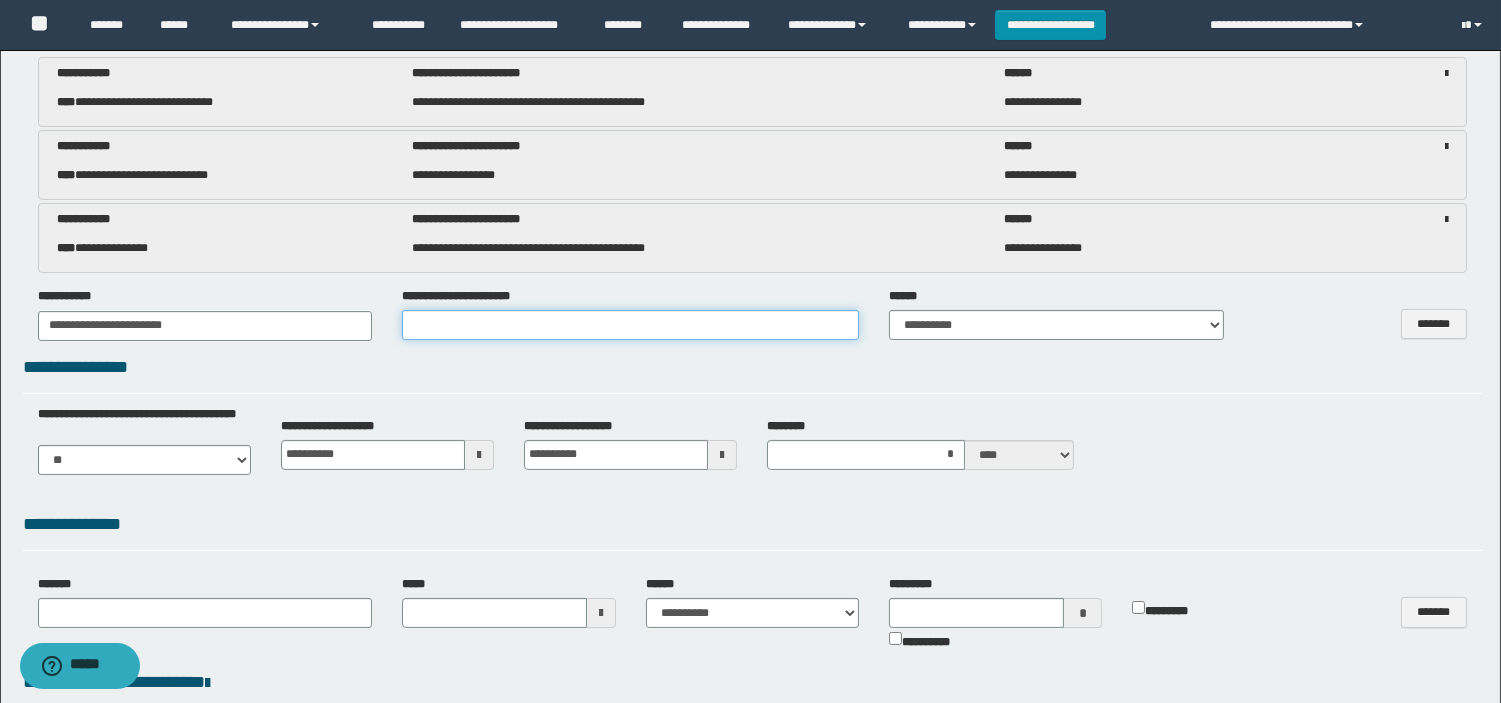 click at bounding box center (630, 325) 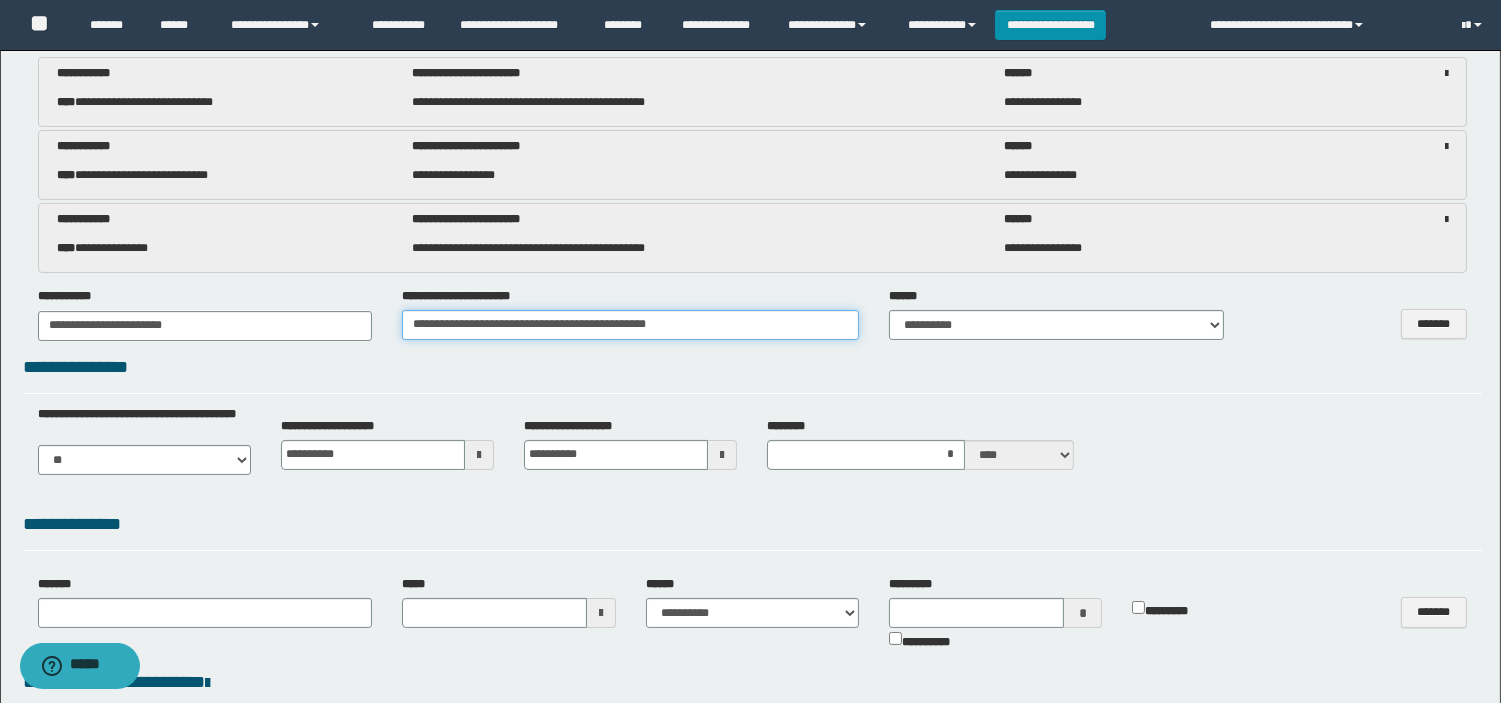 type on "**********" 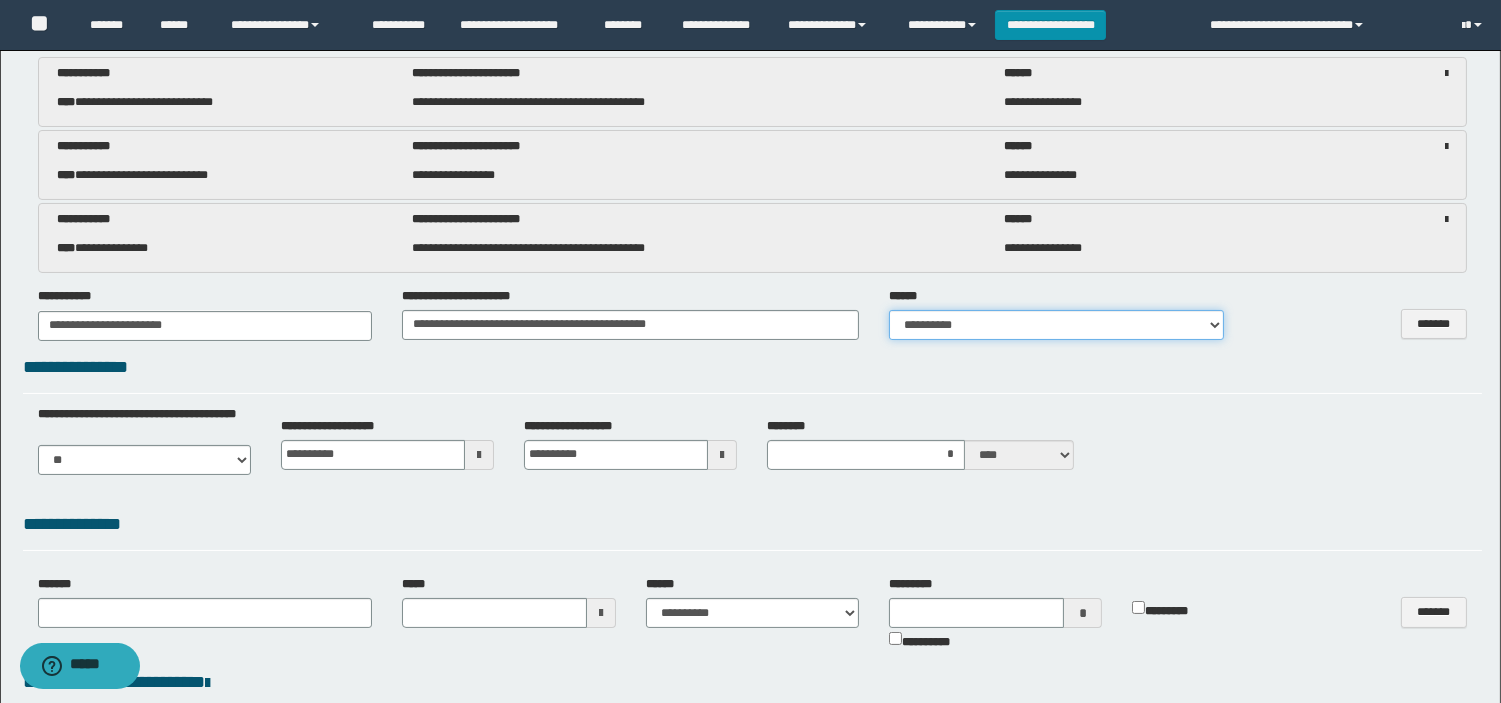 click on "**********" at bounding box center (1056, 325) 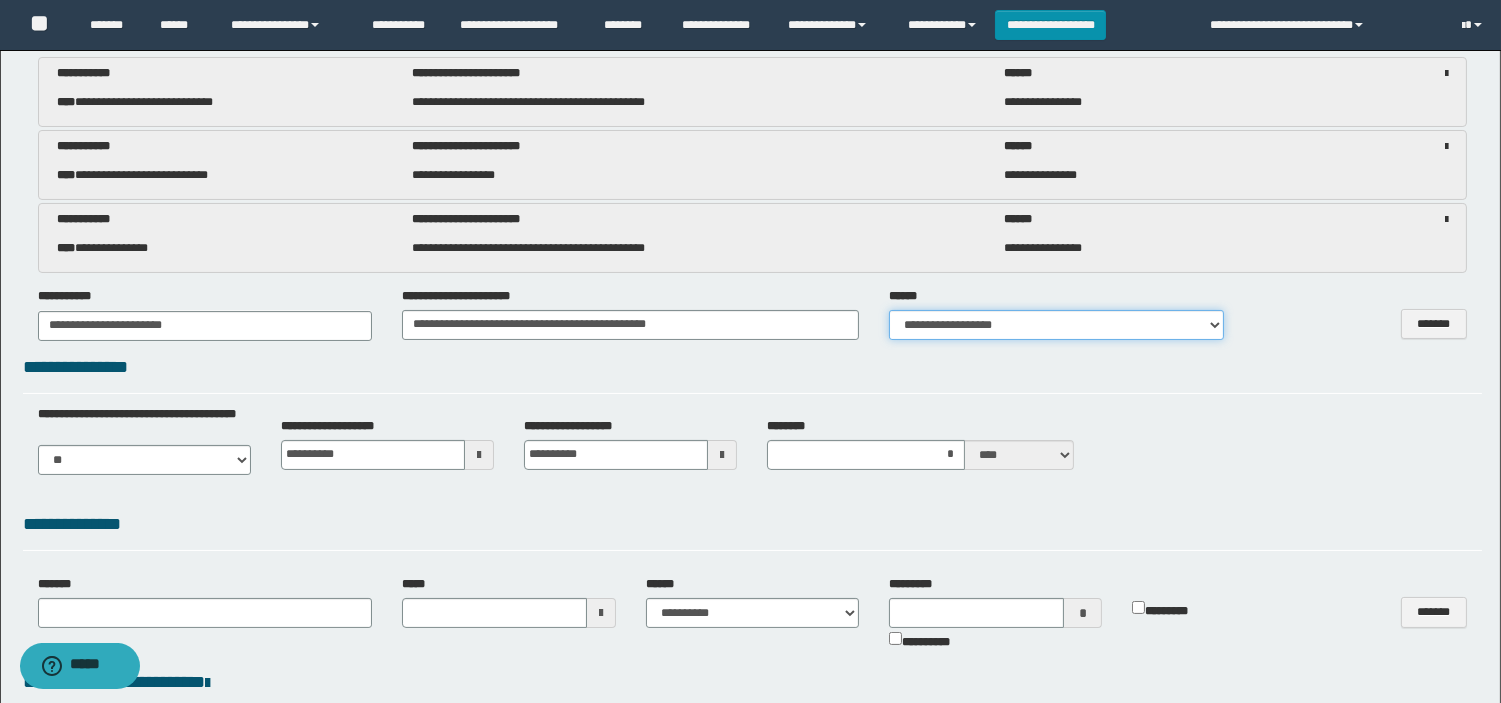 click on "**********" at bounding box center (1056, 325) 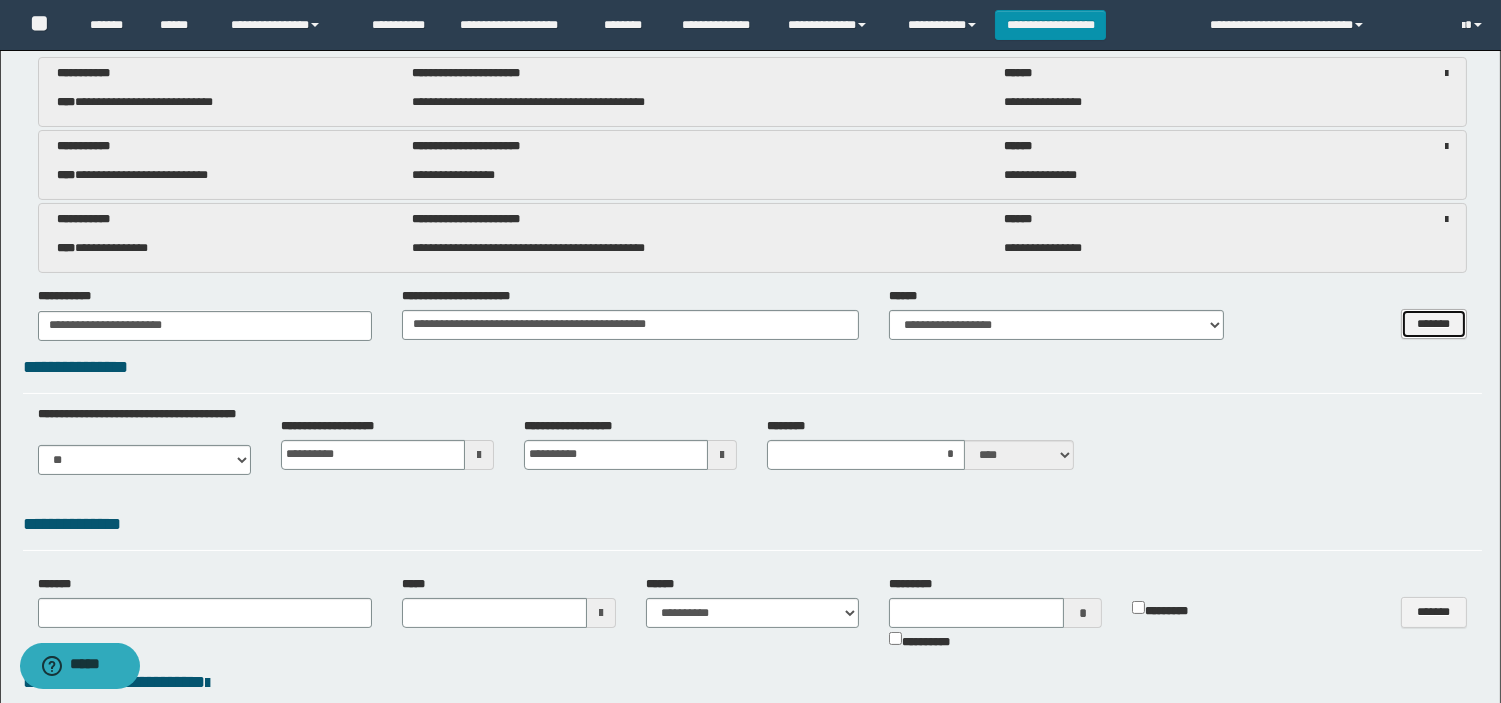 click on "*******" at bounding box center (1434, 324) 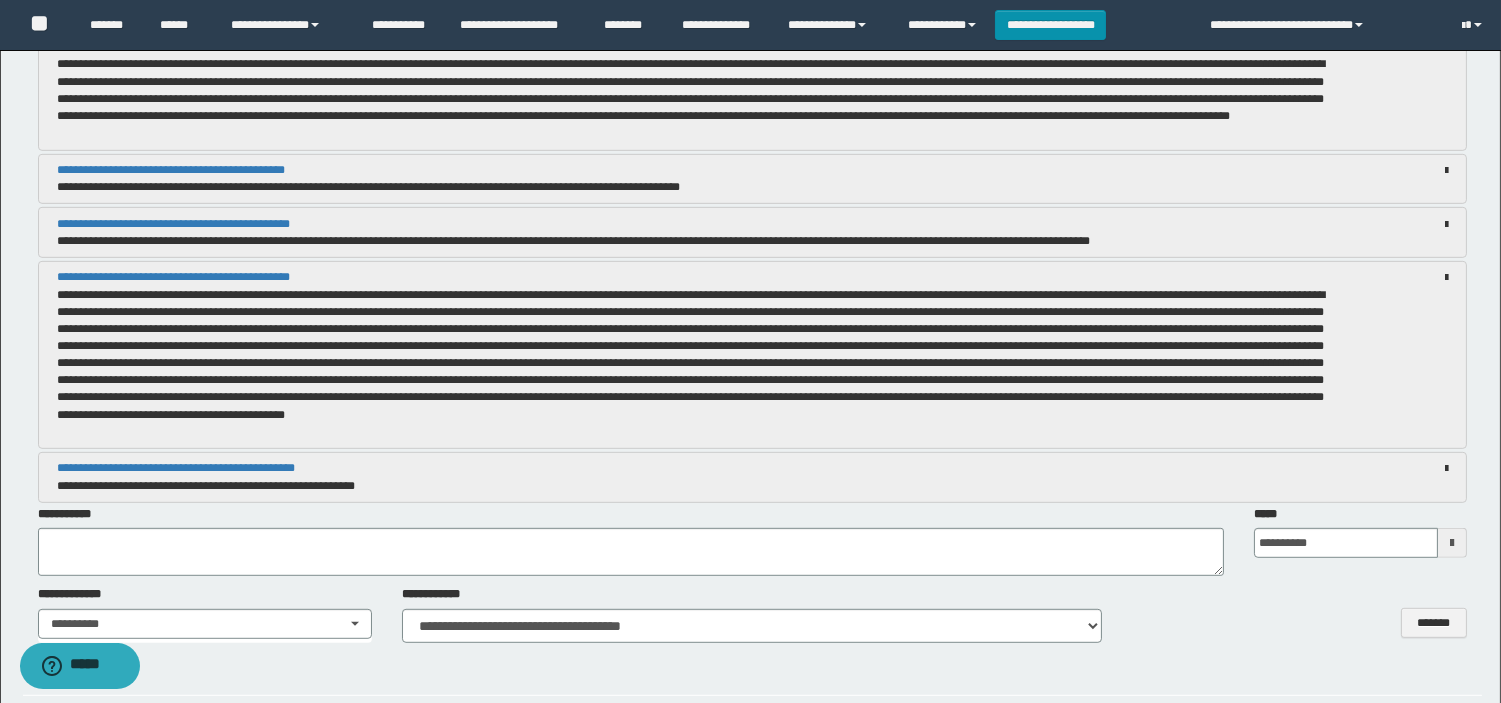 scroll, scrollTop: 2111, scrollLeft: 0, axis: vertical 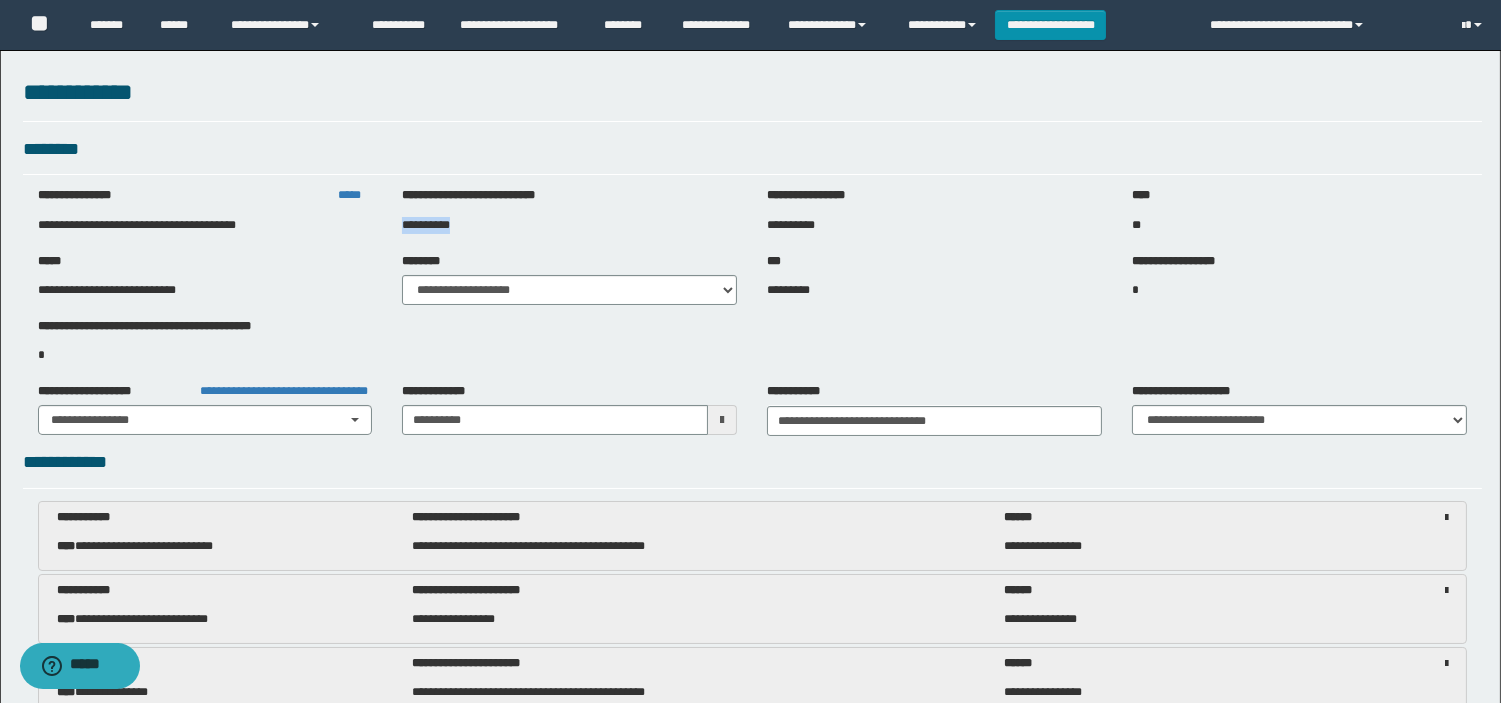 drag, startPoint x: 401, startPoint y: 224, endPoint x: 471, endPoint y: 227, distance: 70.064255 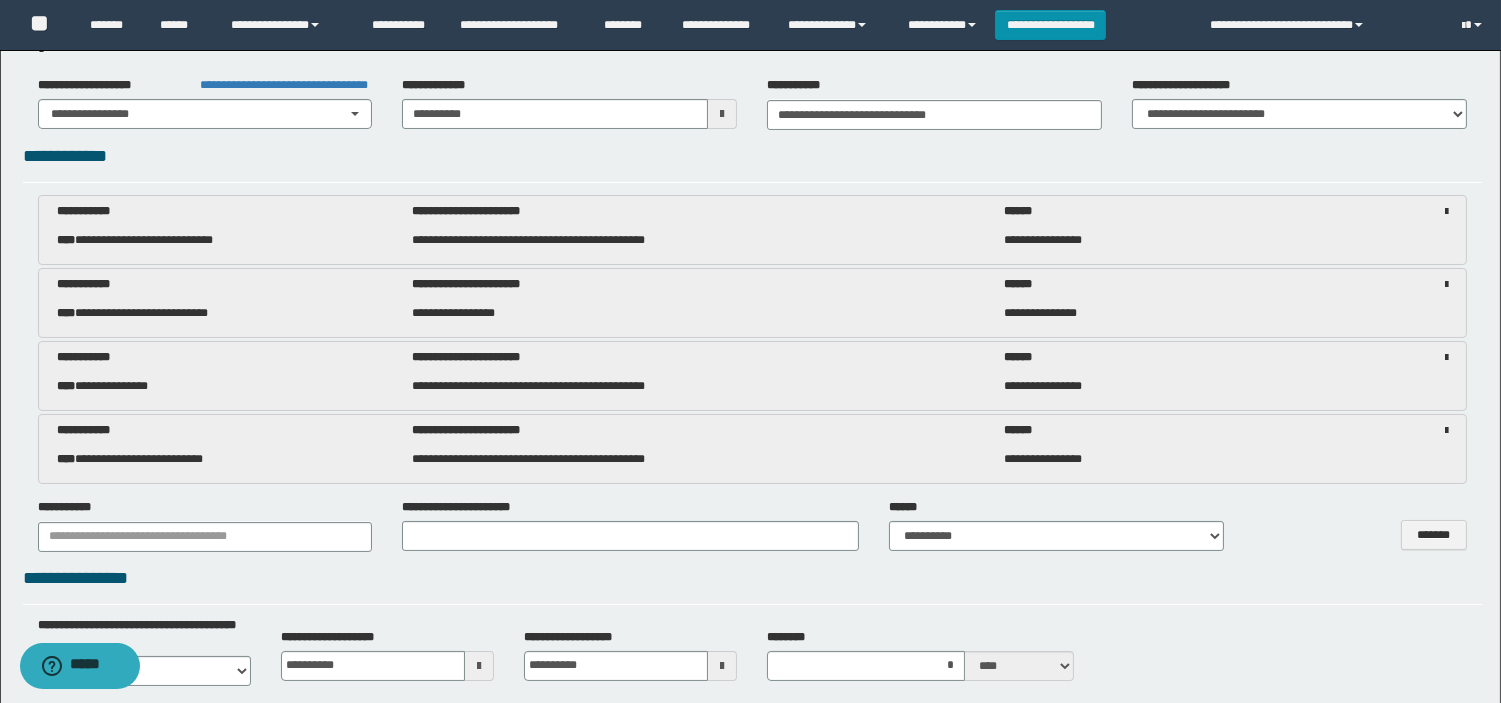 scroll, scrollTop: 333, scrollLeft: 0, axis: vertical 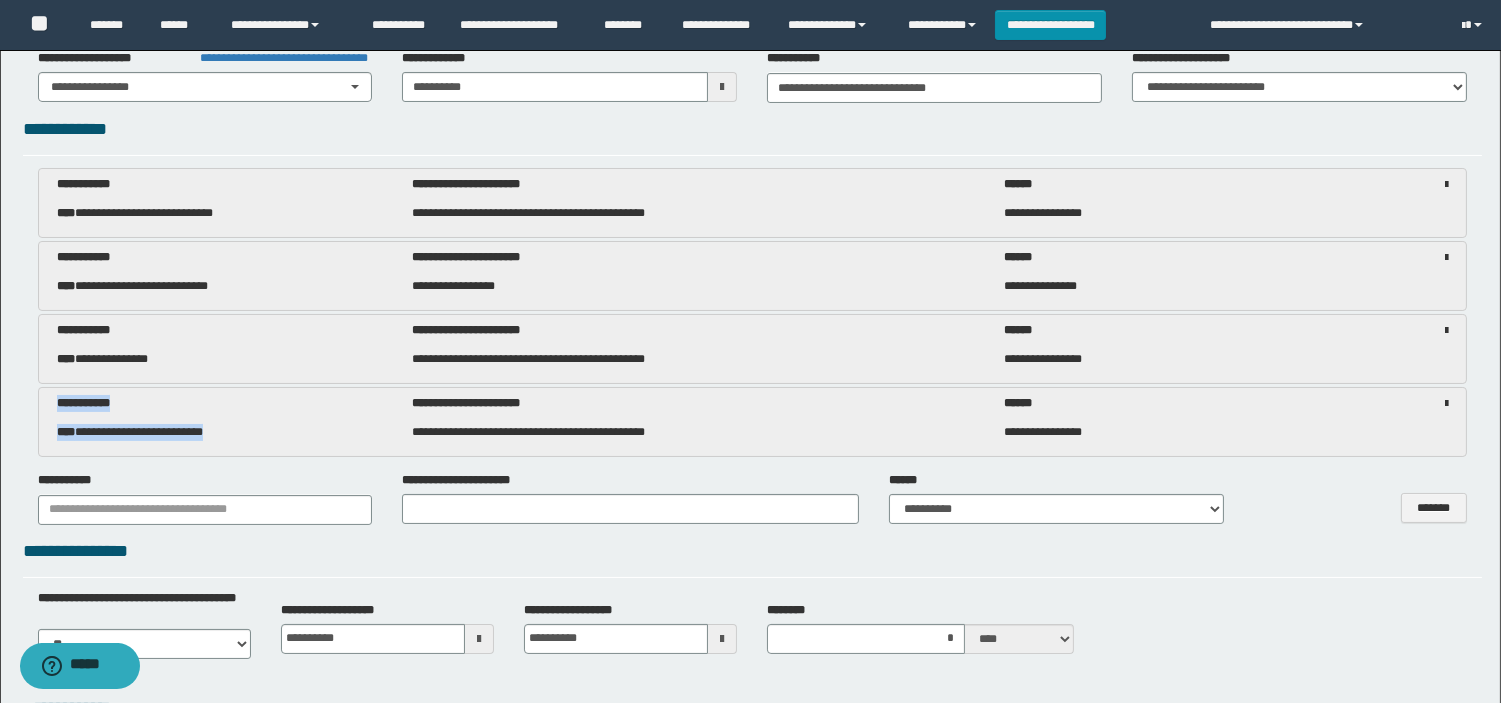 drag, startPoint x: 46, startPoint y: 402, endPoint x: 251, endPoint y: 442, distance: 208.86598 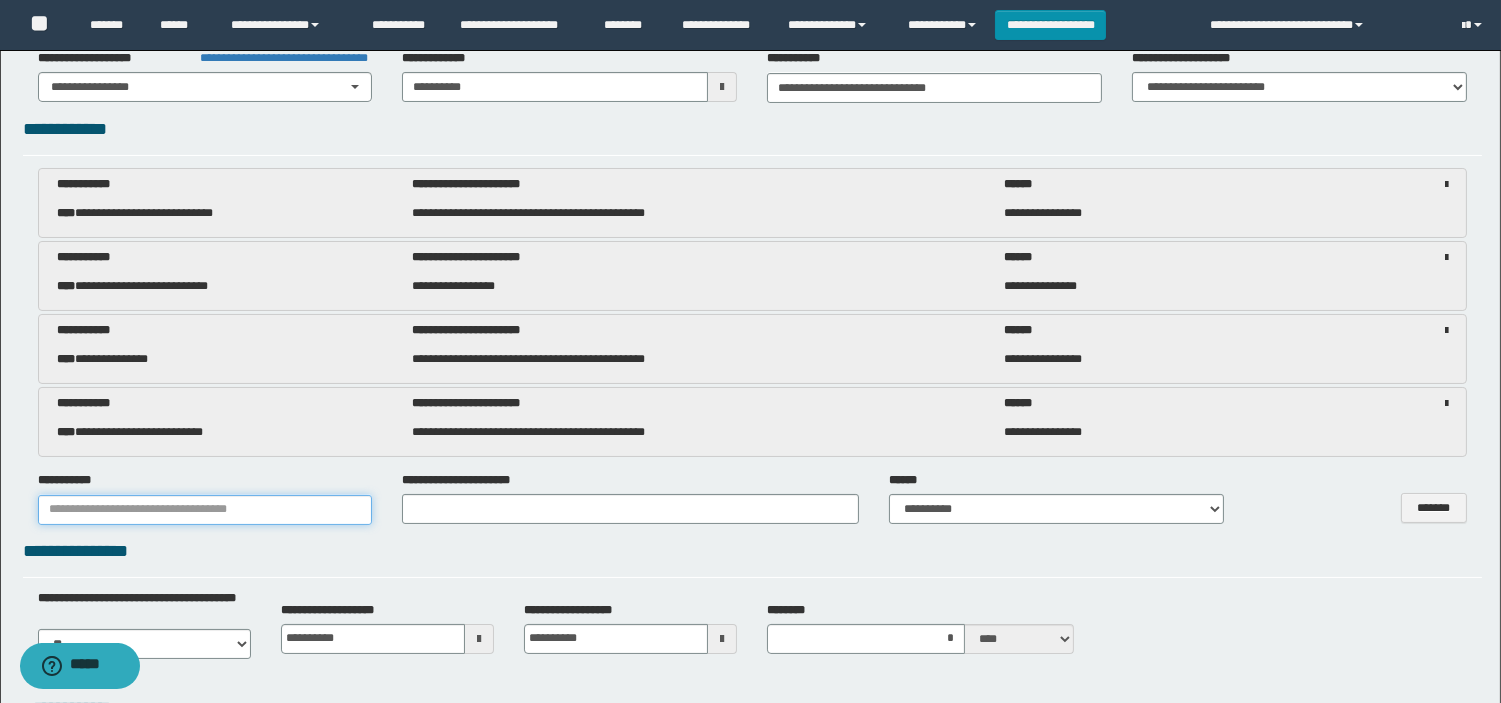 click at bounding box center [205, 510] 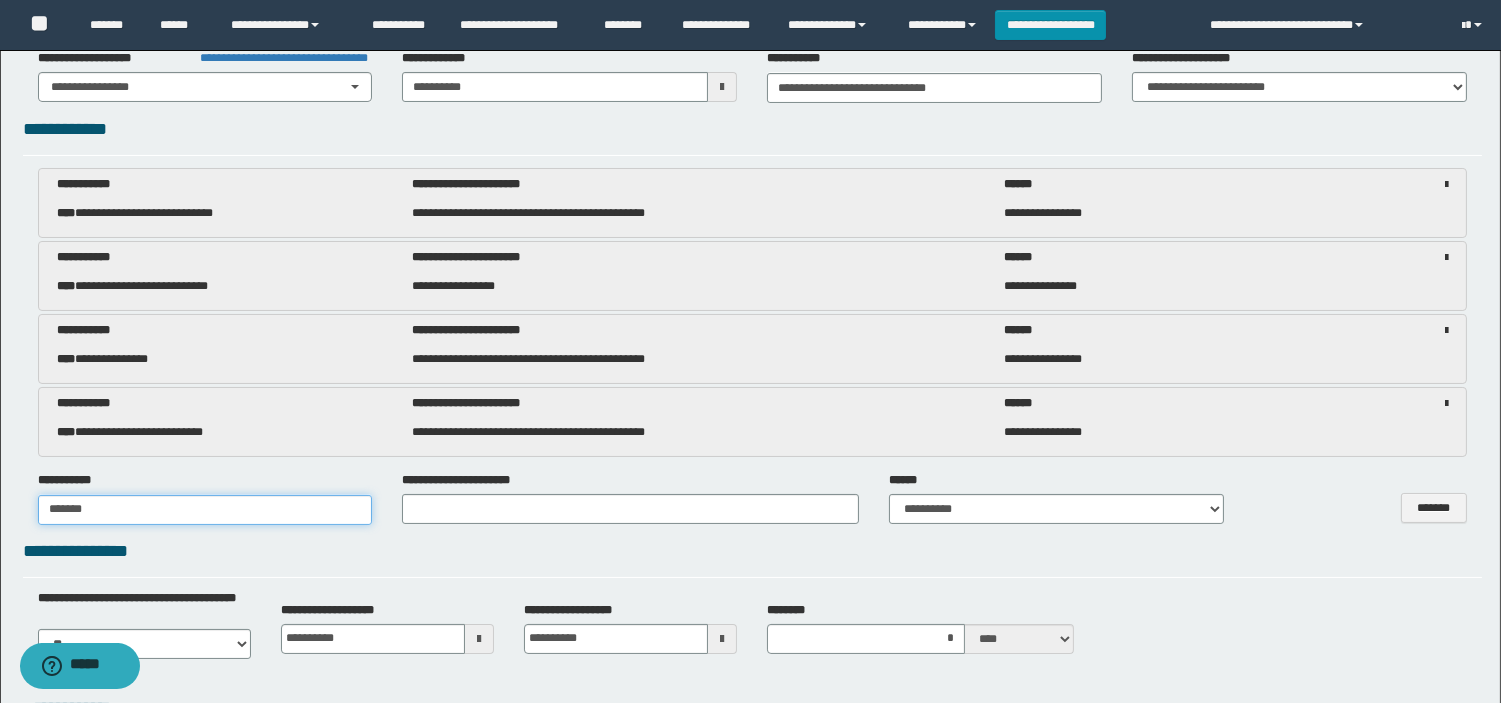 type on "******" 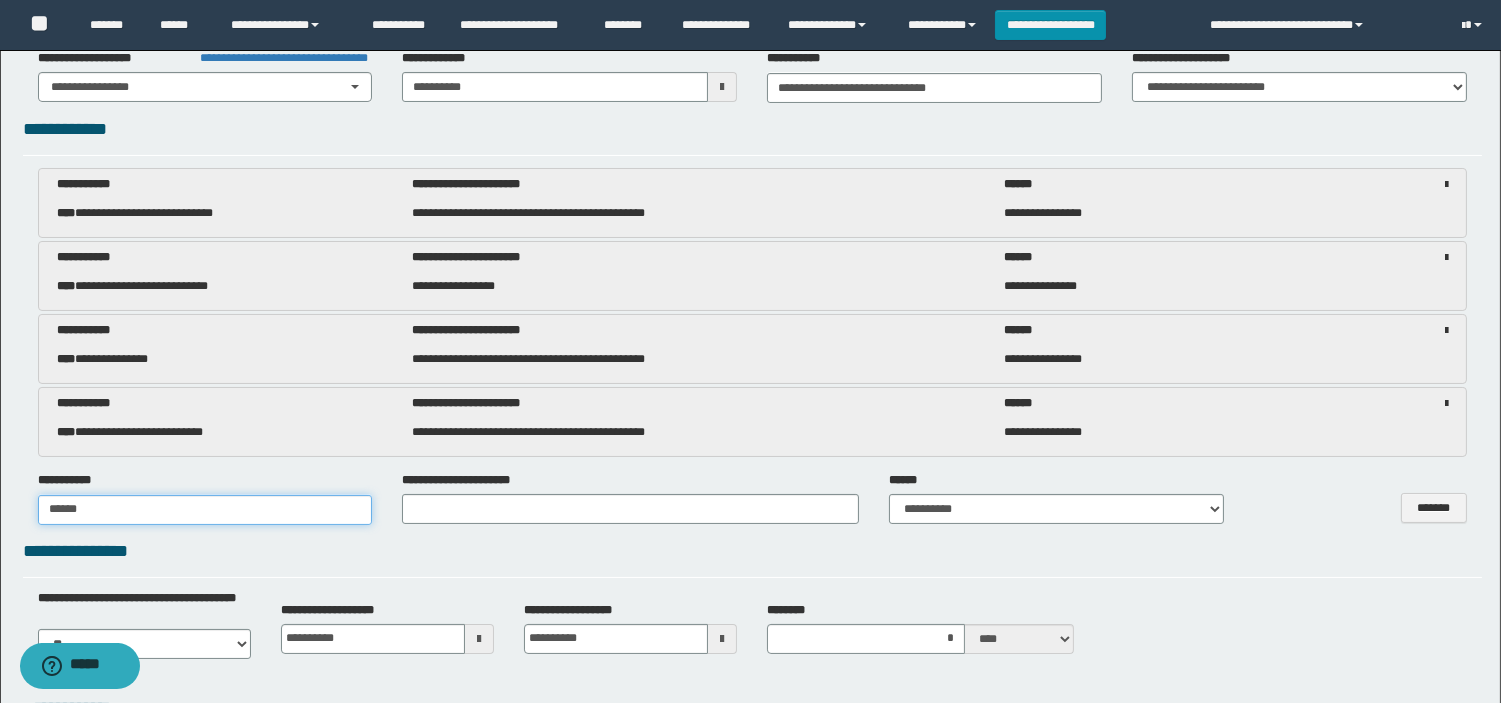 type on "******" 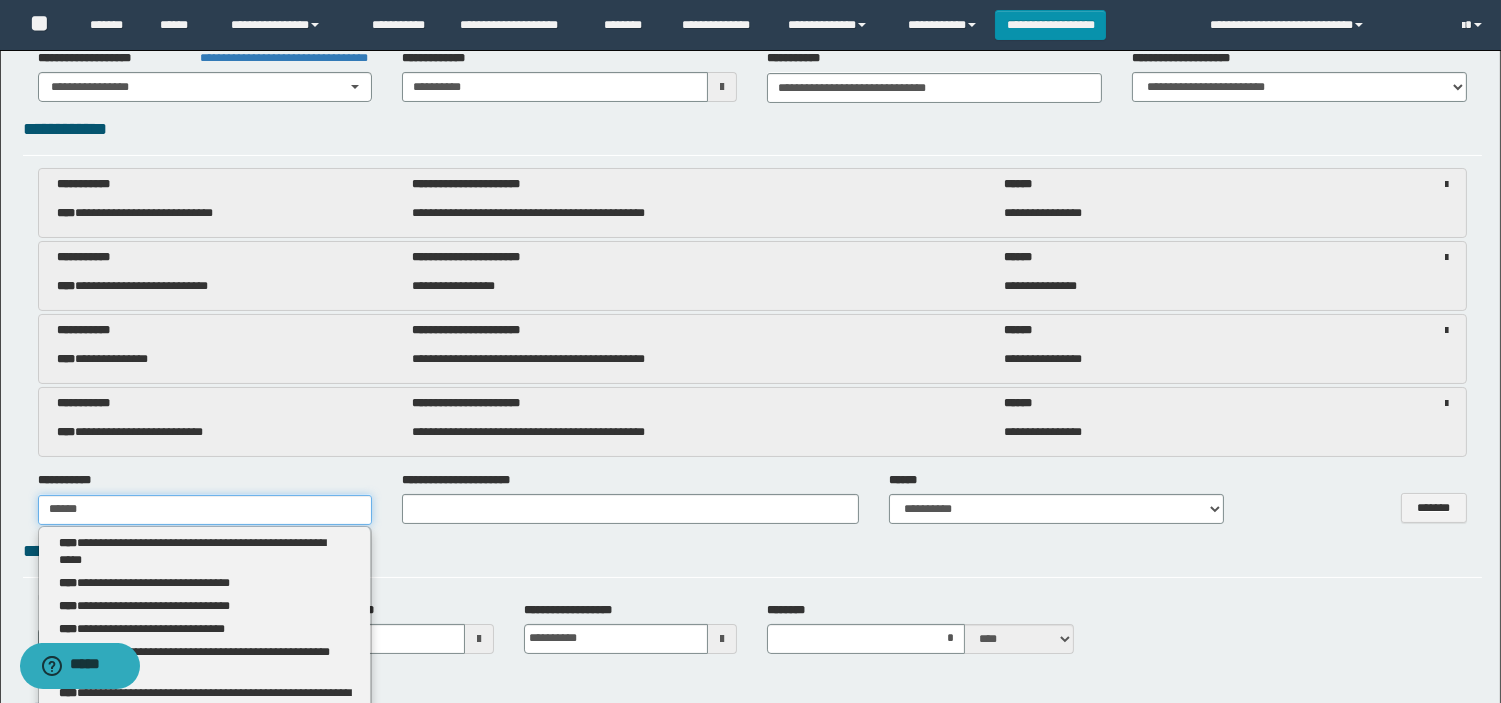 type 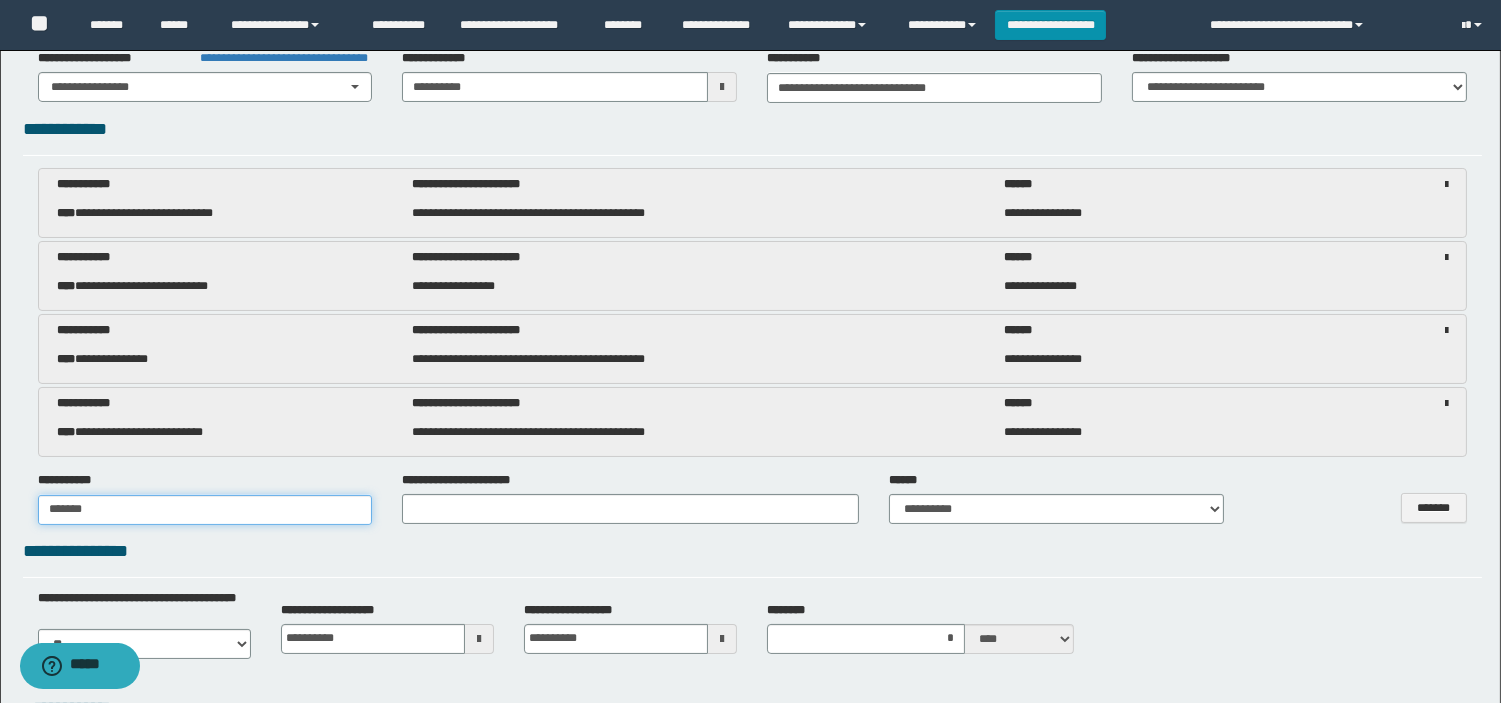 type on "********" 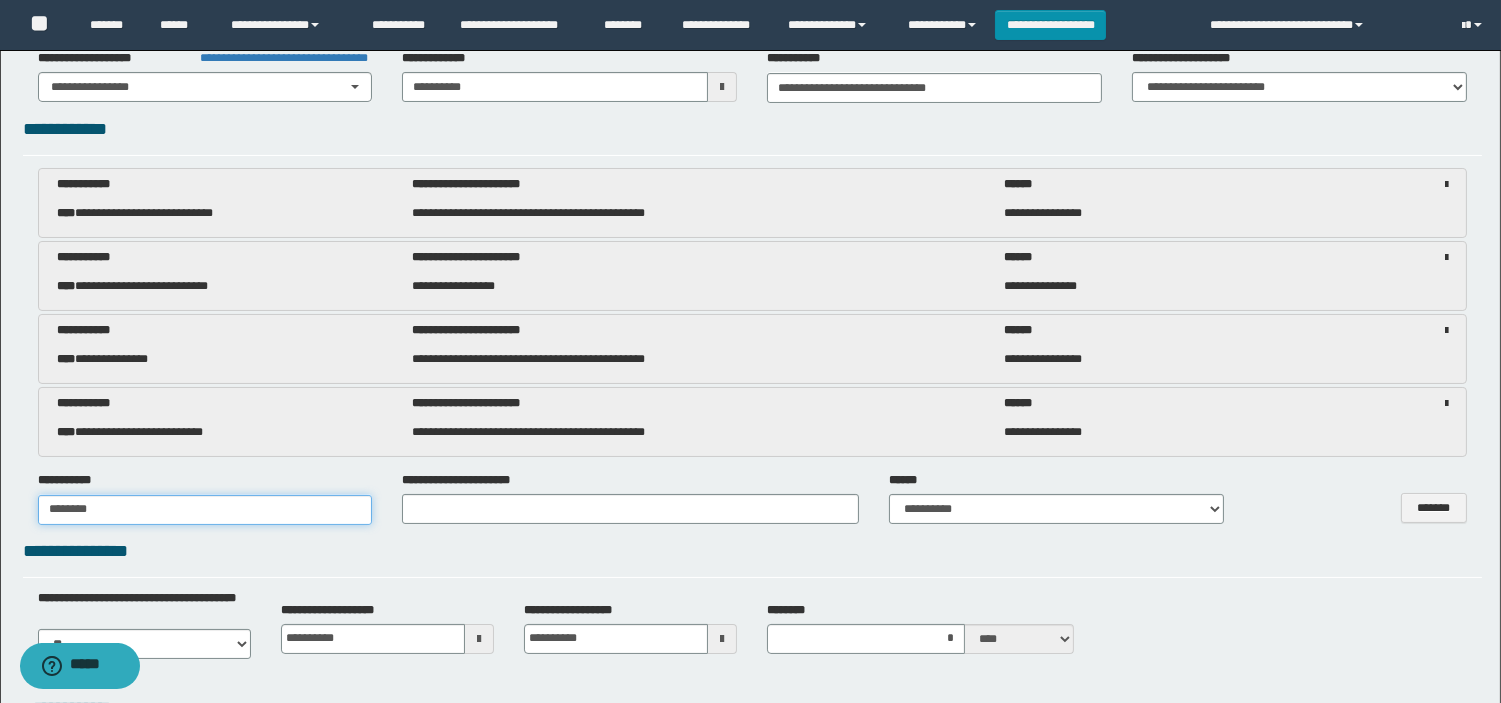 type on "**********" 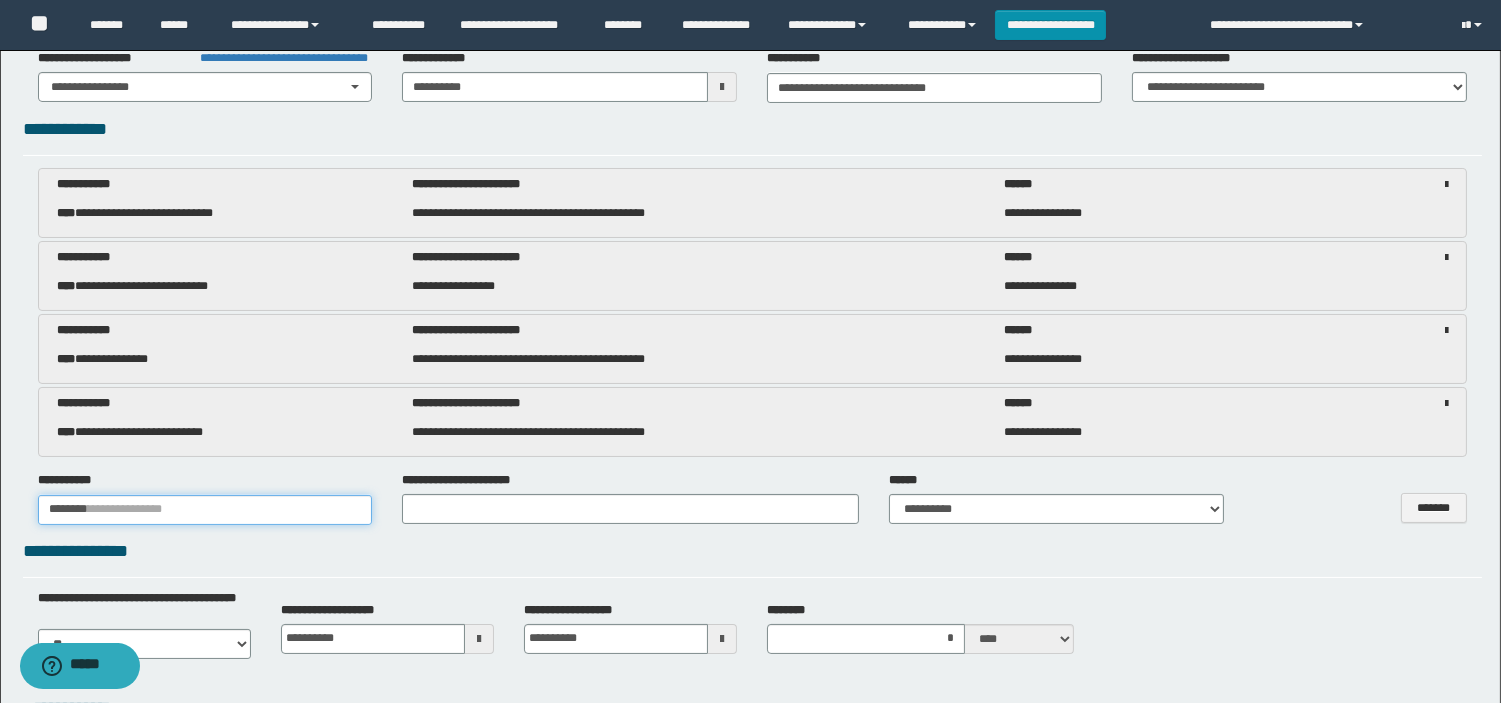 type 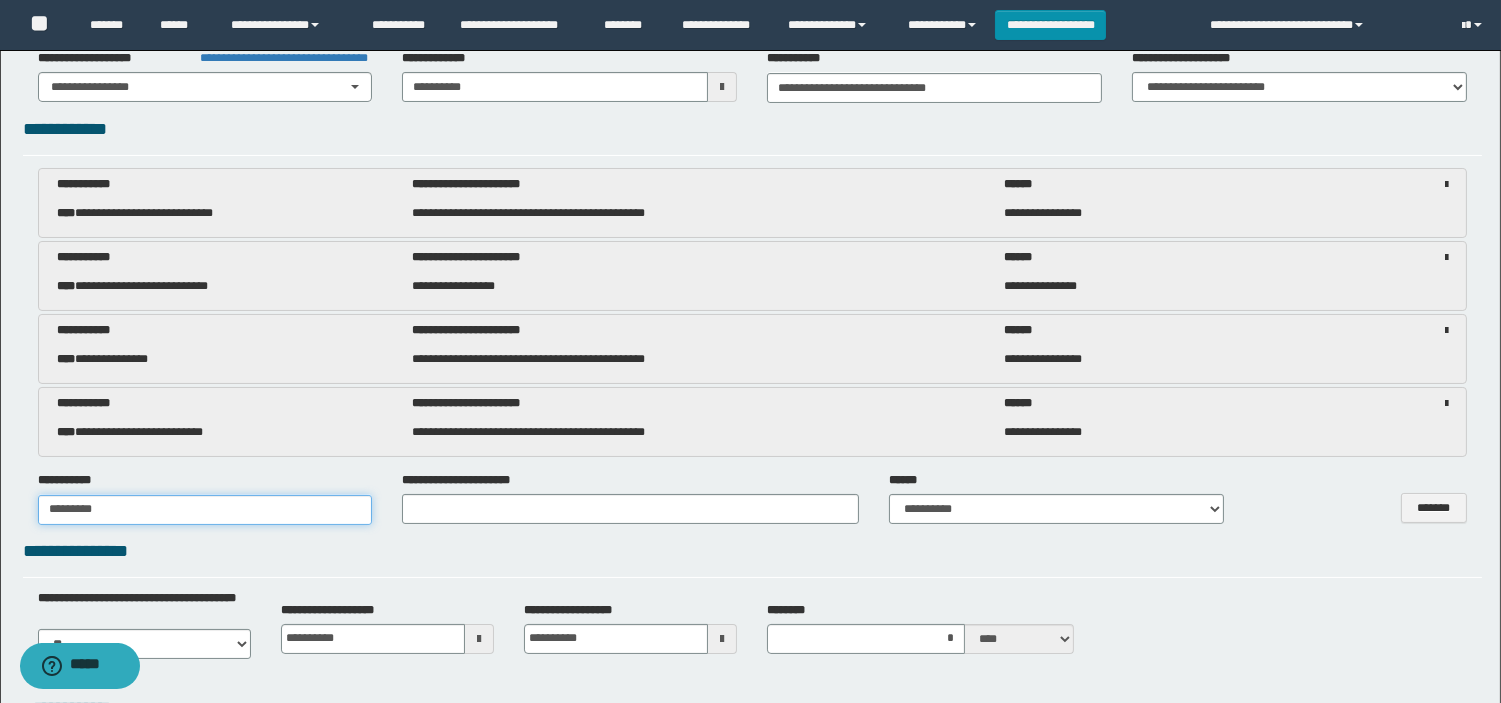 type on "**********" 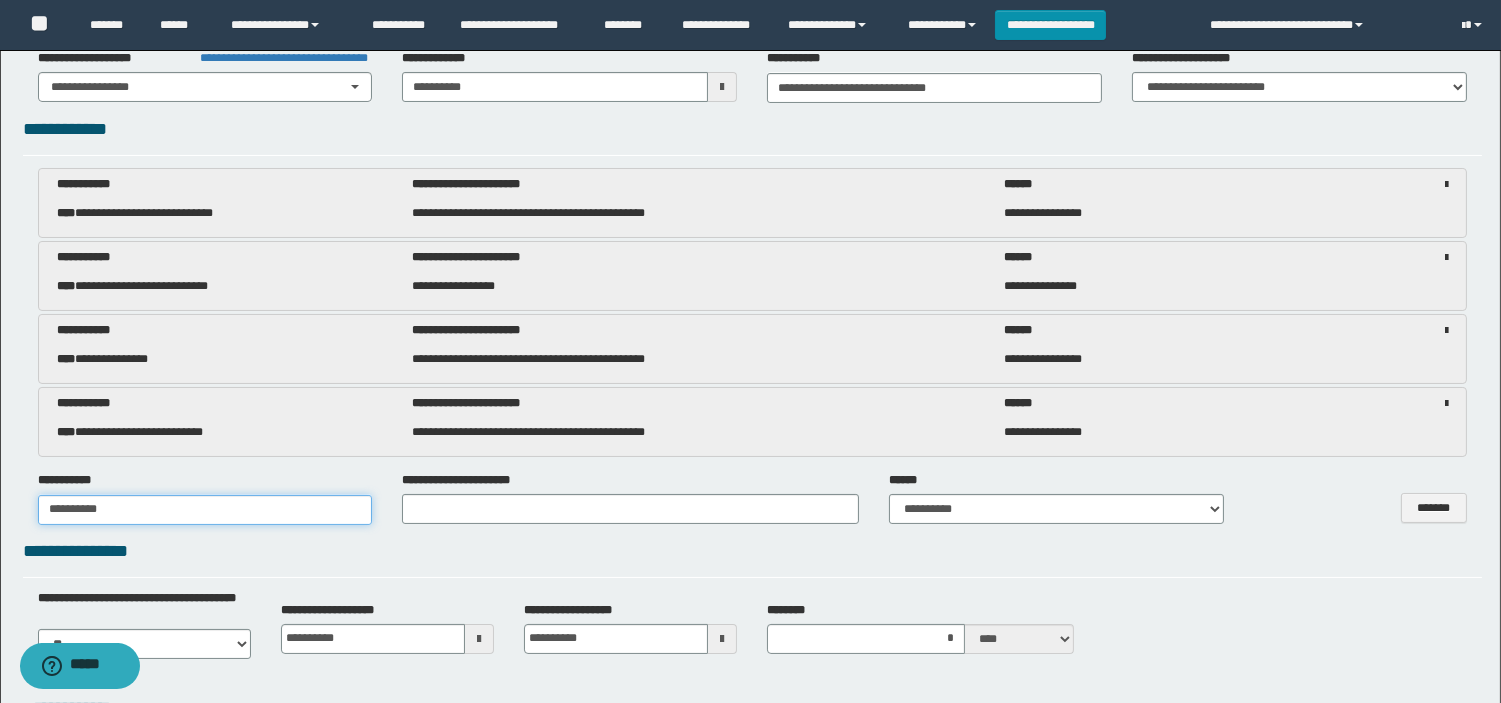 type on "**********" 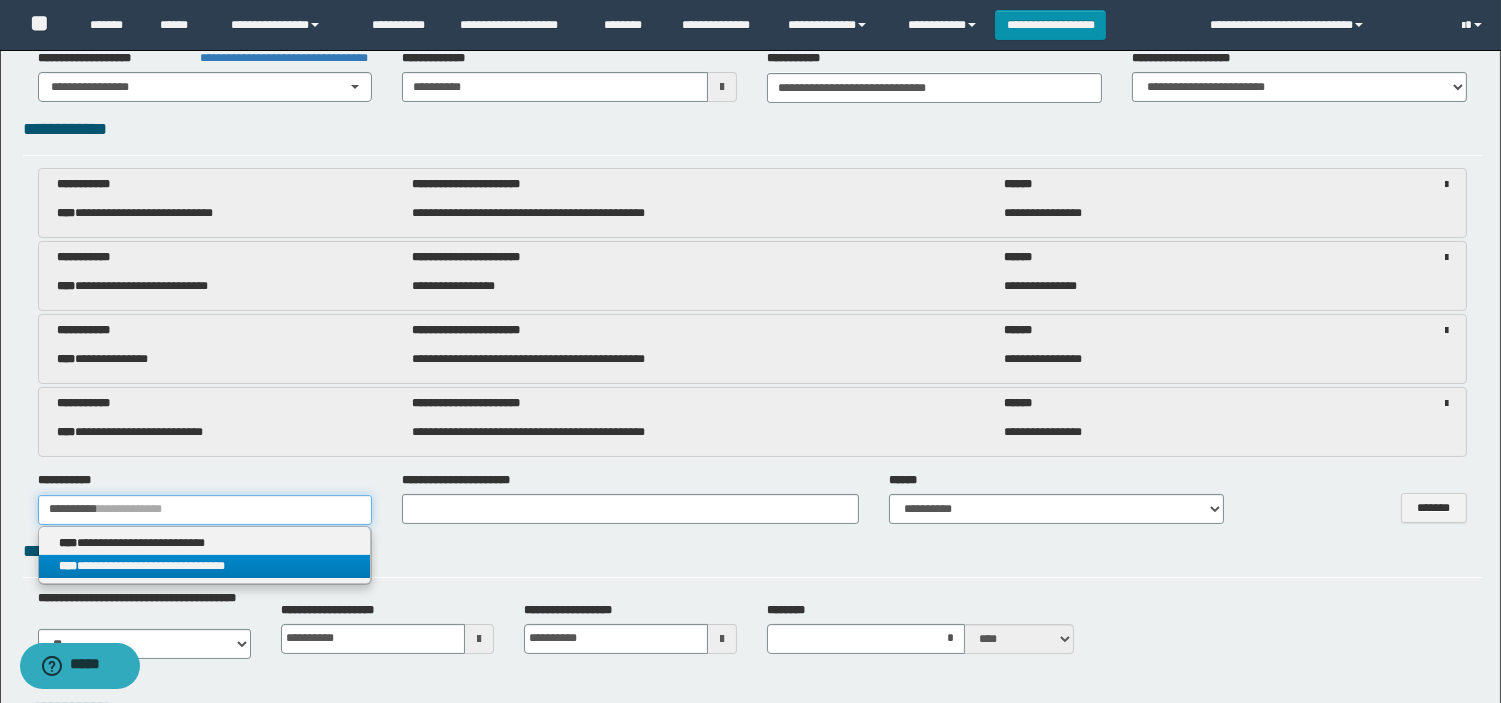 type on "**********" 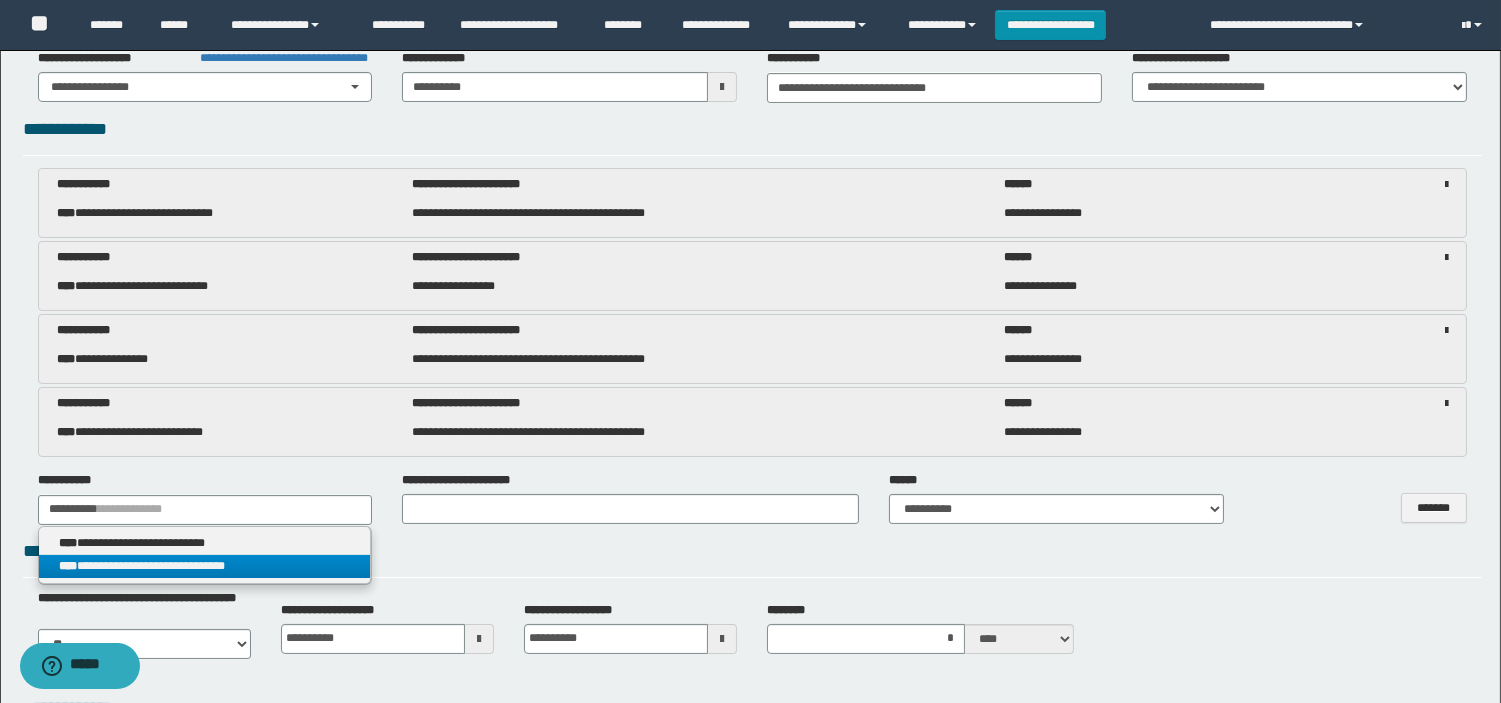 click on "**********" at bounding box center (205, 566) 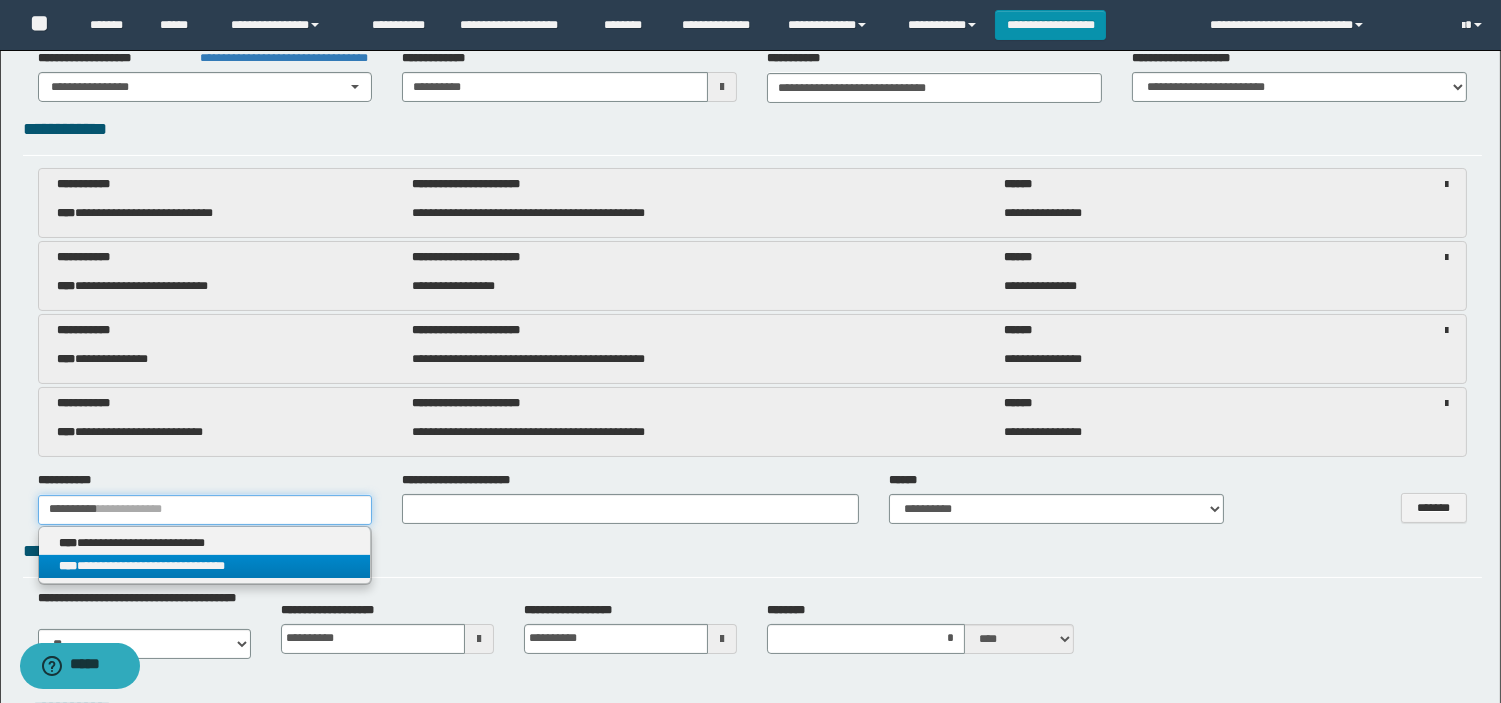 type 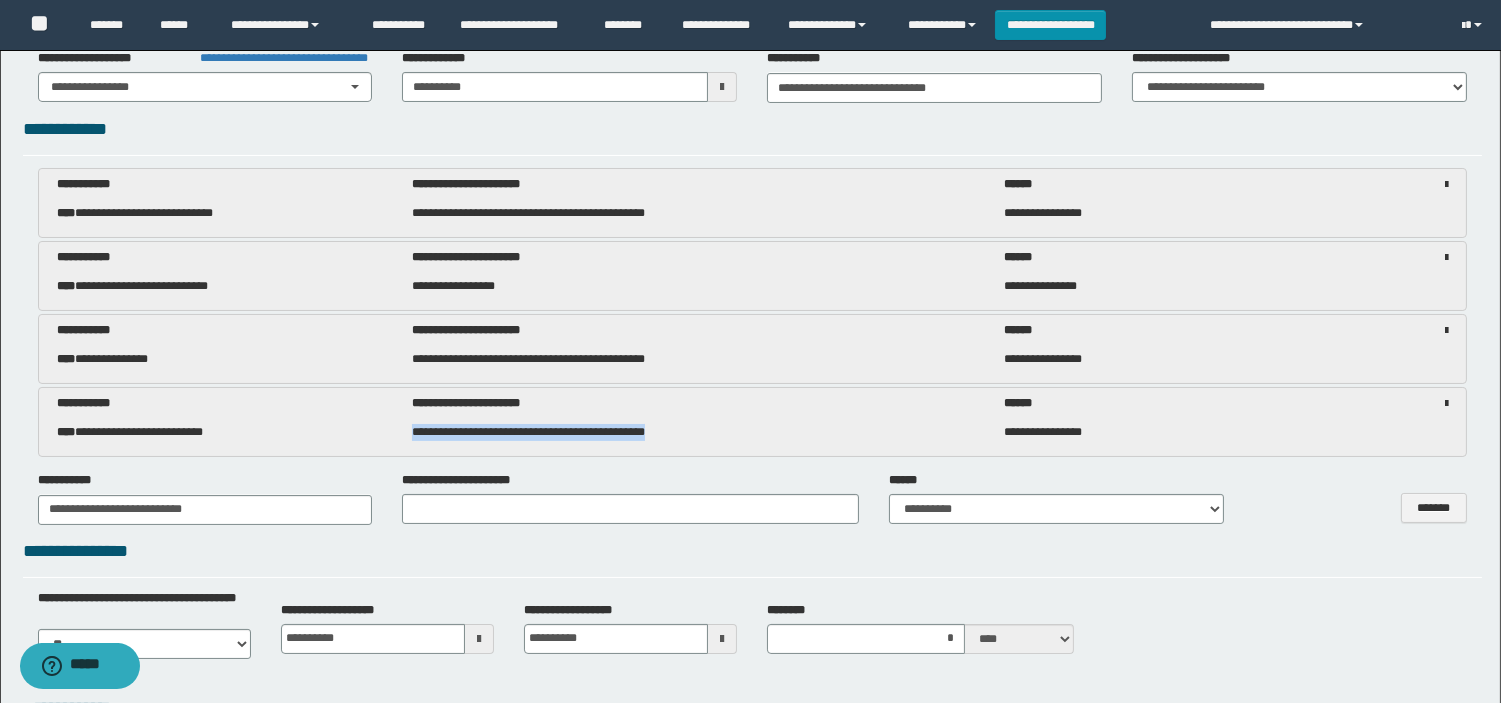 drag, startPoint x: 413, startPoint y: 431, endPoint x: 706, endPoint y: 431, distance: 293 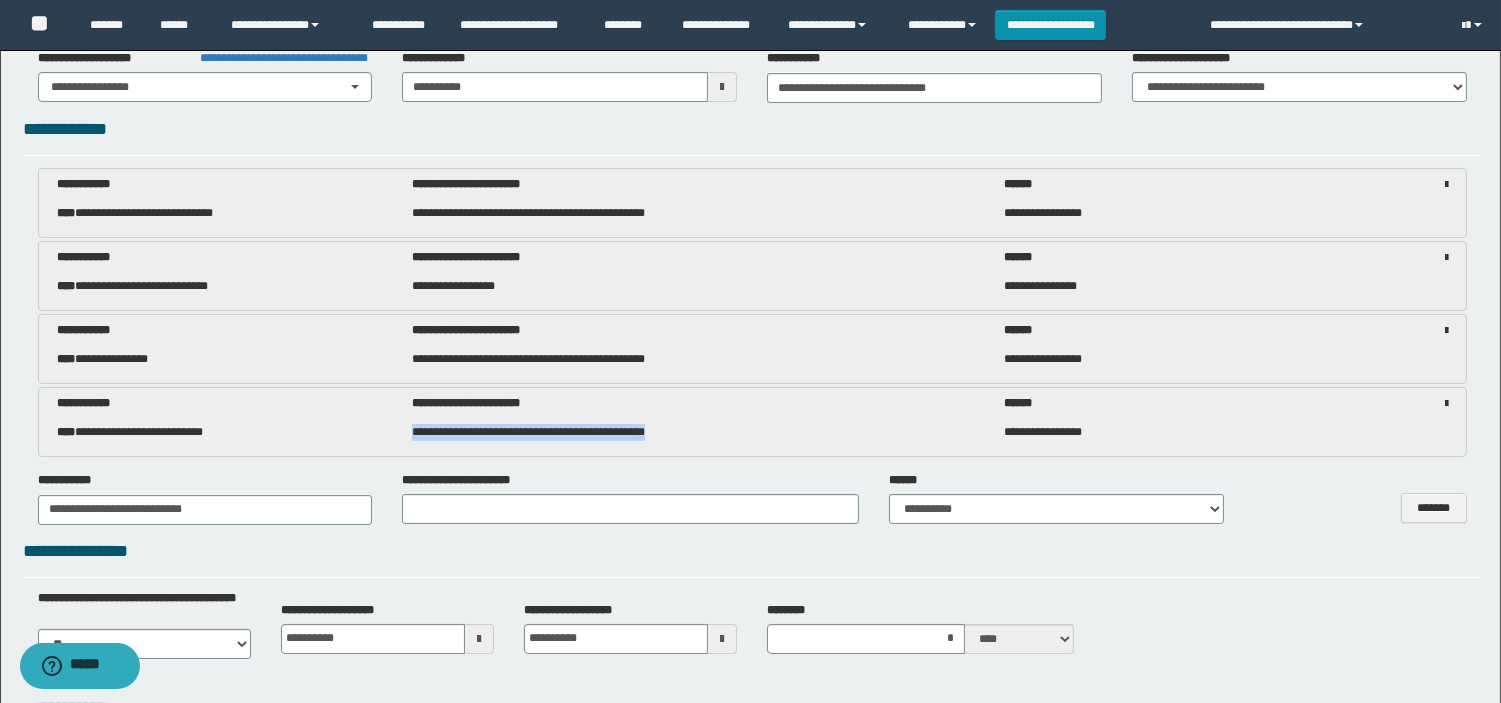 copy on "**********" 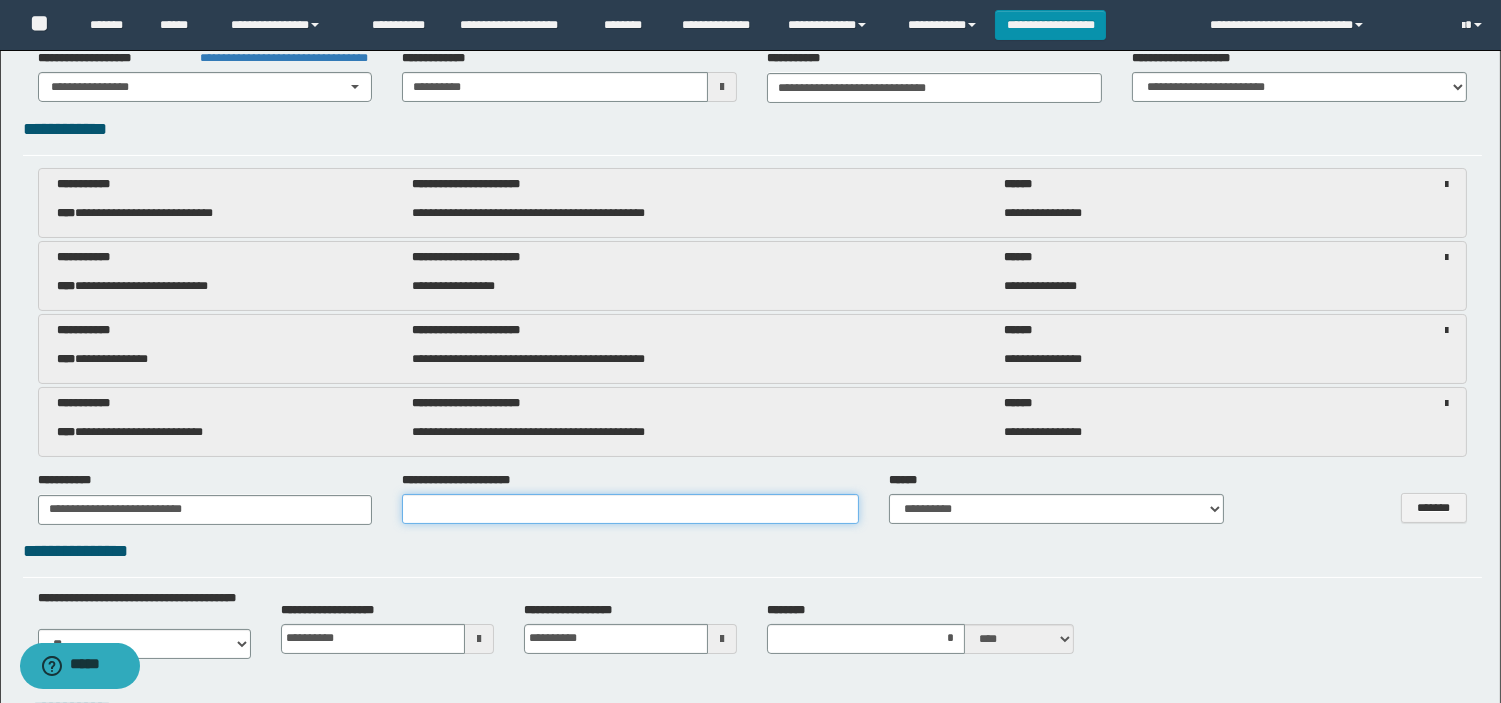 click at bounding box center [630, 509] 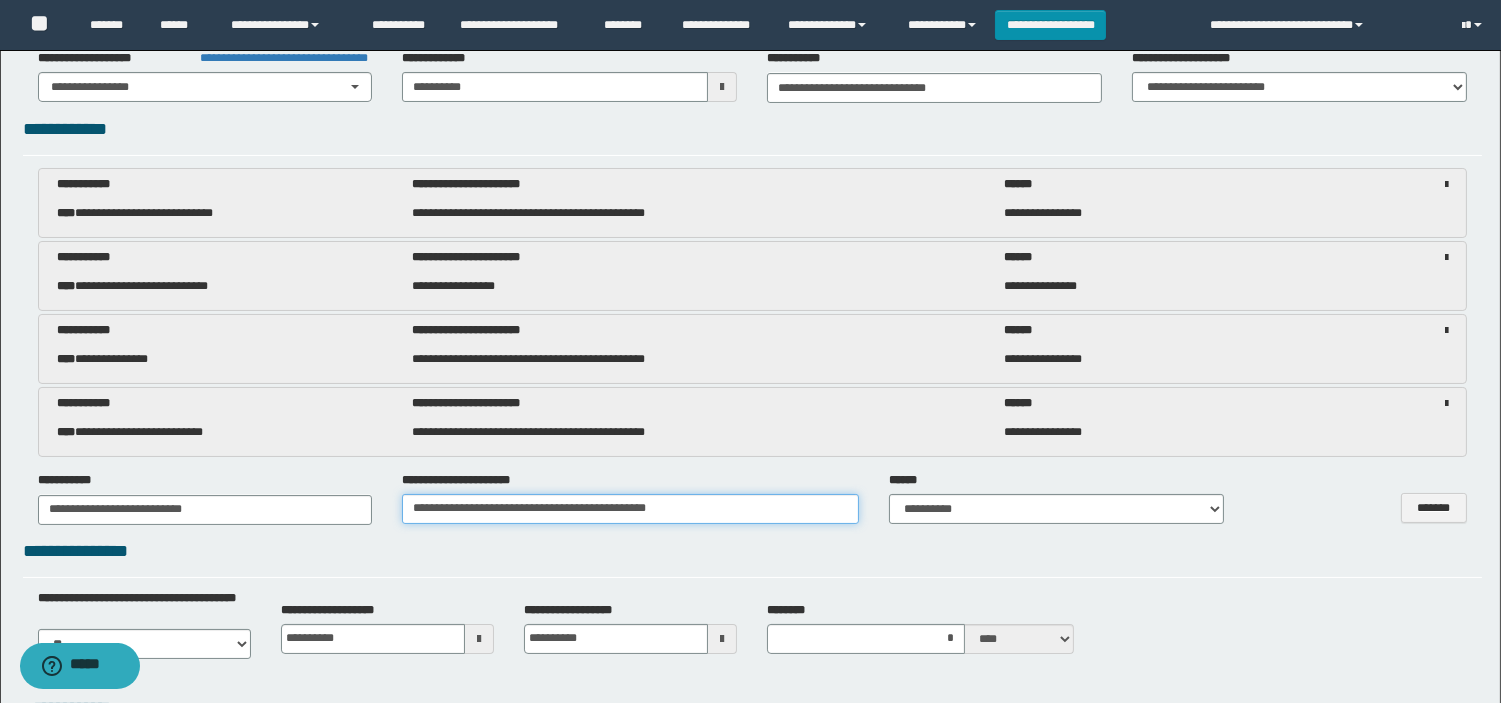 type on "**********" 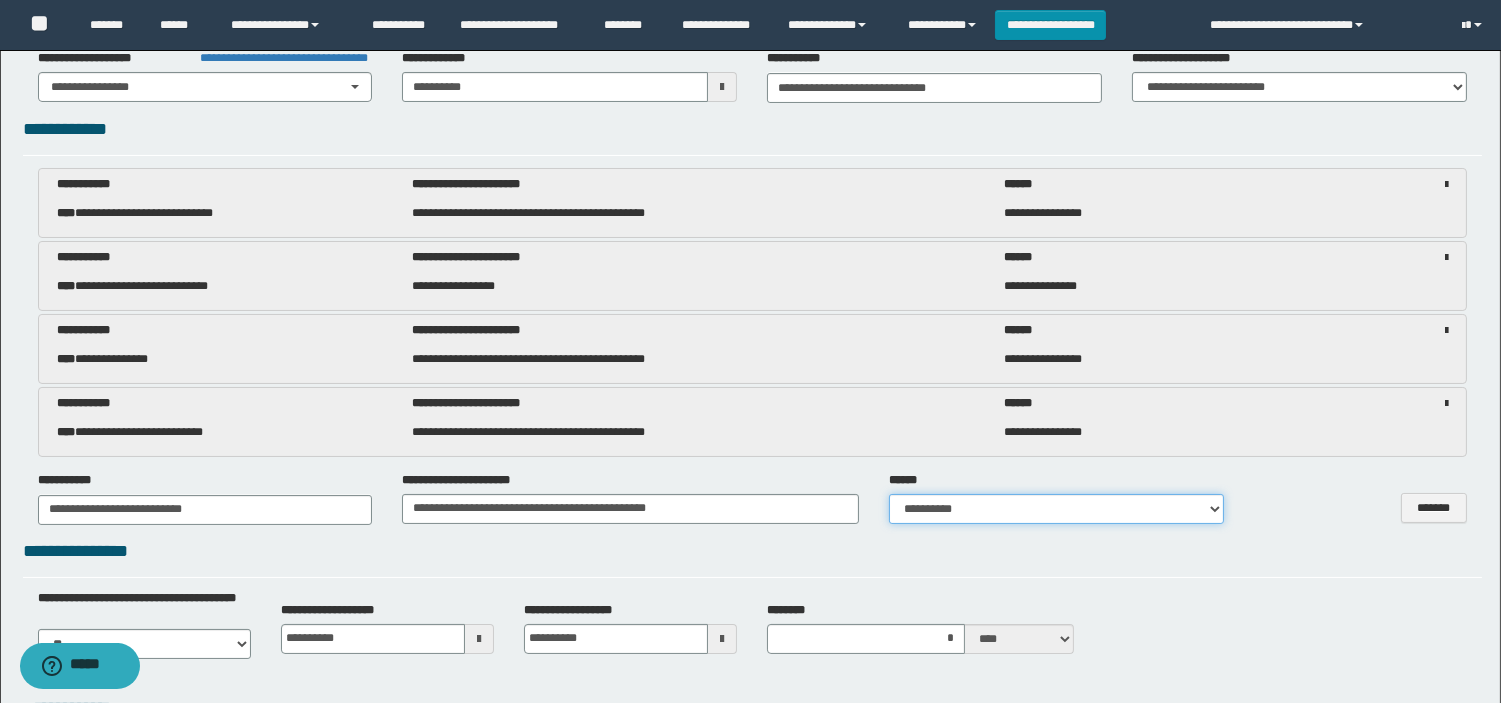 click on "**********" at bounding box center (1056, 509) 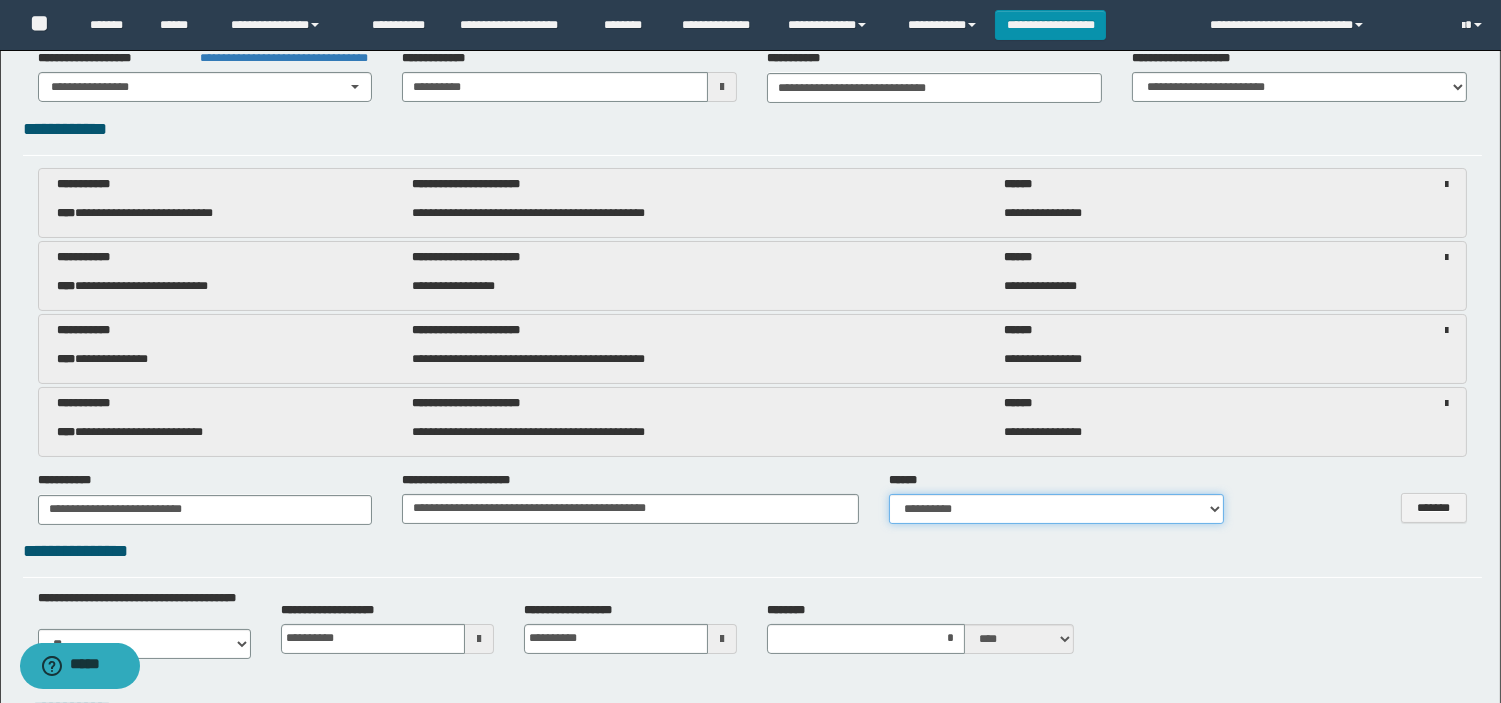 select on "*" 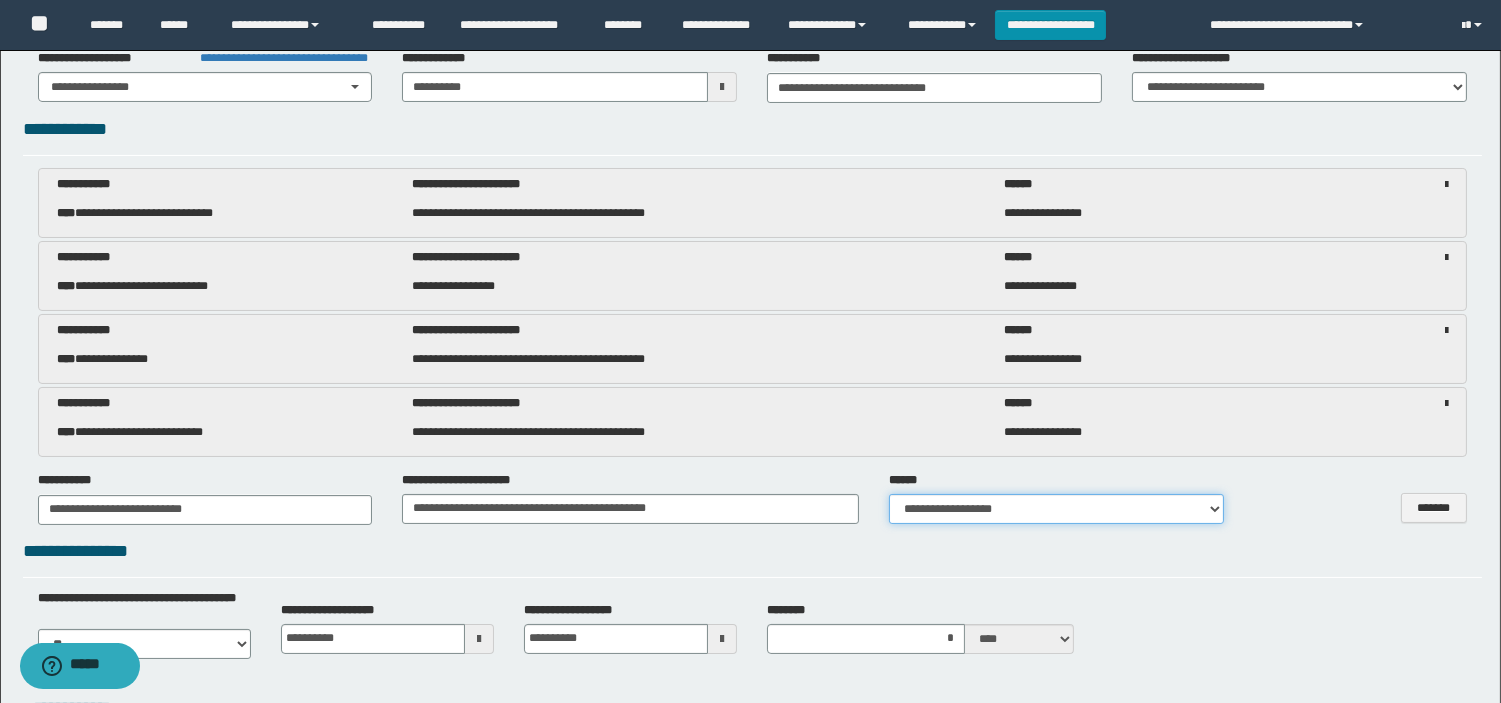 click on "**********" at bounding box center [1056, 509] 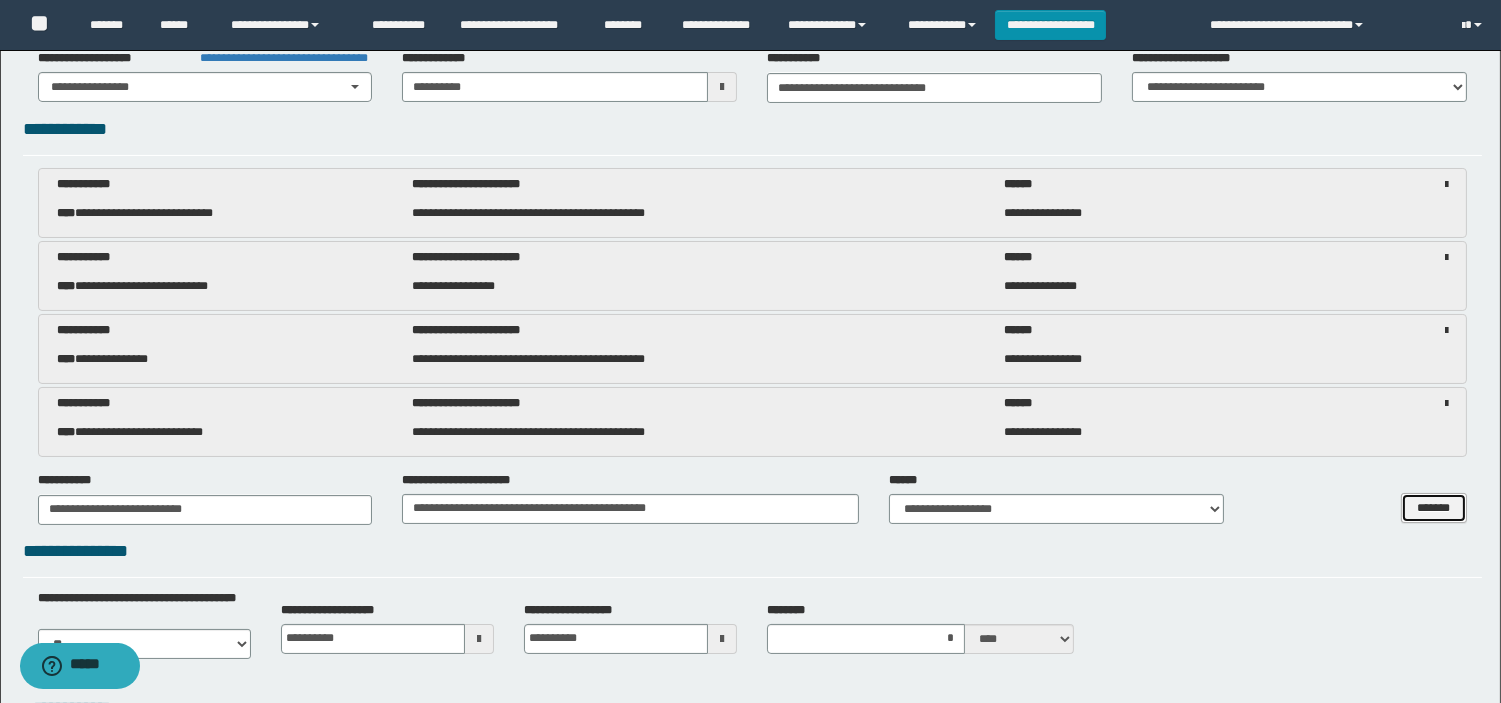 click on "*******" at bounding box center [1434, 508] 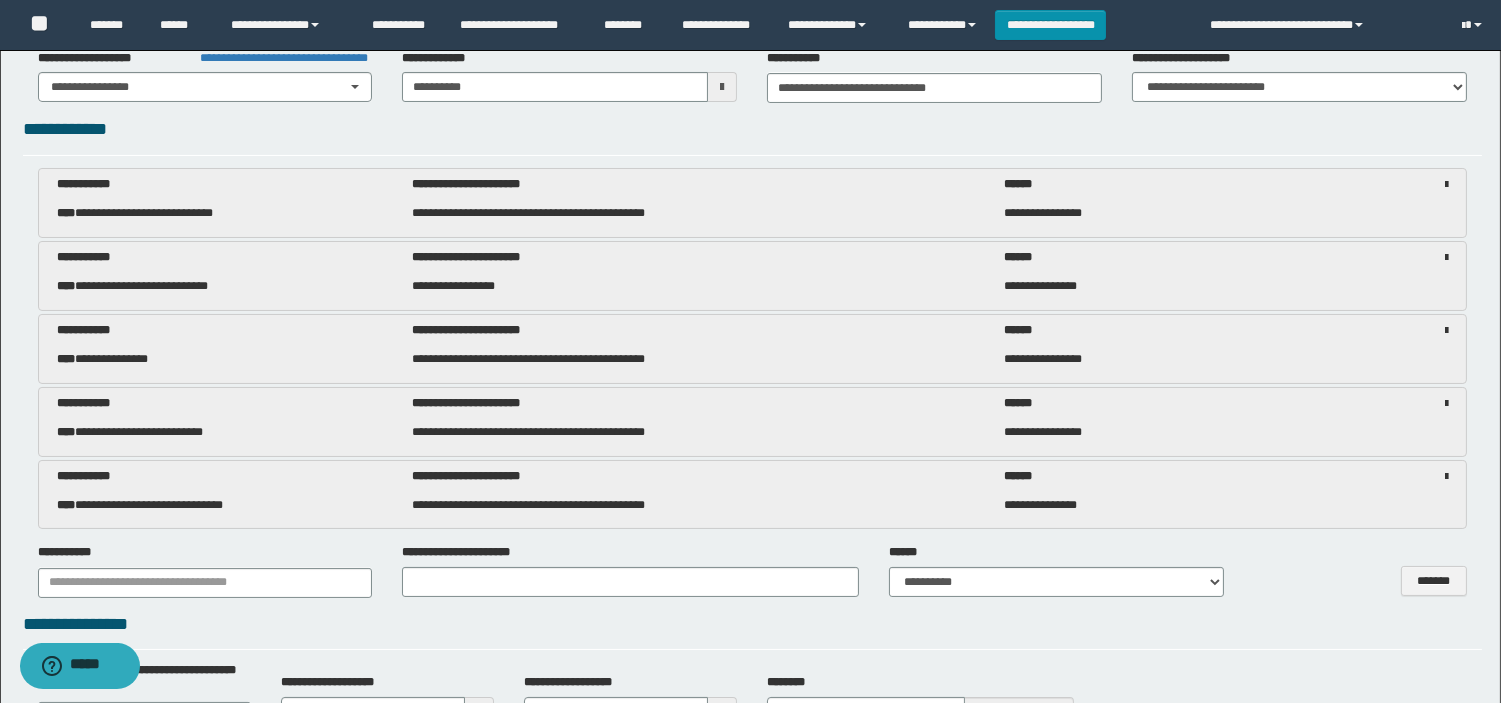 click at bounding box center (1446, 404) 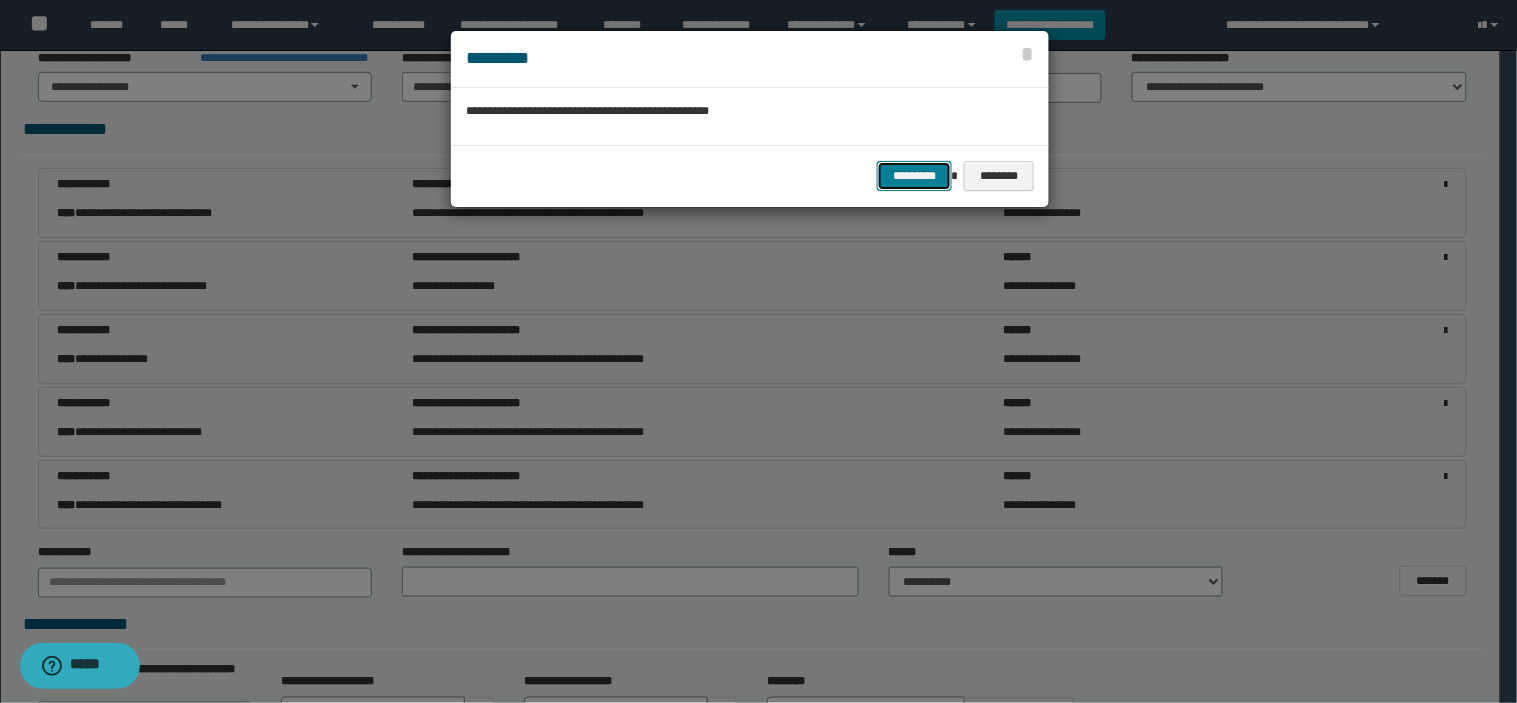 click on "*********" at bounding box center [914, 176] 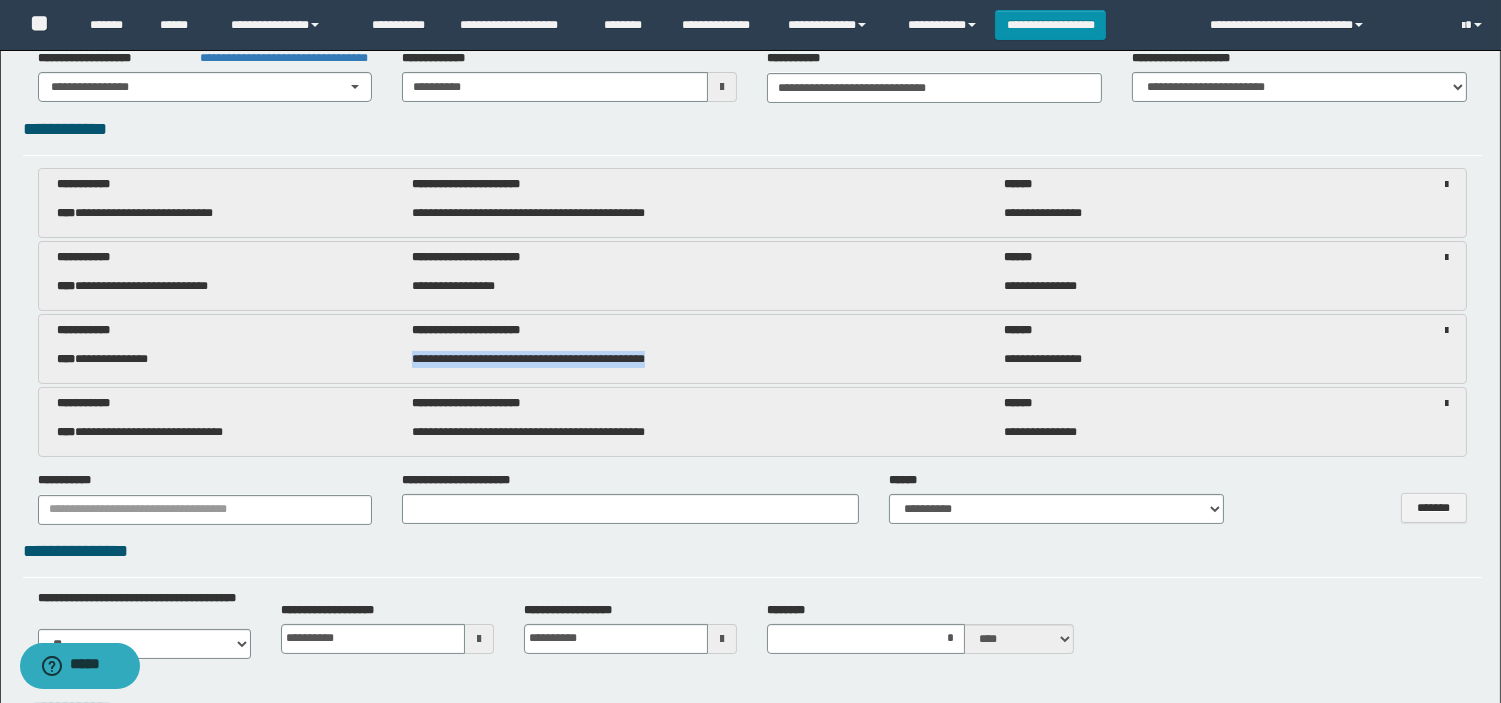 drag, startPoint x: 406, startPoint y: 363, endPoint x: 685, endPoint y: 366, distance: 279.01614 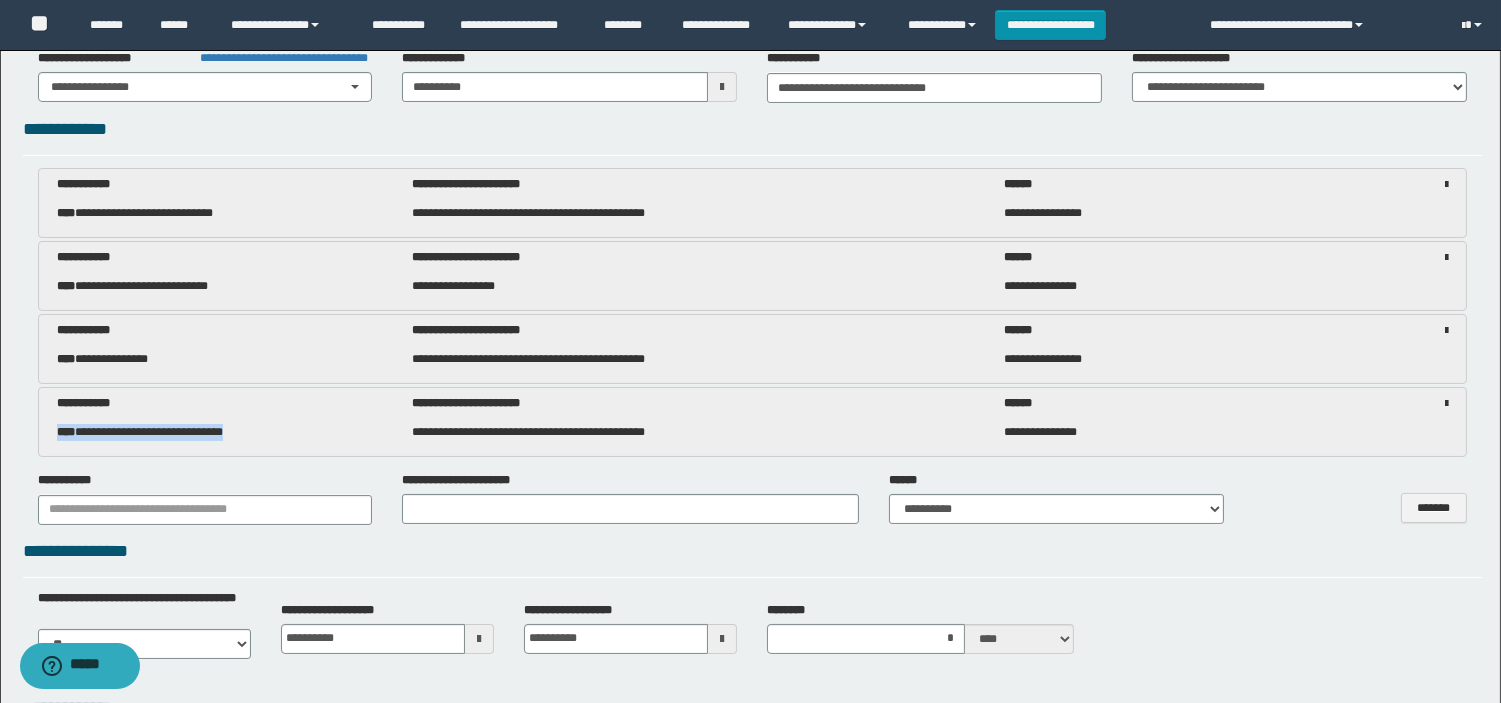 drag, startPoint x: 48, startPoint y: 428, endPoint x: 298, endPoint y: 427, distance: 250.002 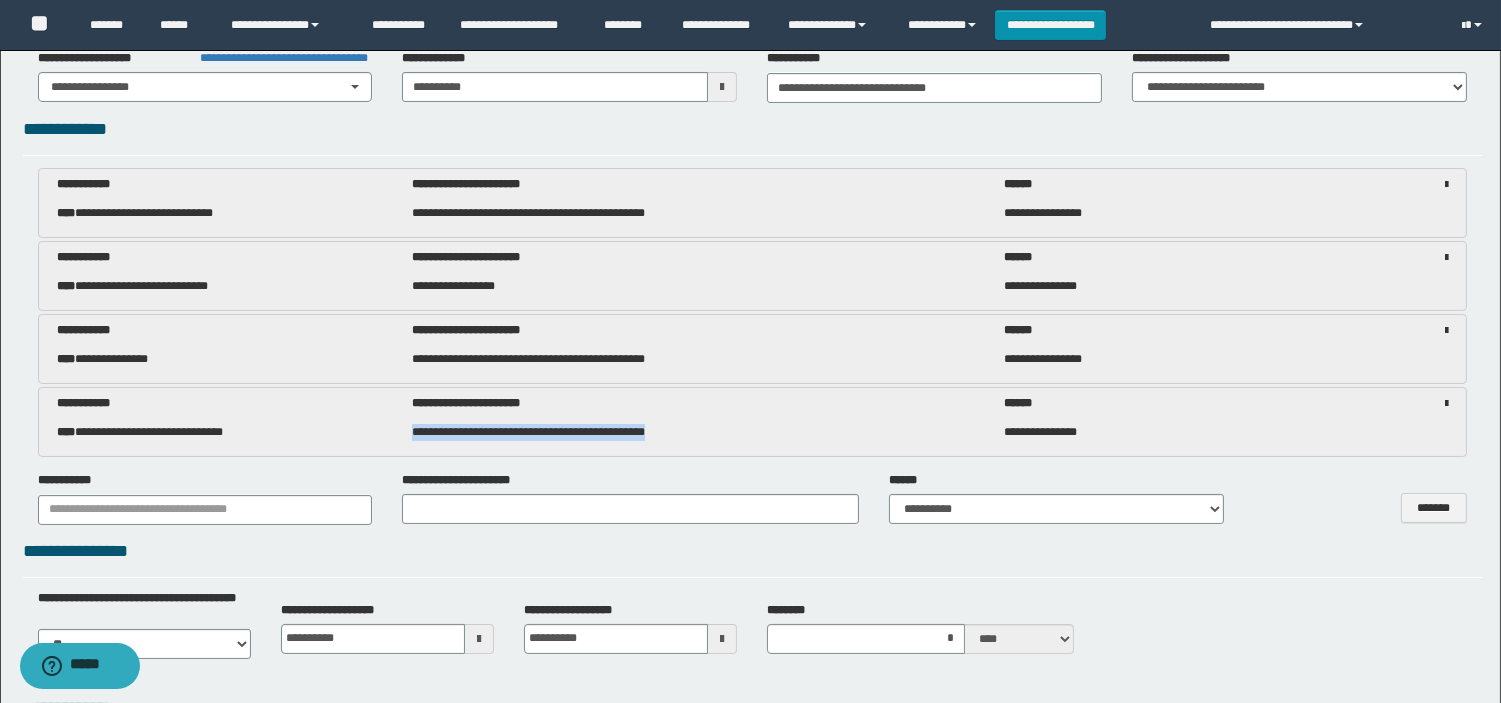 drag, startPoint x: 685, startPoint y: 436, endPoint x: 404, endPoint y: 443, distance: 281.0872 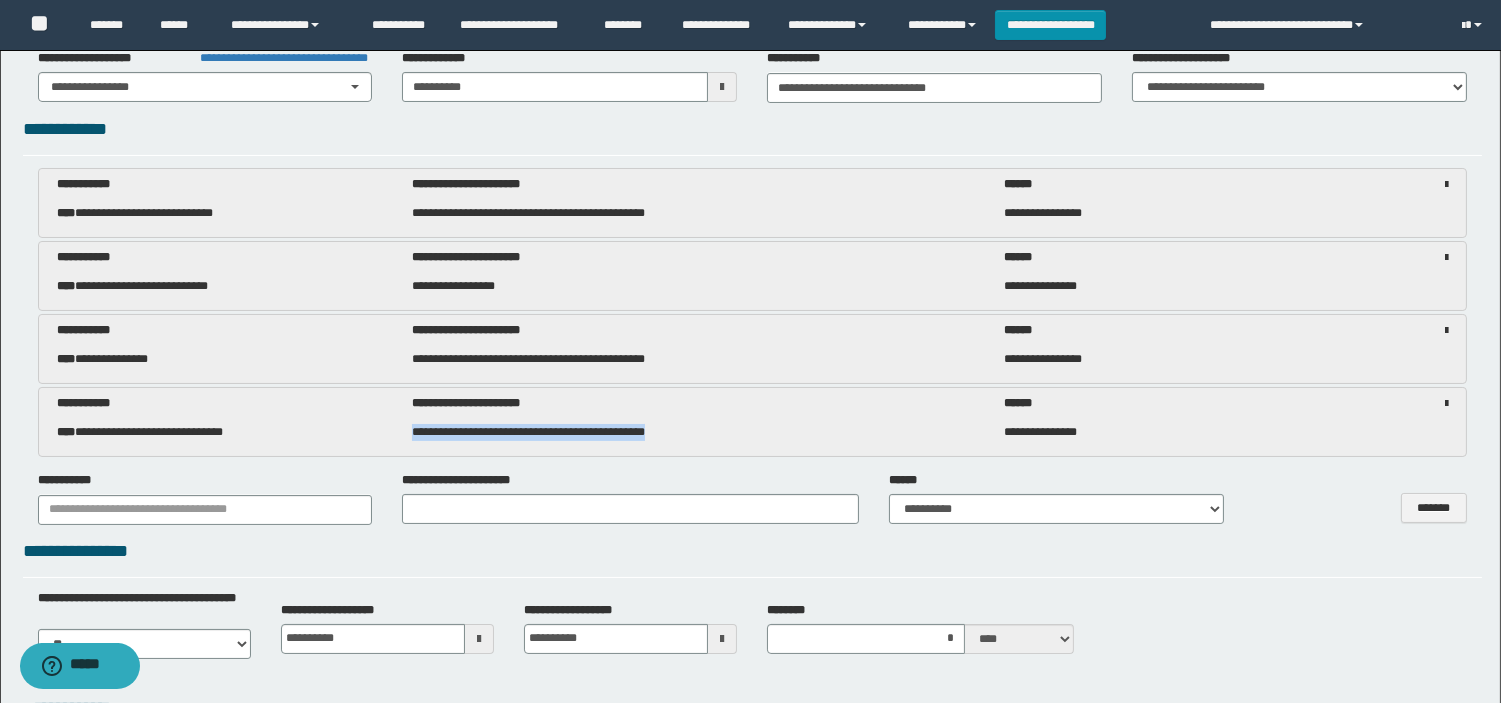 click on "**********" at bounding box center [528, 432] 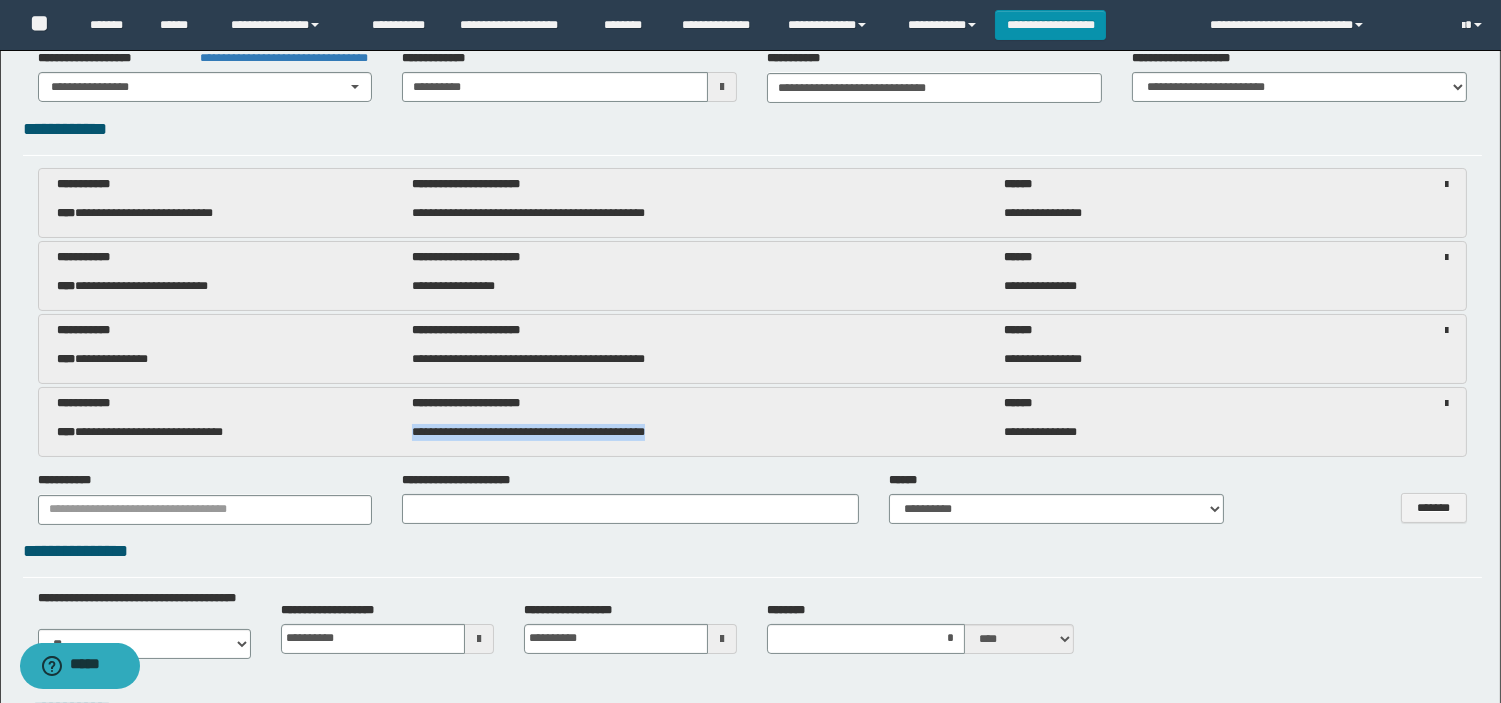 drag, startPoint x: 406, startPoint y: 432, endPoint x: 700, endPoint y: 431, distance: 294.0017 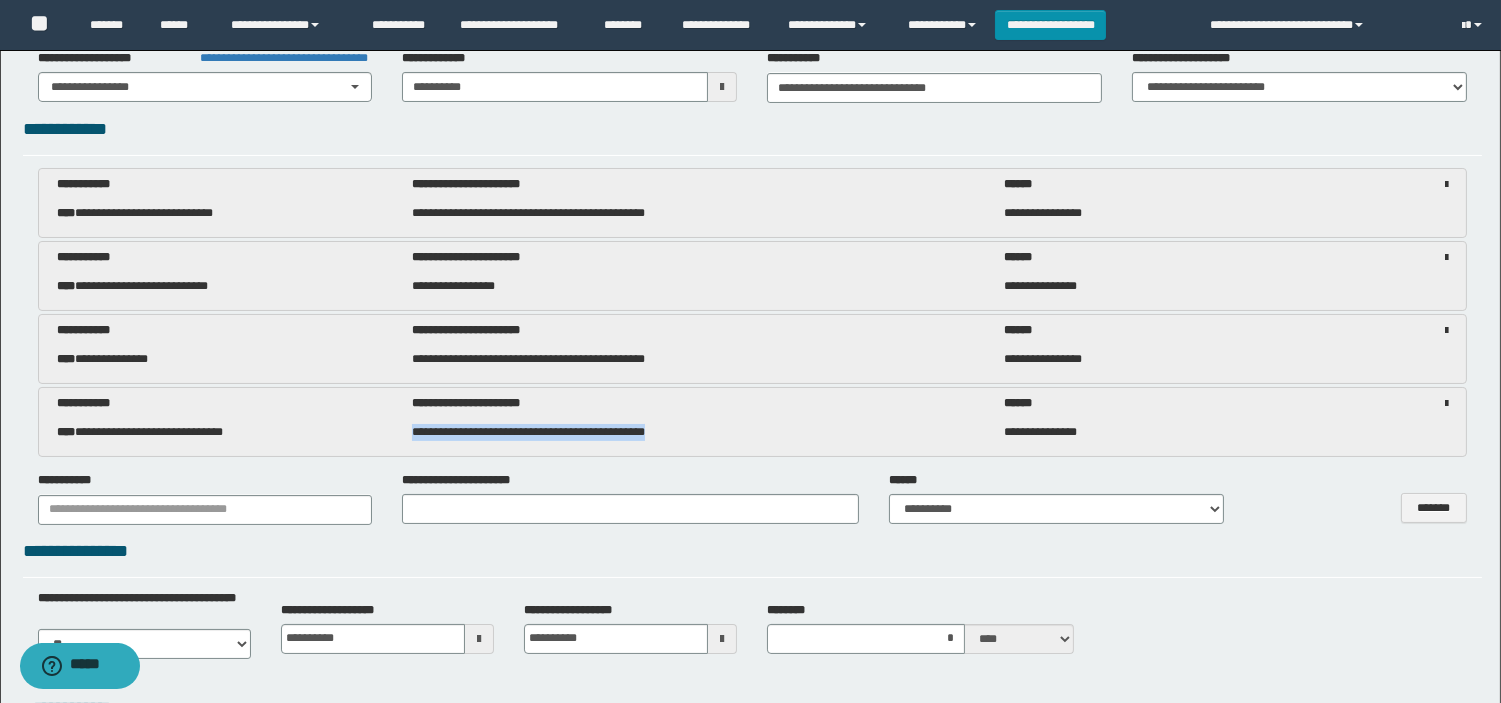 click on "**********" at bounding box center [528, 432] 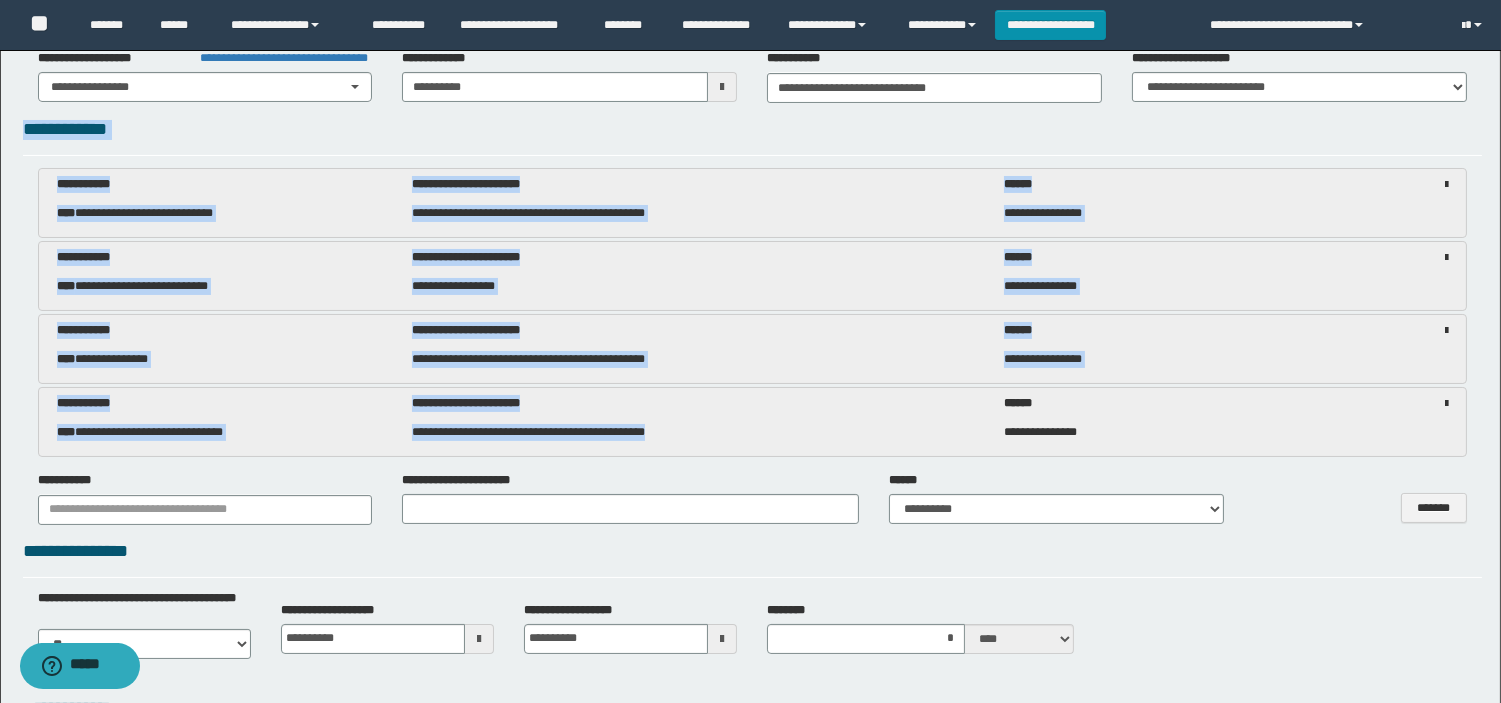 drag, startPoint x: 692, startPoint y: 427, endPoint x: 20, endPoint y: 141, distance: 730.3287 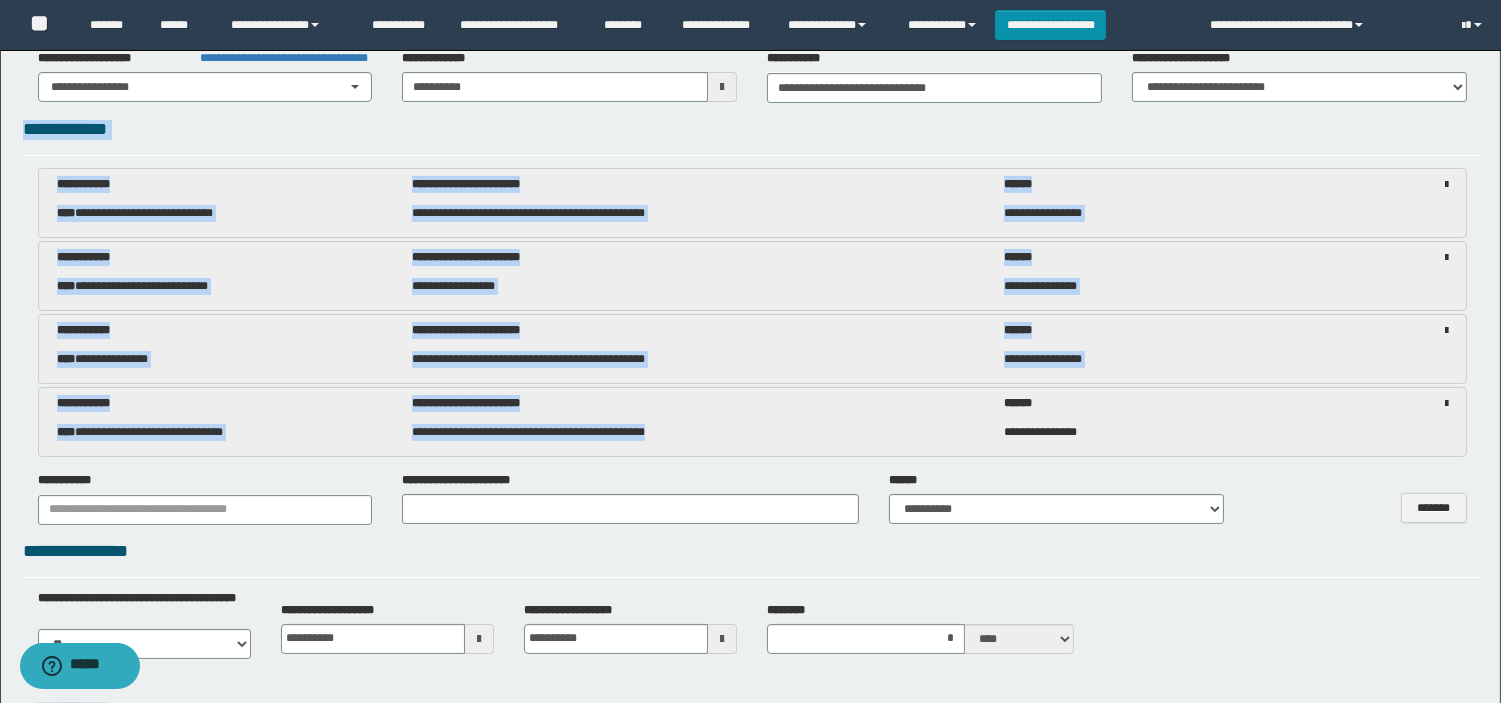 click on "**********" at bounding box center [752, 138] 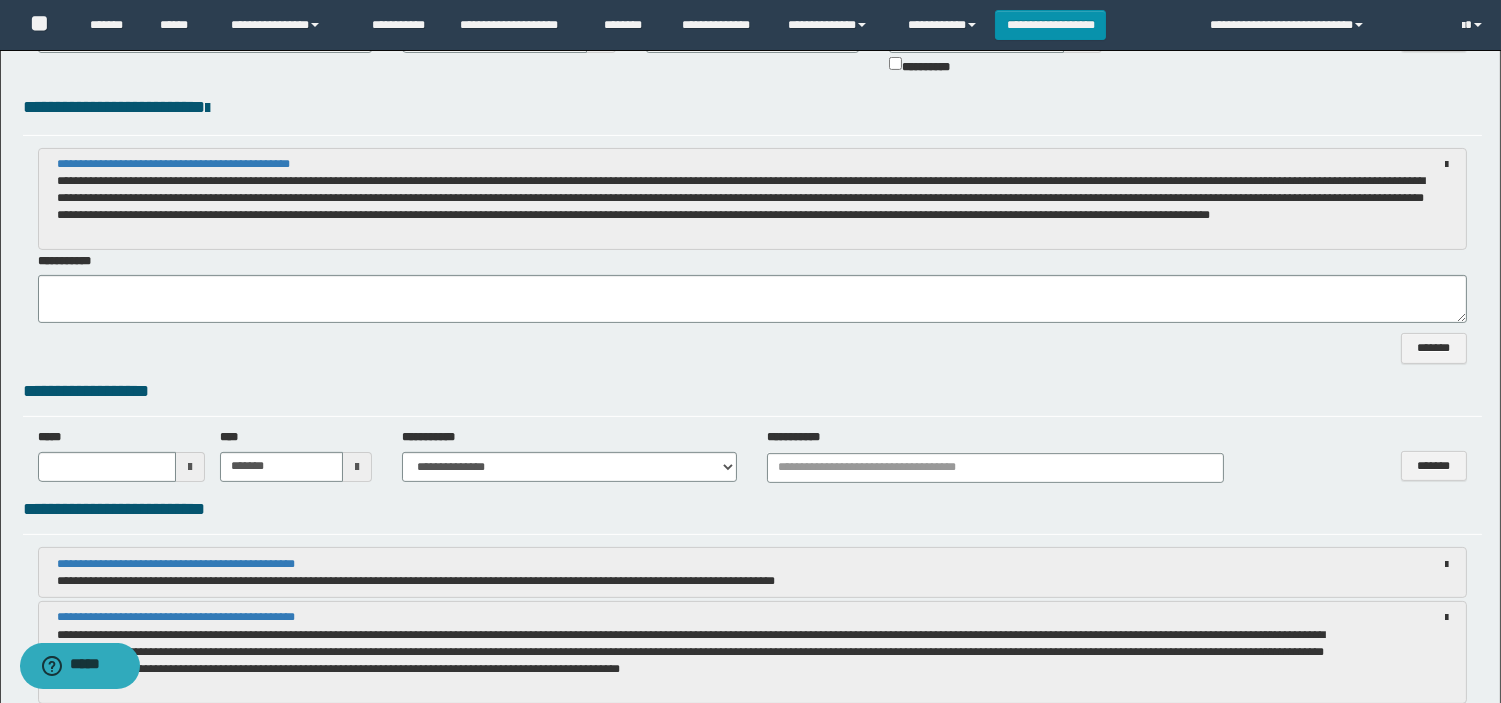 scroll, scrollTop: 1111, scrollLeft: 0, axis: vertical 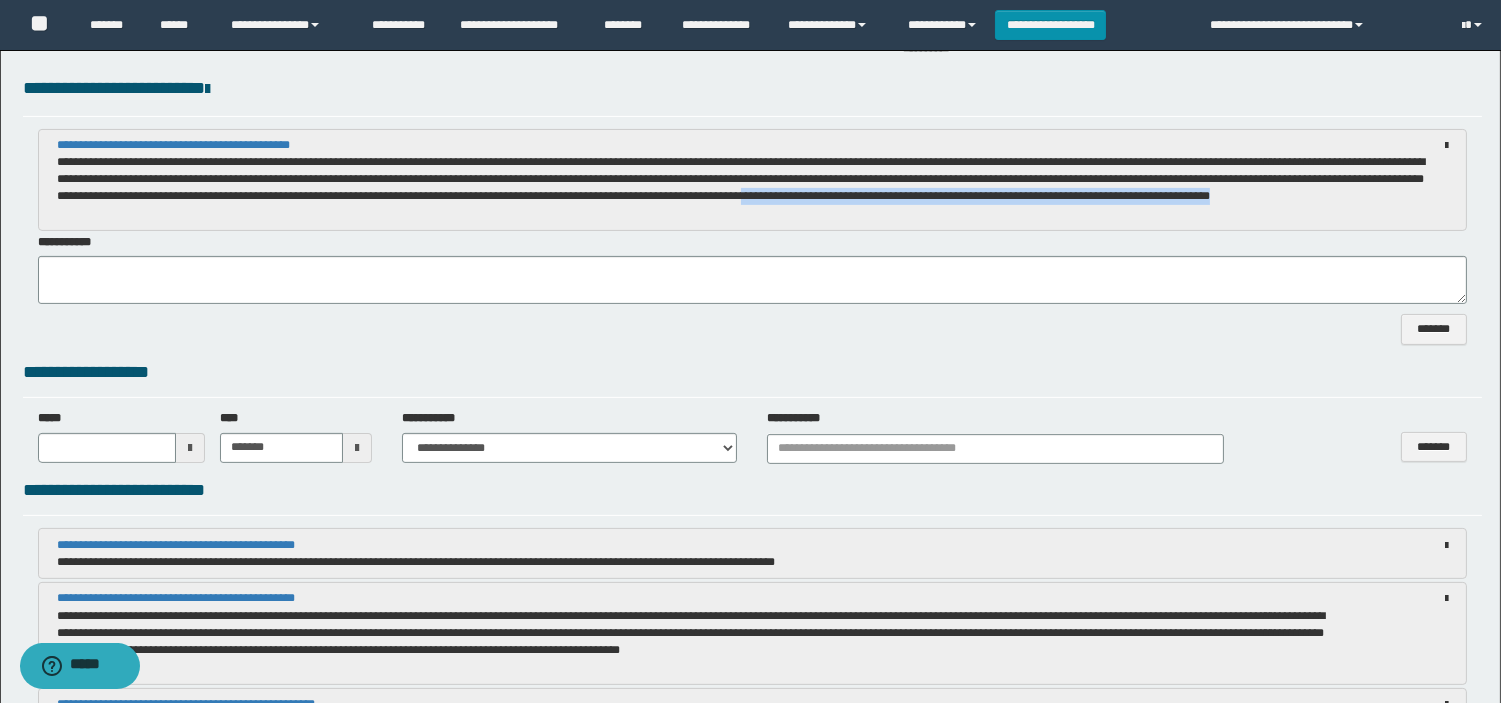 drag, startPoint x: 1035, startPoint y: 192, endPoint x: 228, endPoint y: 221, distance: 807.5209 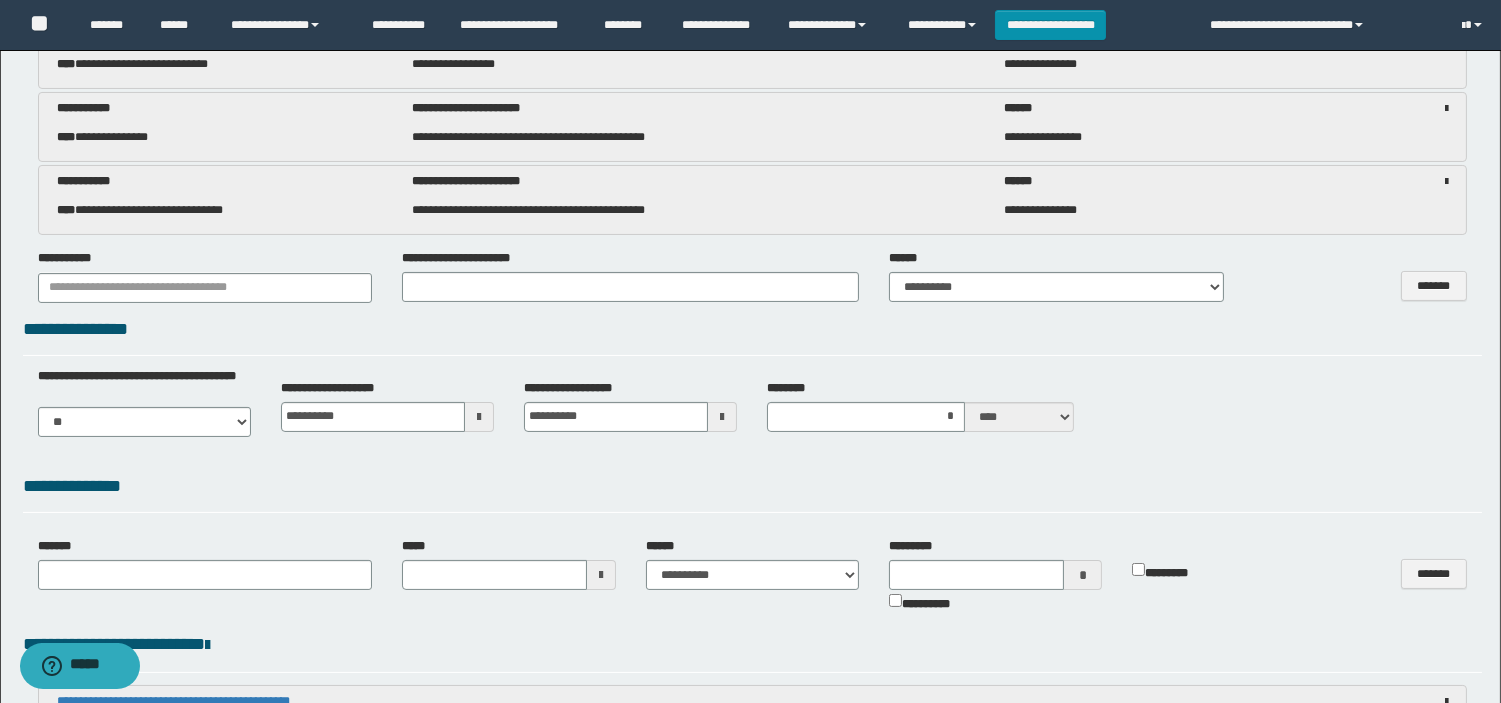 scroll, scrollTop: 1000, scrollLeft: 0, axis: vertical 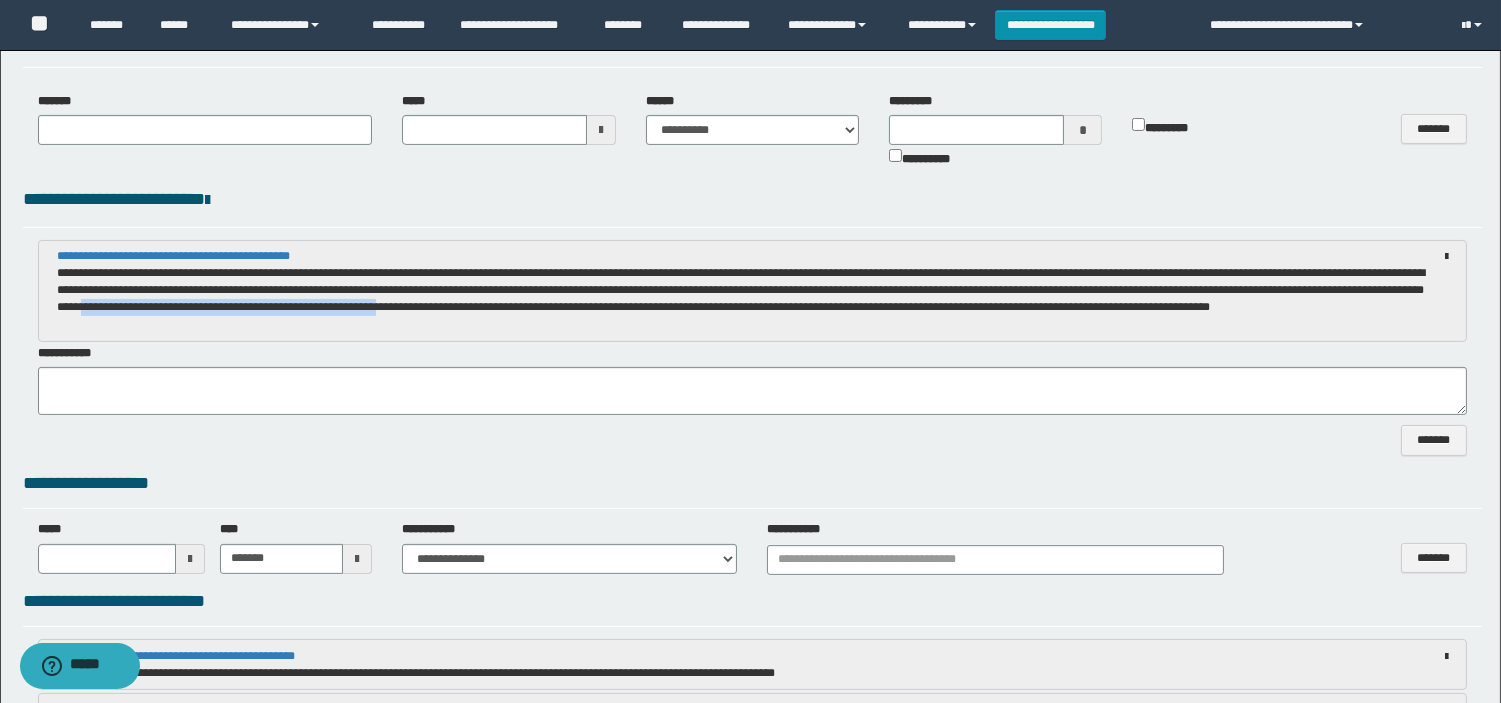 drag, startPoint x: 318, startPoint y: 304, endPoint x: 663, endPoint y: 303, distance: 345.00143 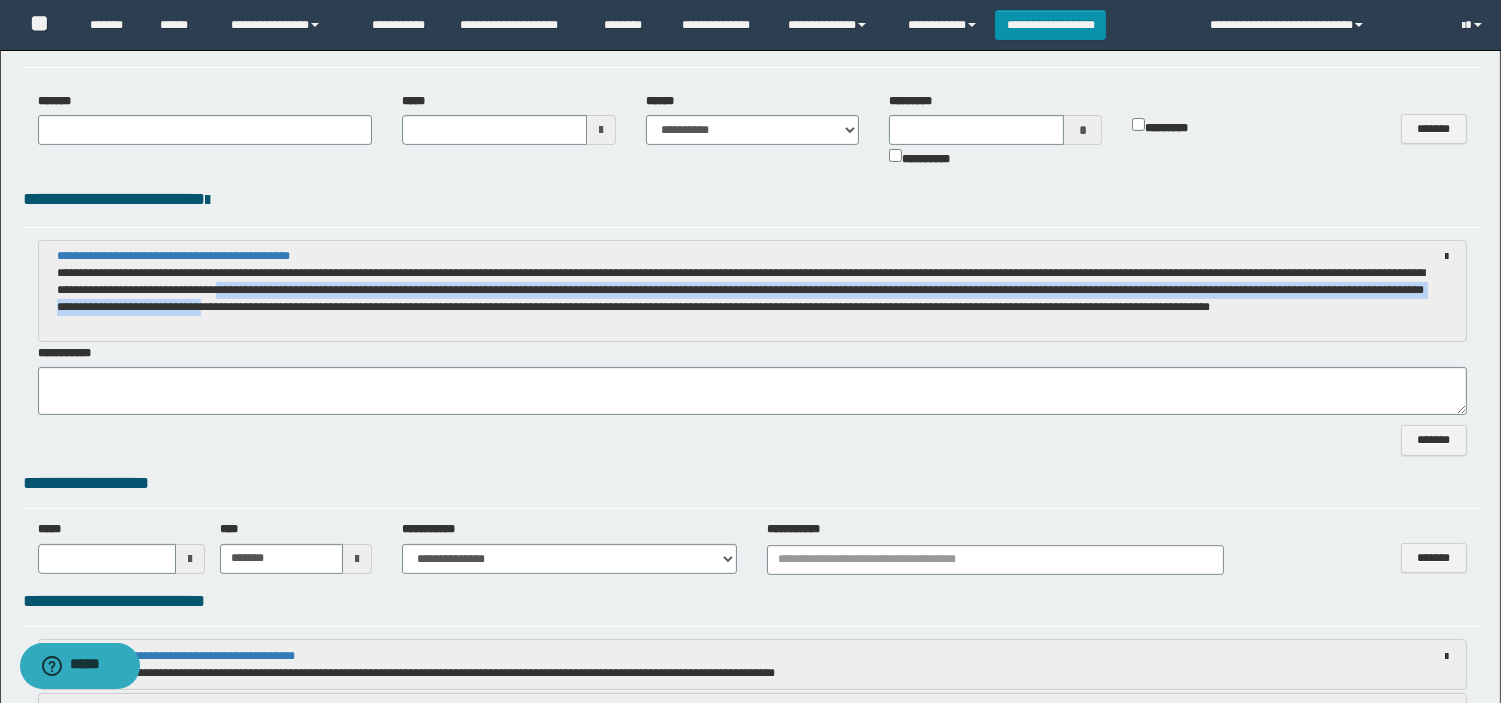 drag, startPoint x: 323, startPoint y: 296, endPoint x: 461, endPoint y: 304, distance: 138.23169 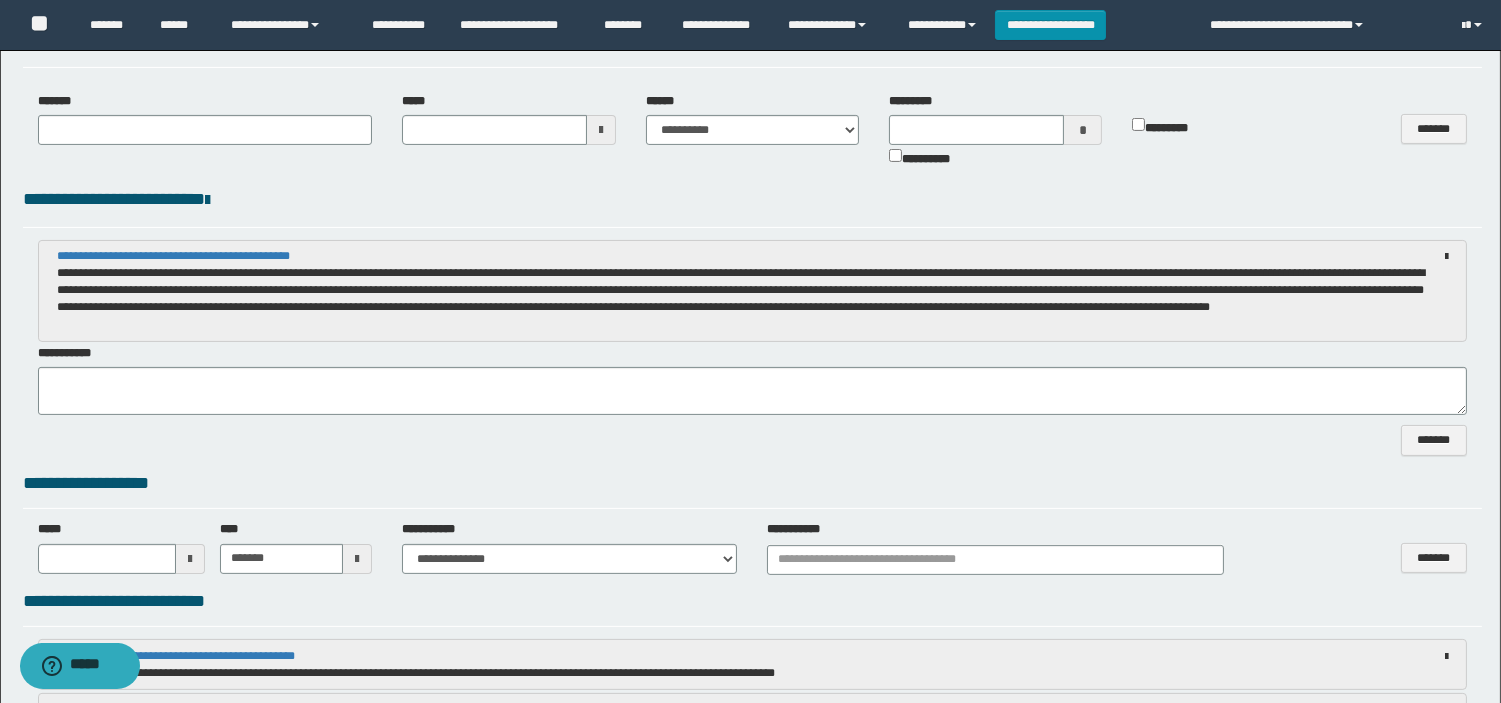 click on "**********" at bounding box center [741, 290] 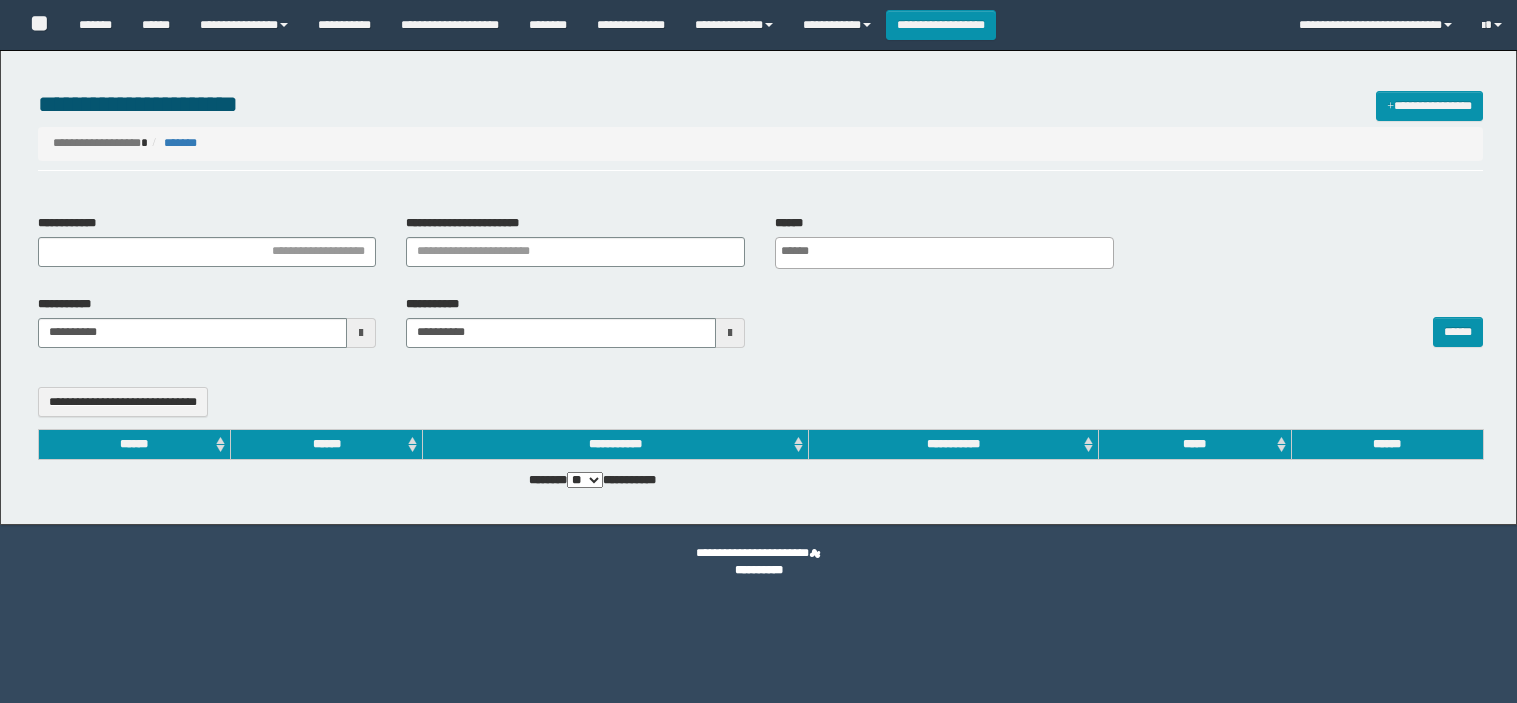 select 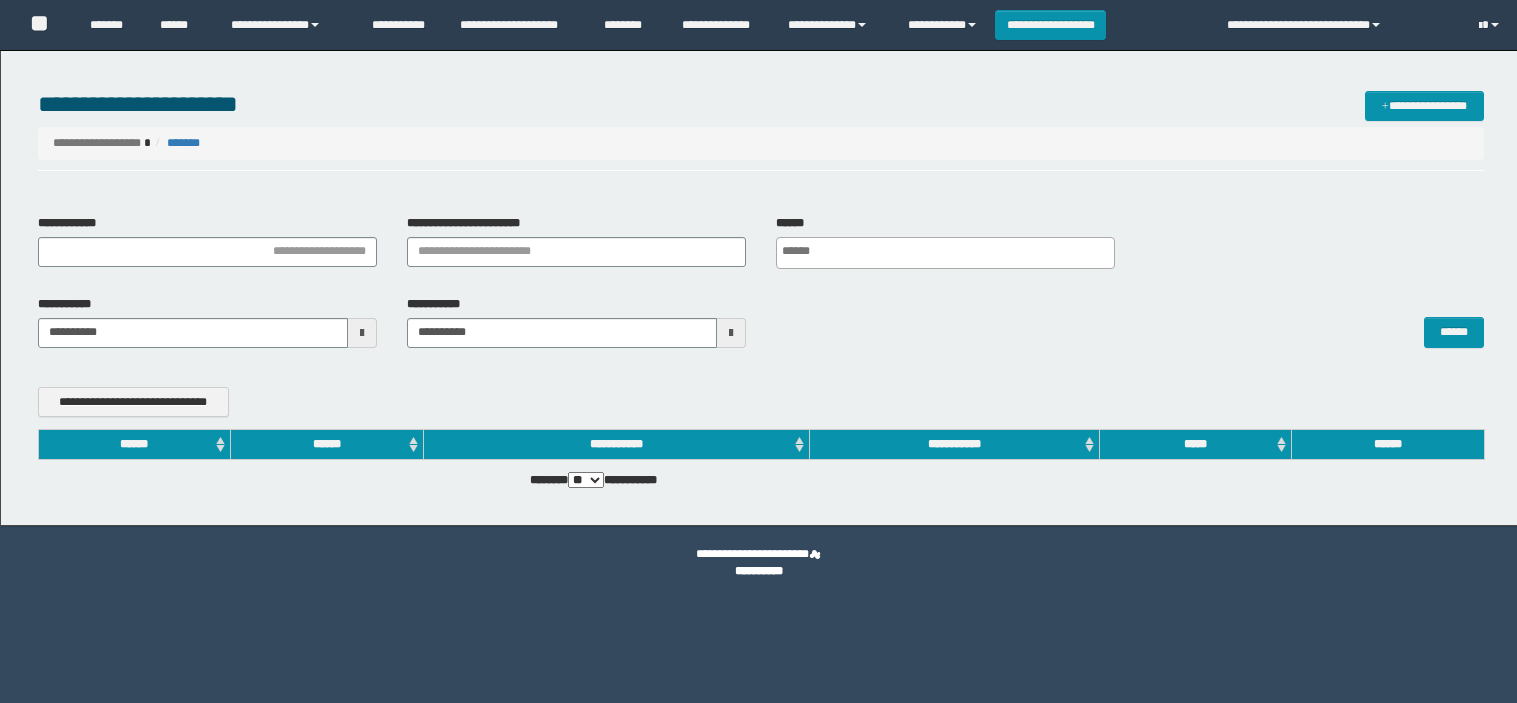 scroll, scrollTop: 0, scrollLeft: 0, axis: both 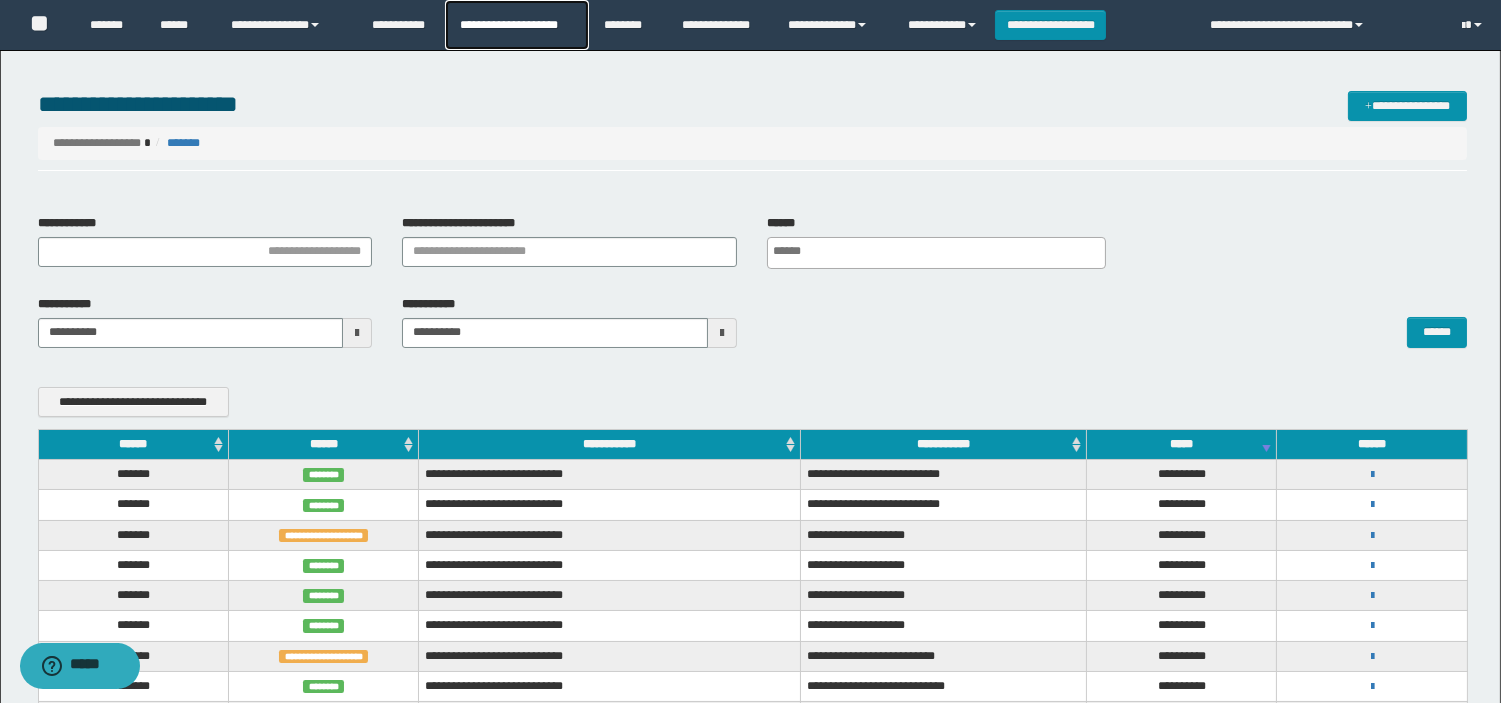 click on "**********" at bounding box center (516, 25) 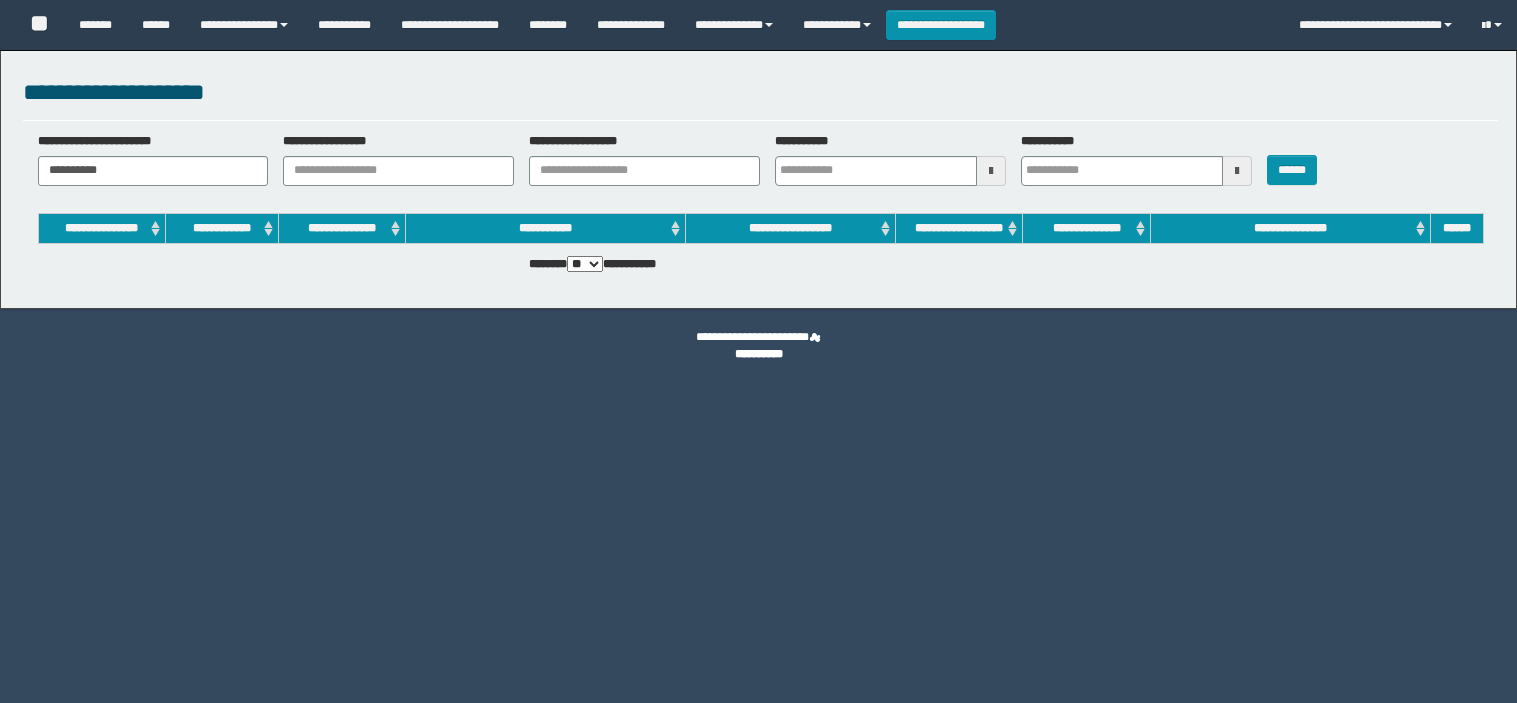 scroll, scrollTop: 0, scrollLeft: 0, axis: both 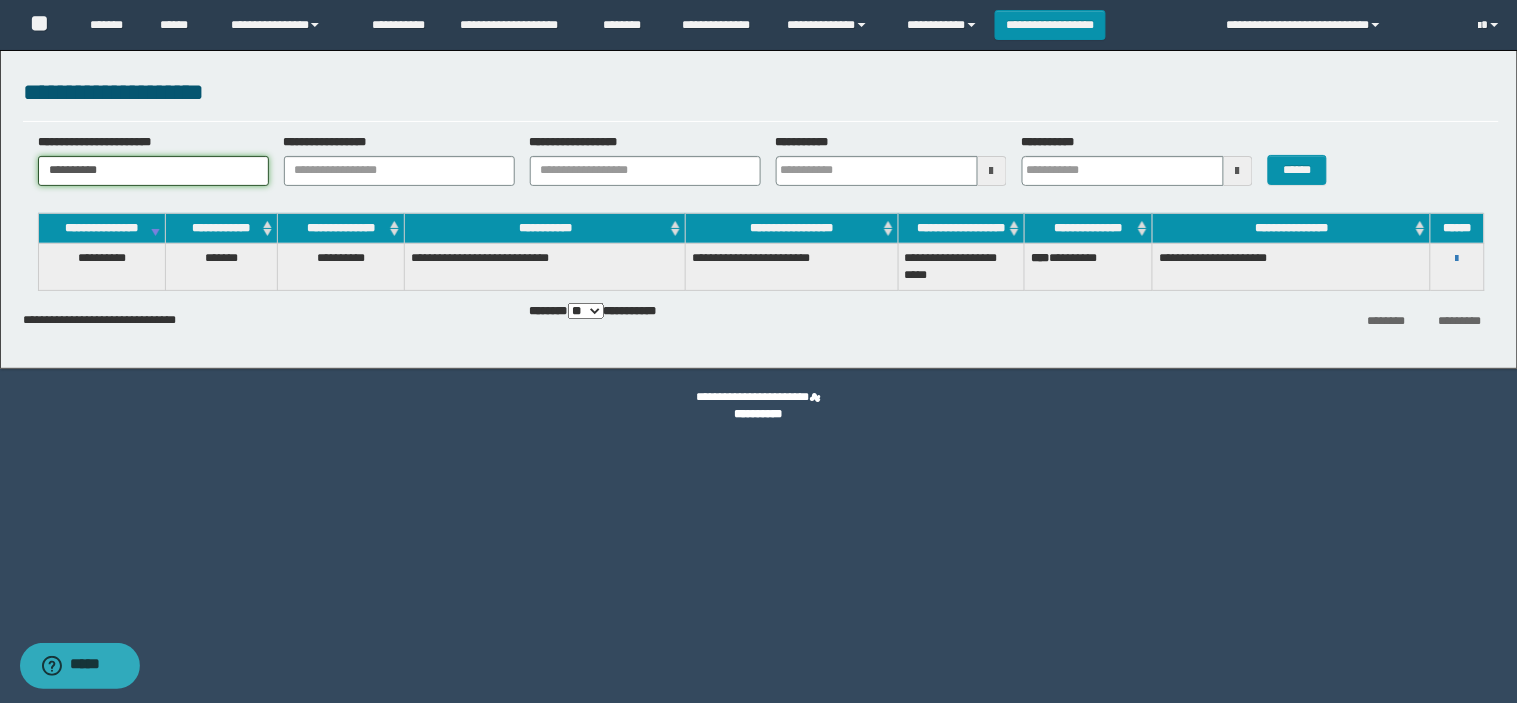 drag, startPoint x: 167, startPoint y: 164, endPoint x: 0, endPoint y: 182, distance: 167.96725 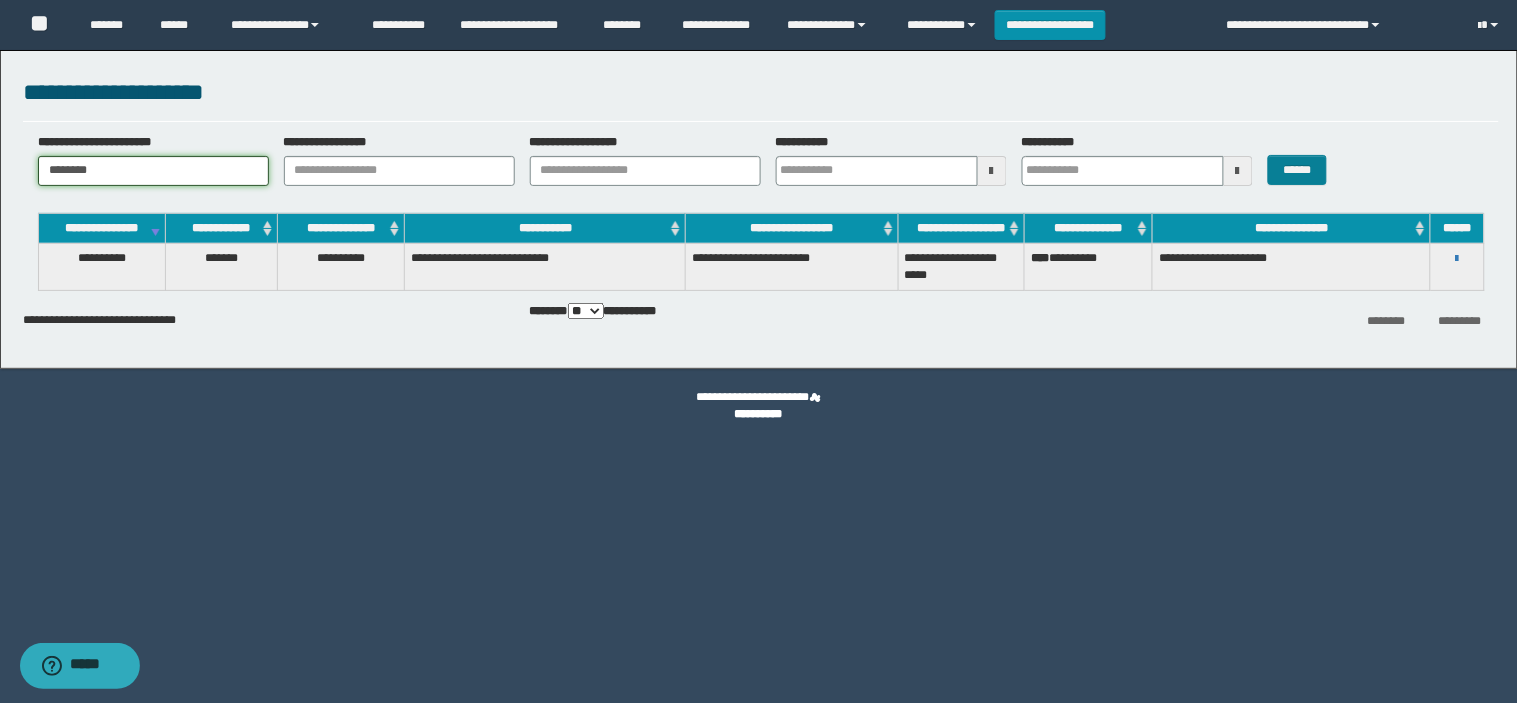 type on "********" 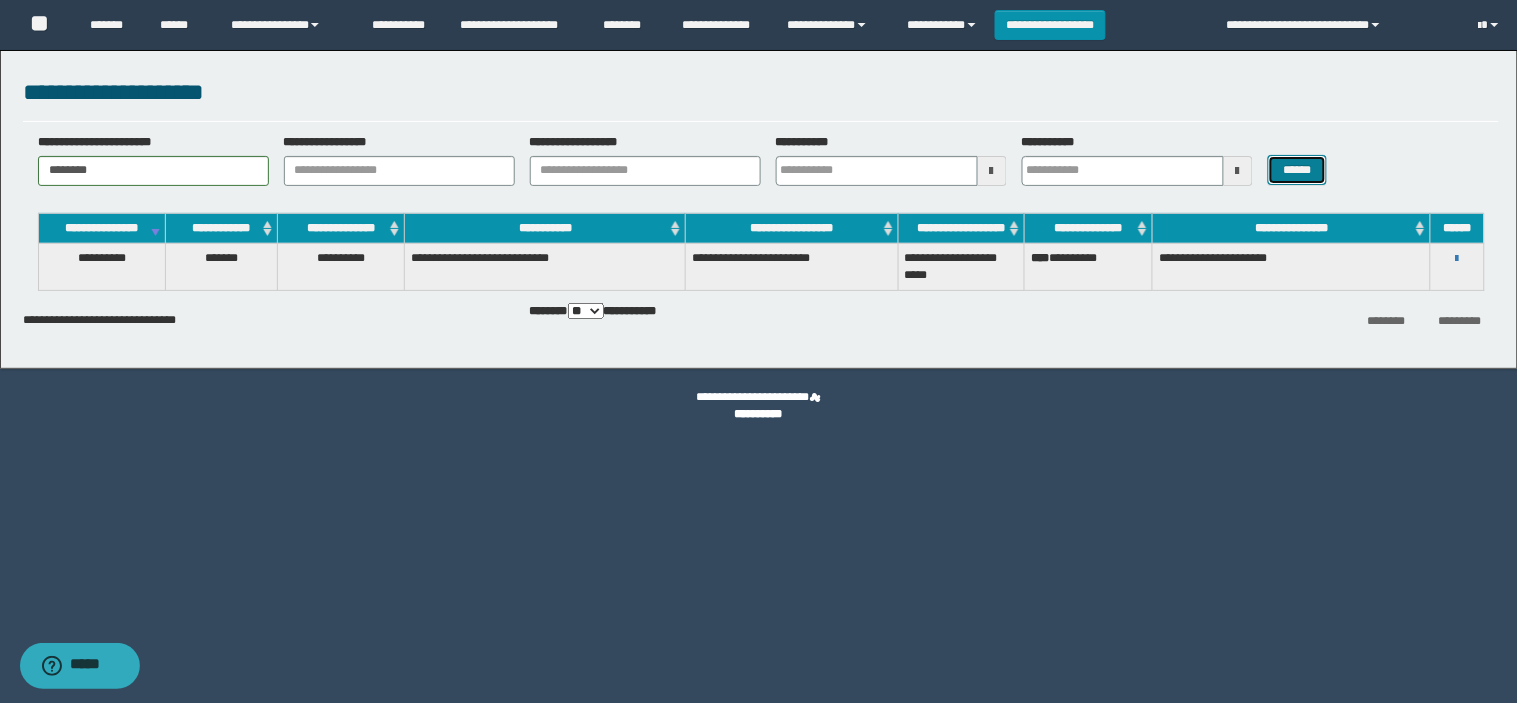 click on "******" at bounding box center [1298, 170] 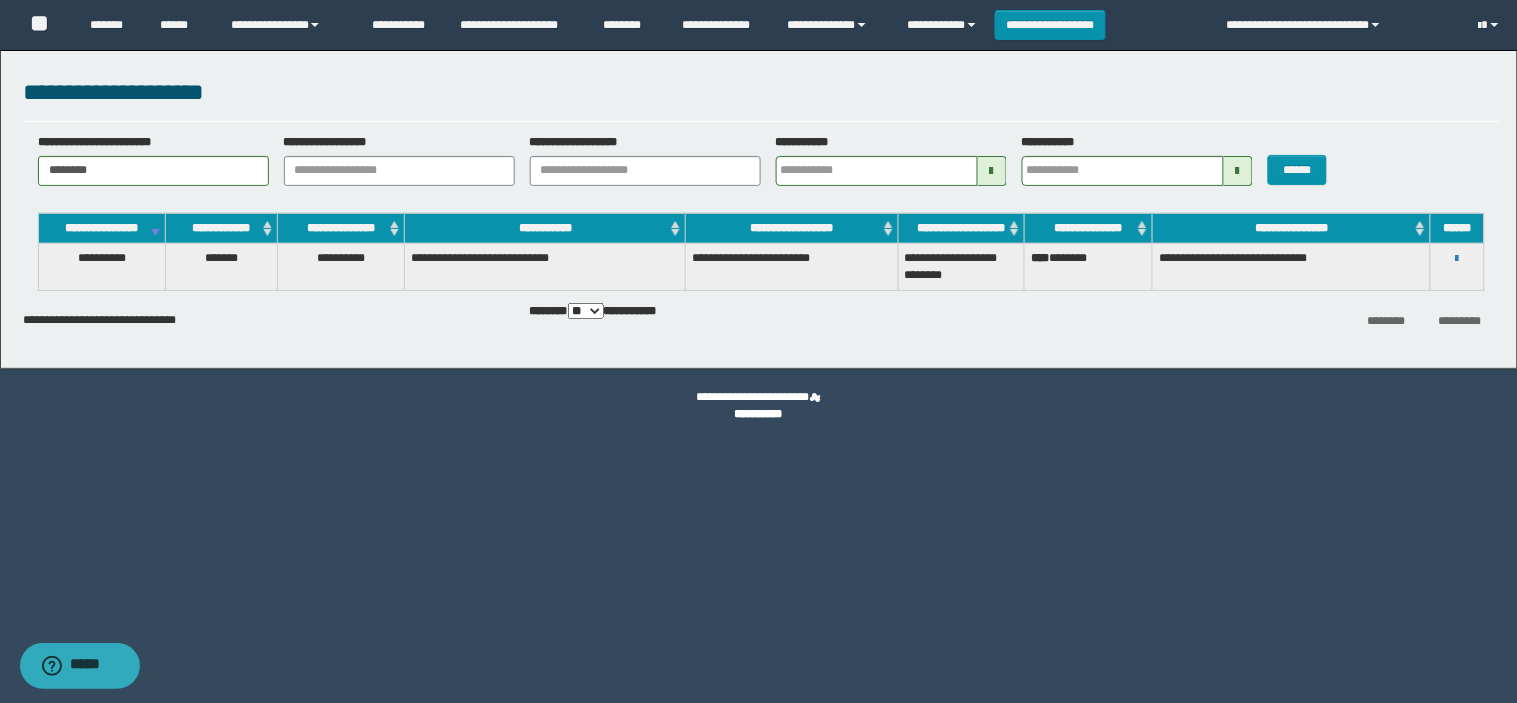 click on "[FIRST] [LAST] [LAST] [LAST] [LAST] [LAST] [LAST] [LAST] [LAST] [LAST]" at bounding box center [1457, 258] 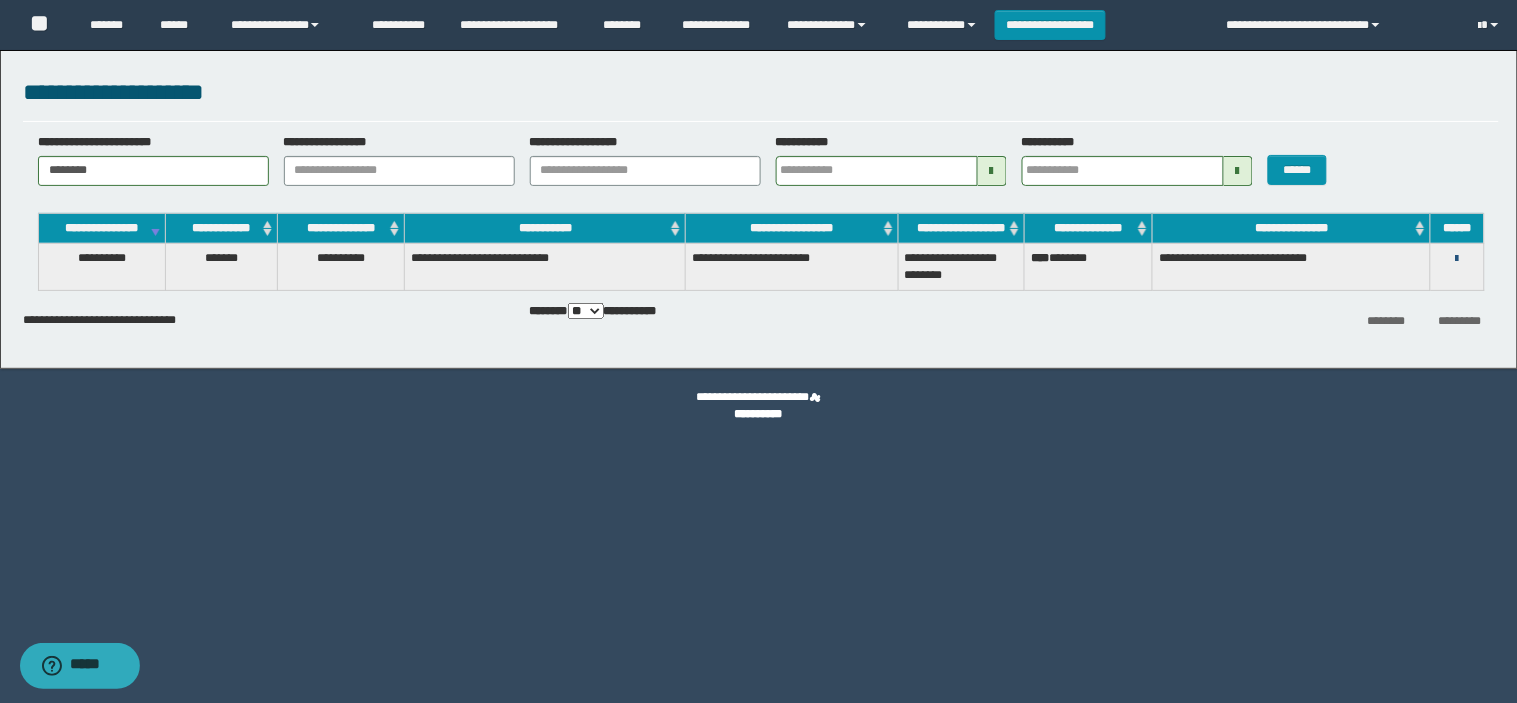 click at bounding box center (1457, 259) 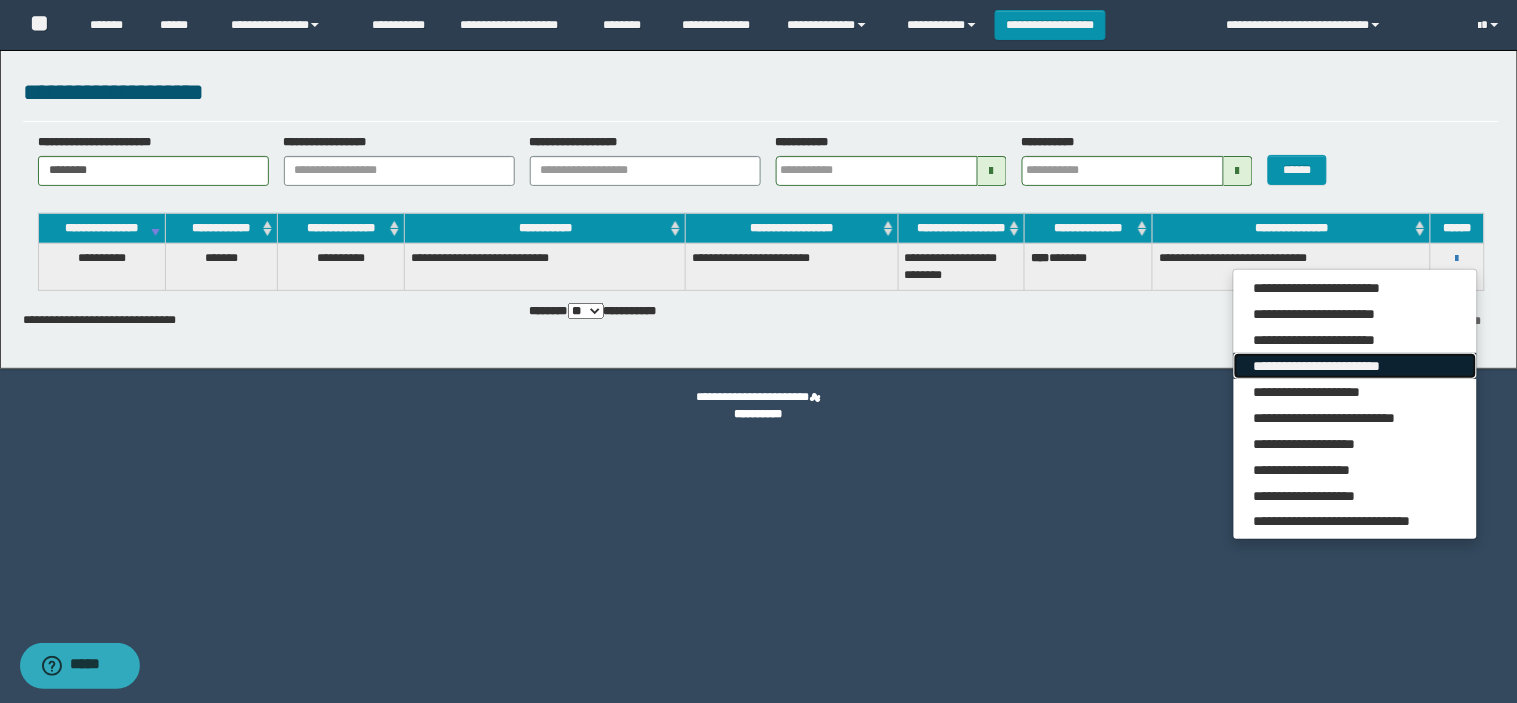click on "**********" at bounding box center (1355, 366) 